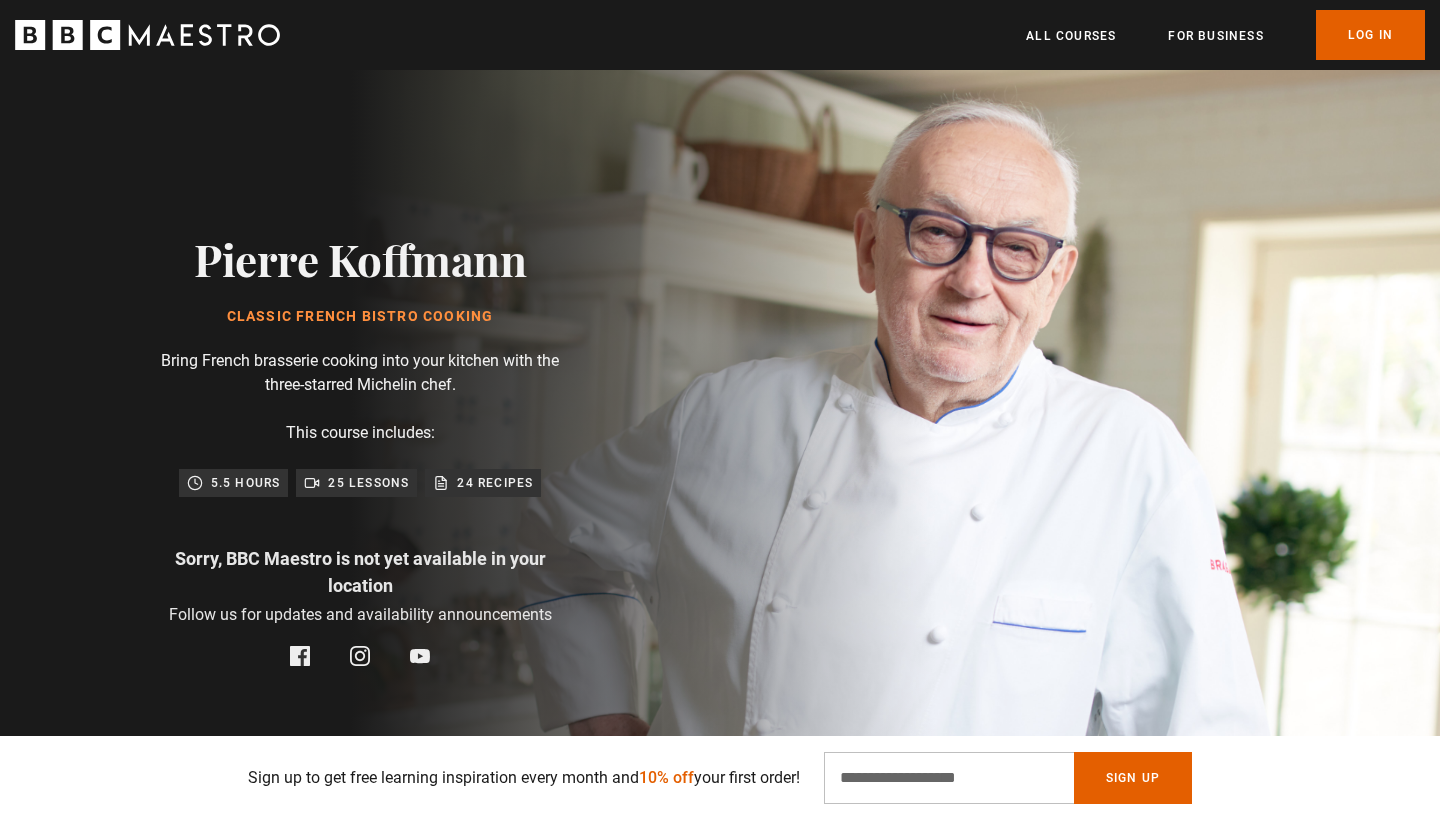 scroll, scrollTop: 316, scrollLeft: 0, axis: vertical 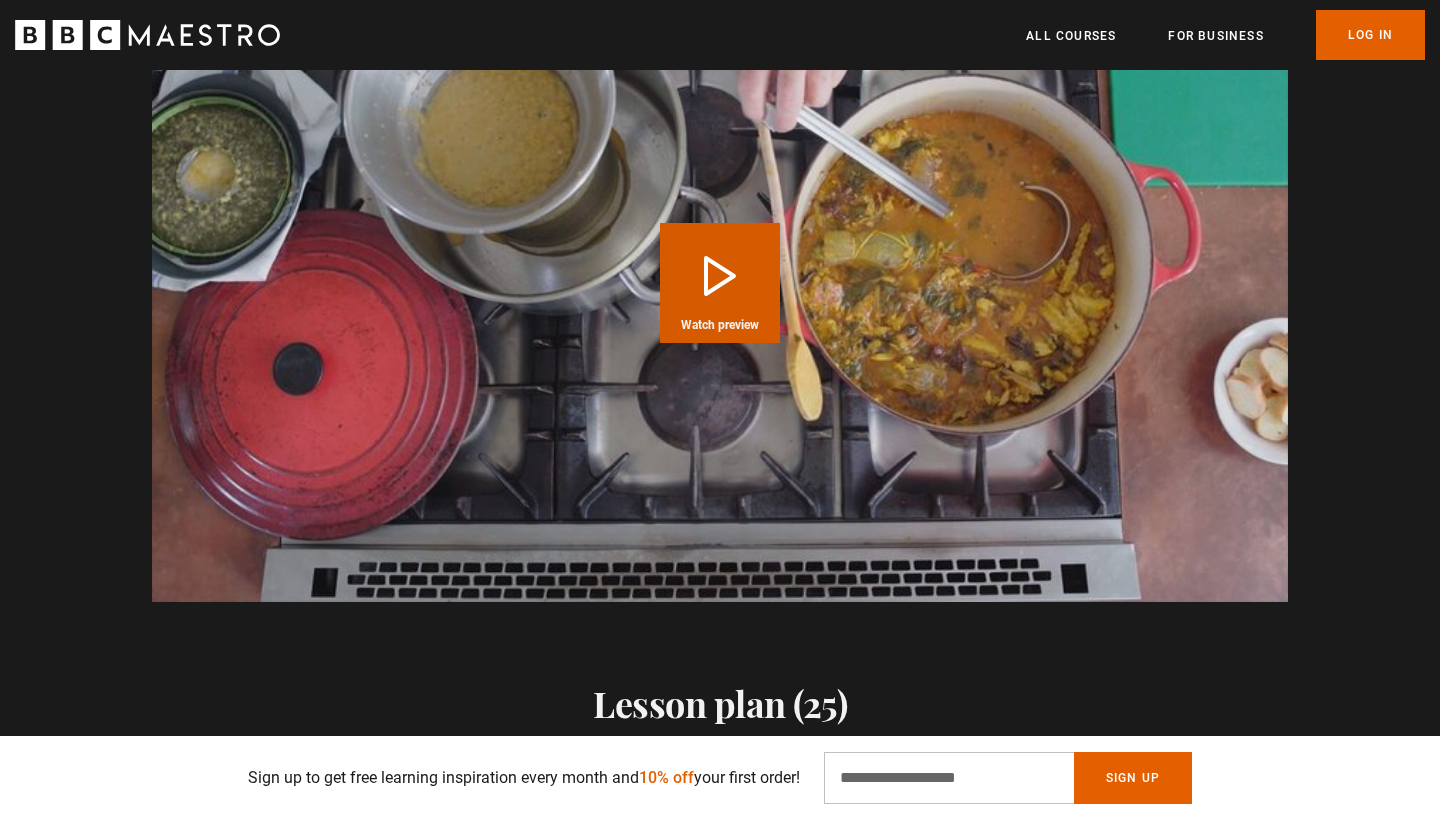 click on "Play Course overview for Classic French Bistro Cooking with Pierre Koffmann Watch preview" at bounding box center (720, 283) 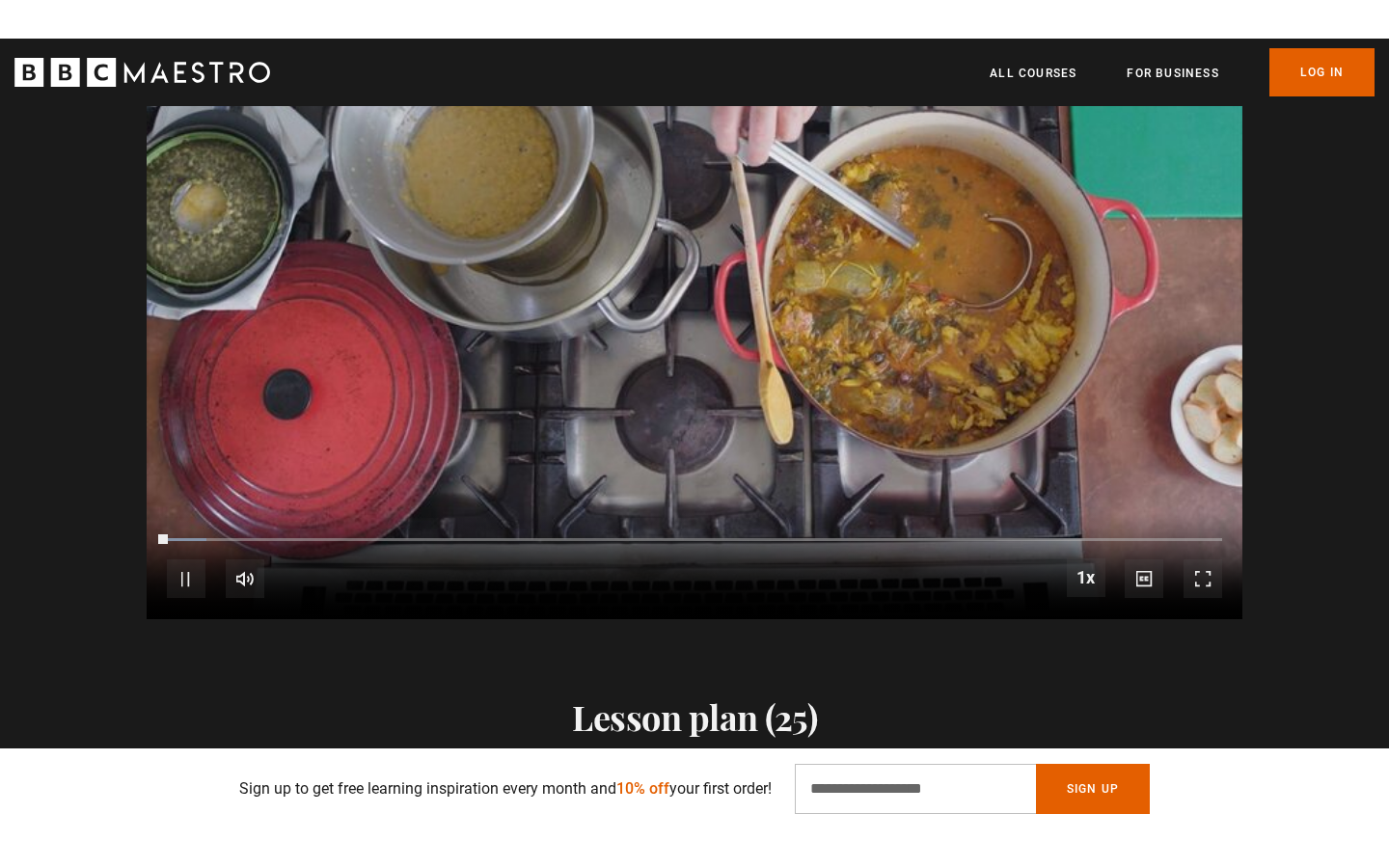 scroll, scrollTop: 1553, scrollLeft: 0, axis: vertical 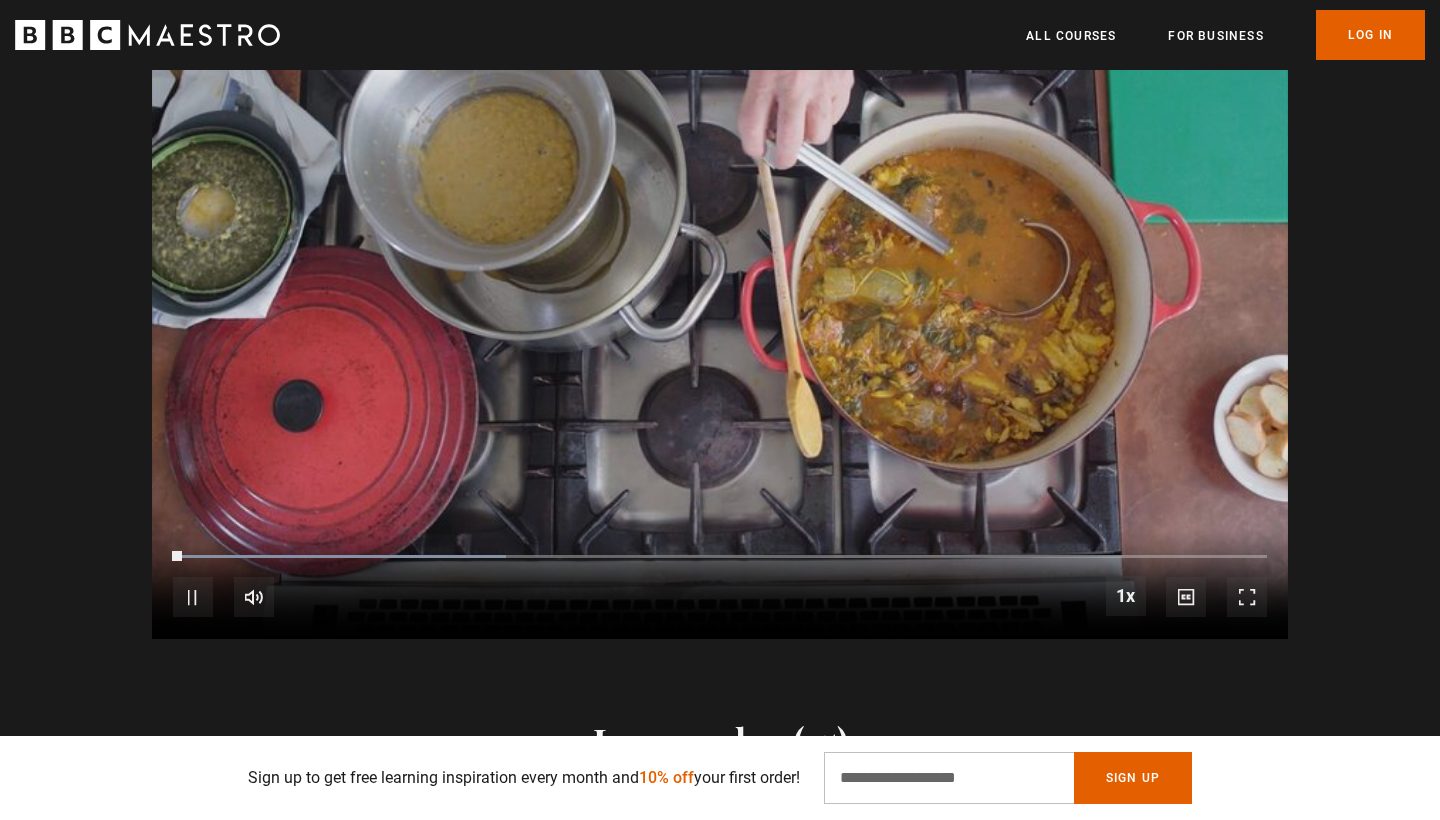 click at bounding box center (1247, 597) 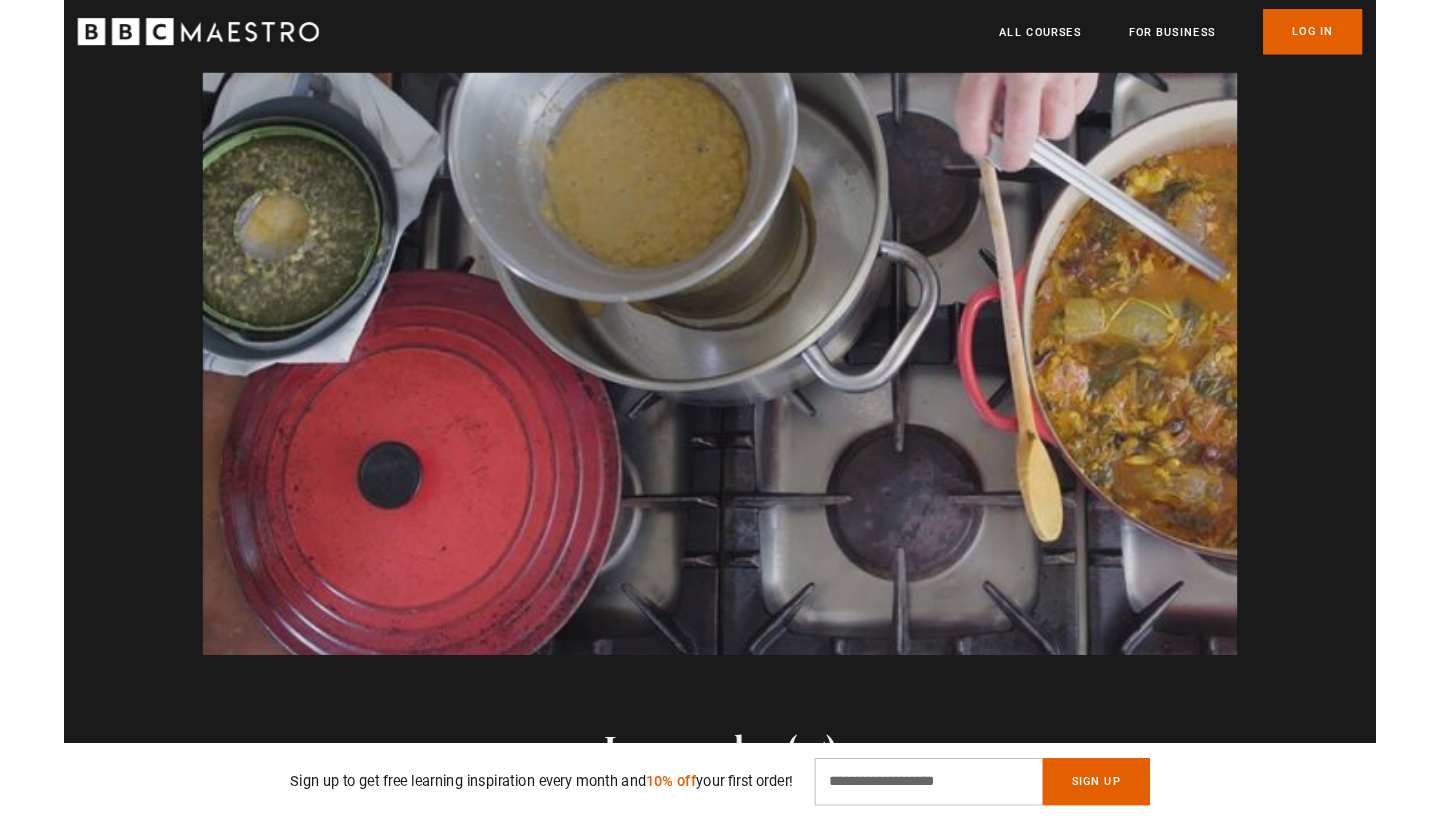 scroll, scrollTop: 0, scrollLeft: 3930, axis: horizontal 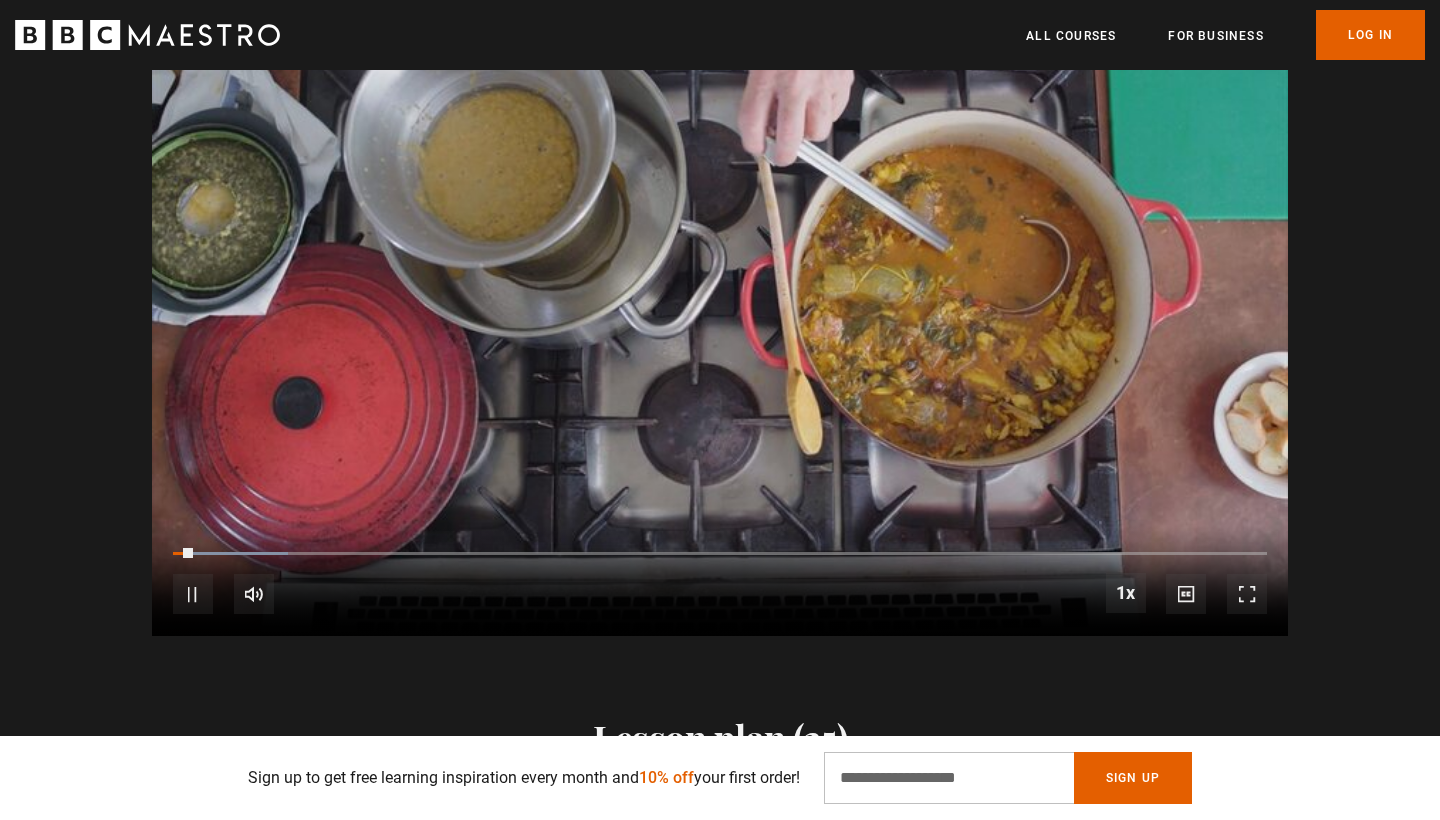 click at bounding box center (193, 594) 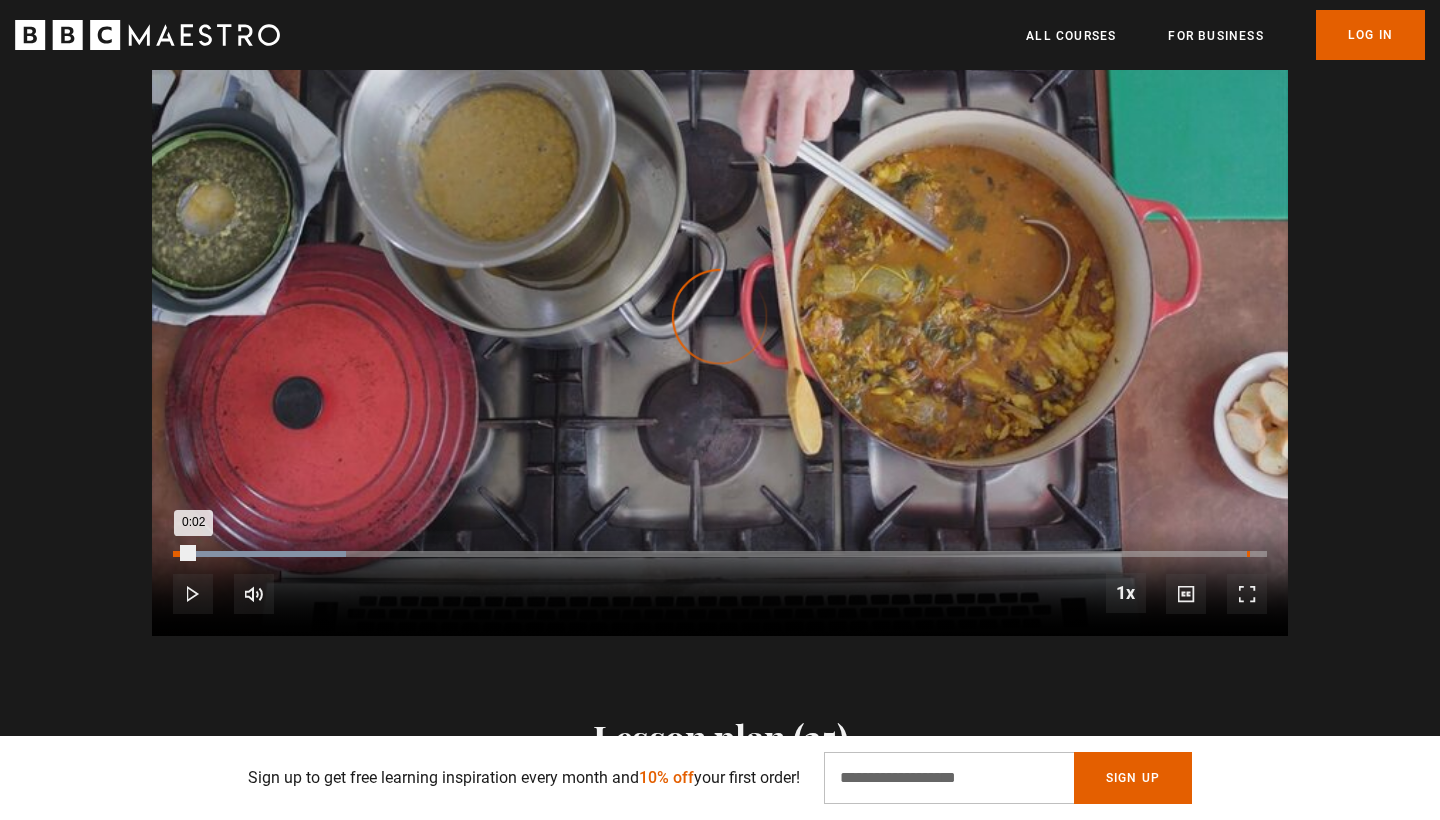 click on "2:07" at bounding box center [1248, 554] 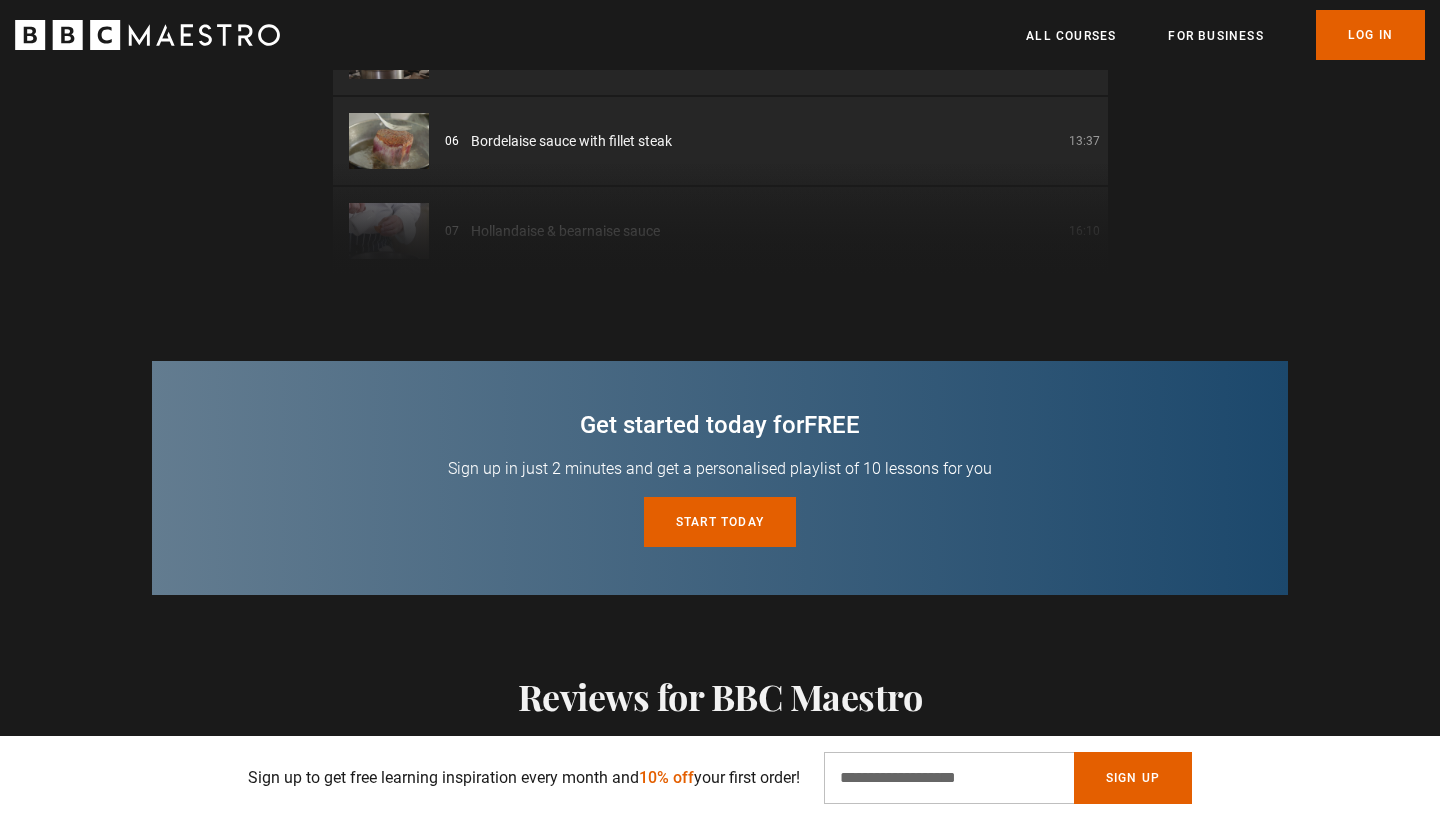 scroll, scrollTop: 2606, scrollLeft: 0, axis: vertical 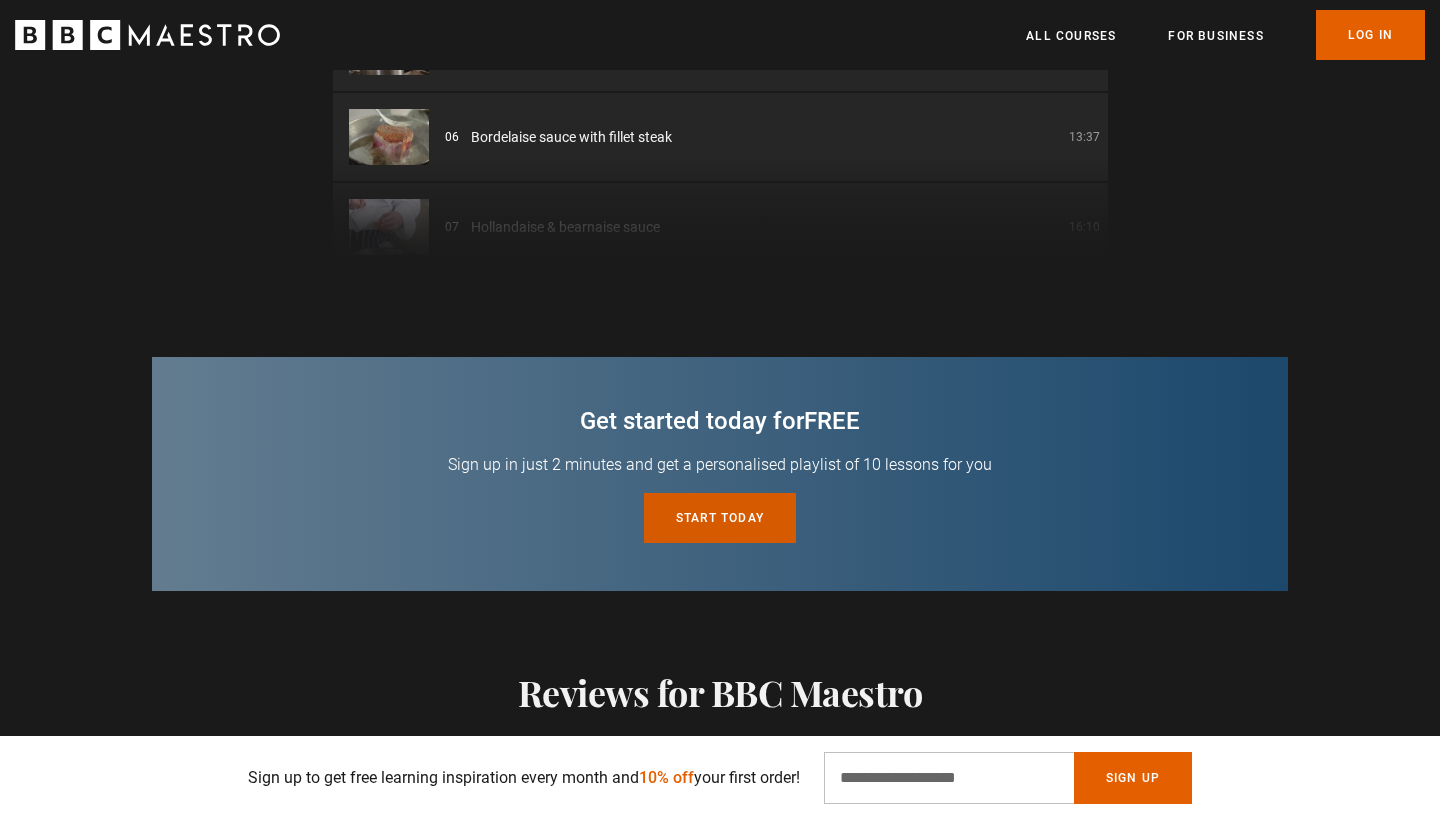 click on "Start today  for free" at bounding box center (720, 518) 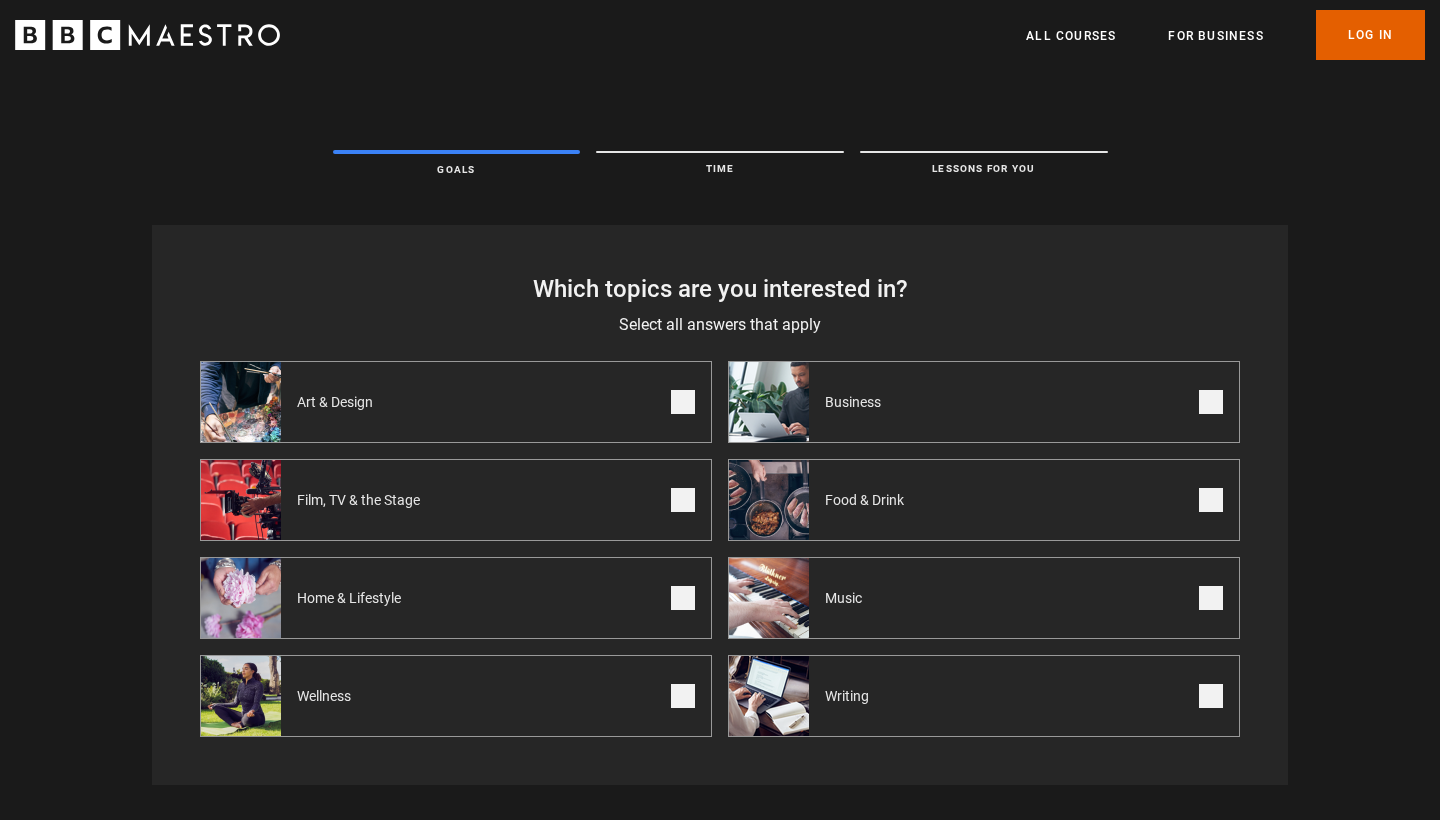scroll, scrollTop: 0, scrollLeft: 0, axis: both 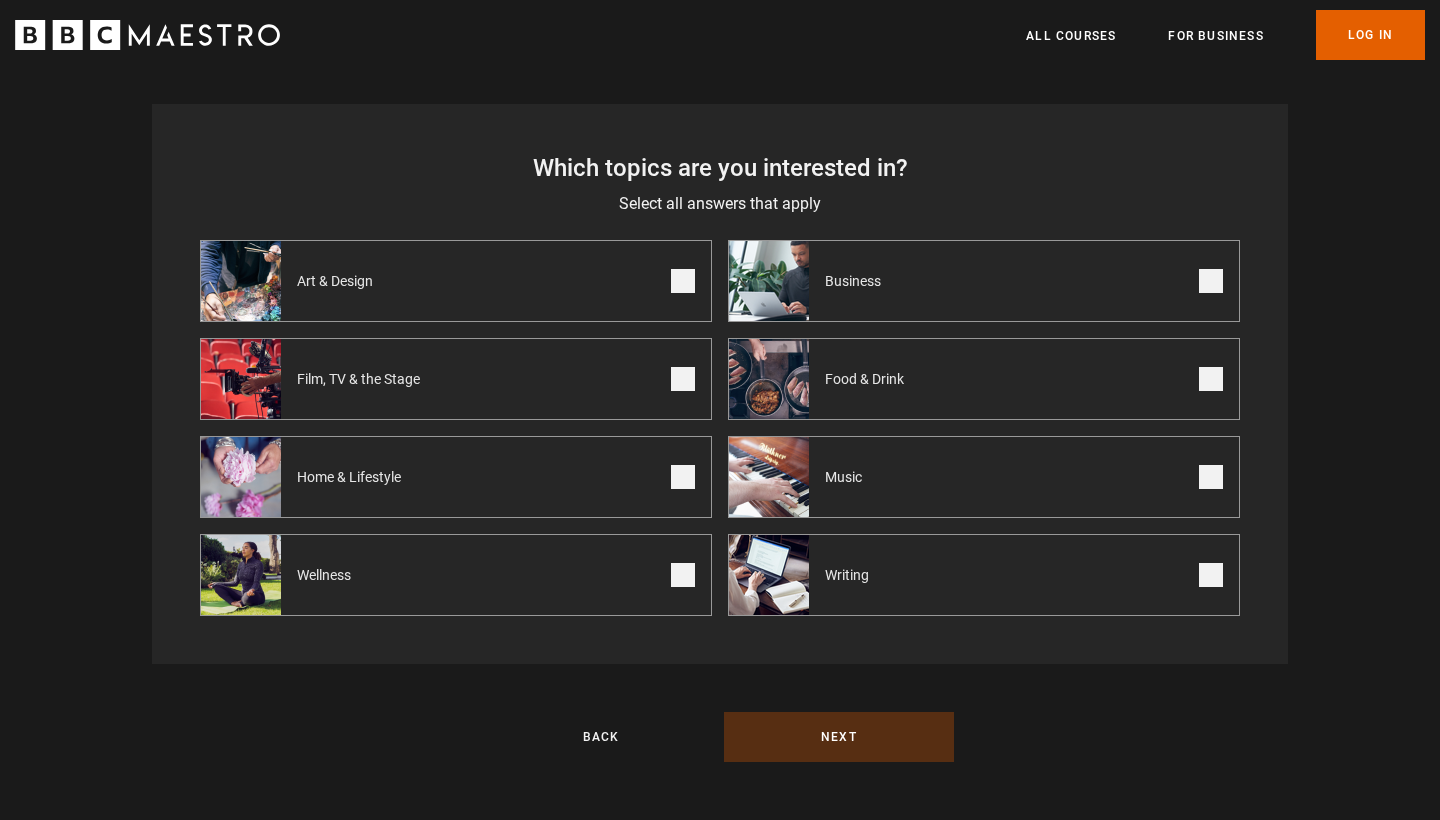 click on "Food & Drink" at bounding box center (984, 379) 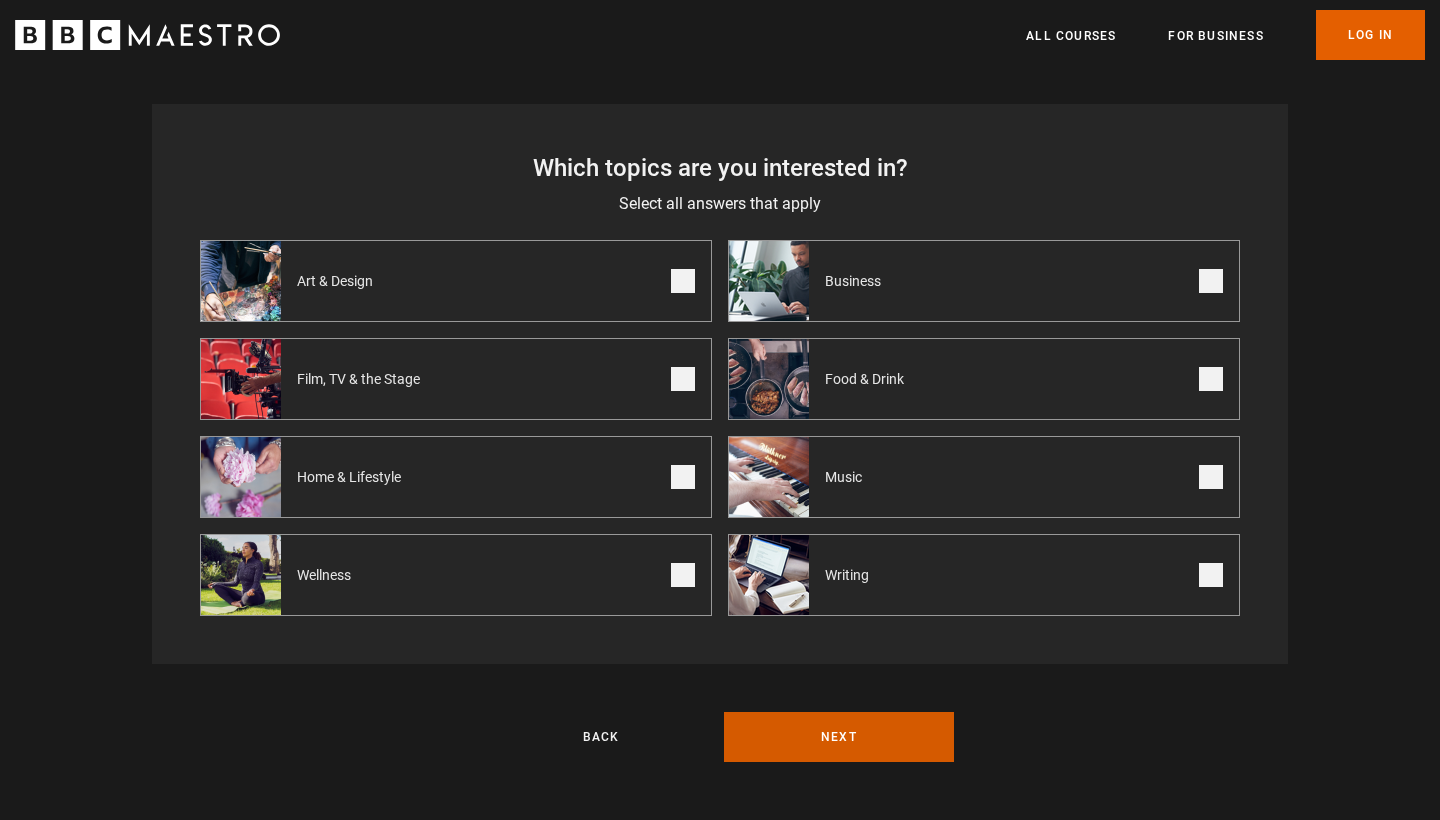 click on "Next" at bounding box center [839, 737] 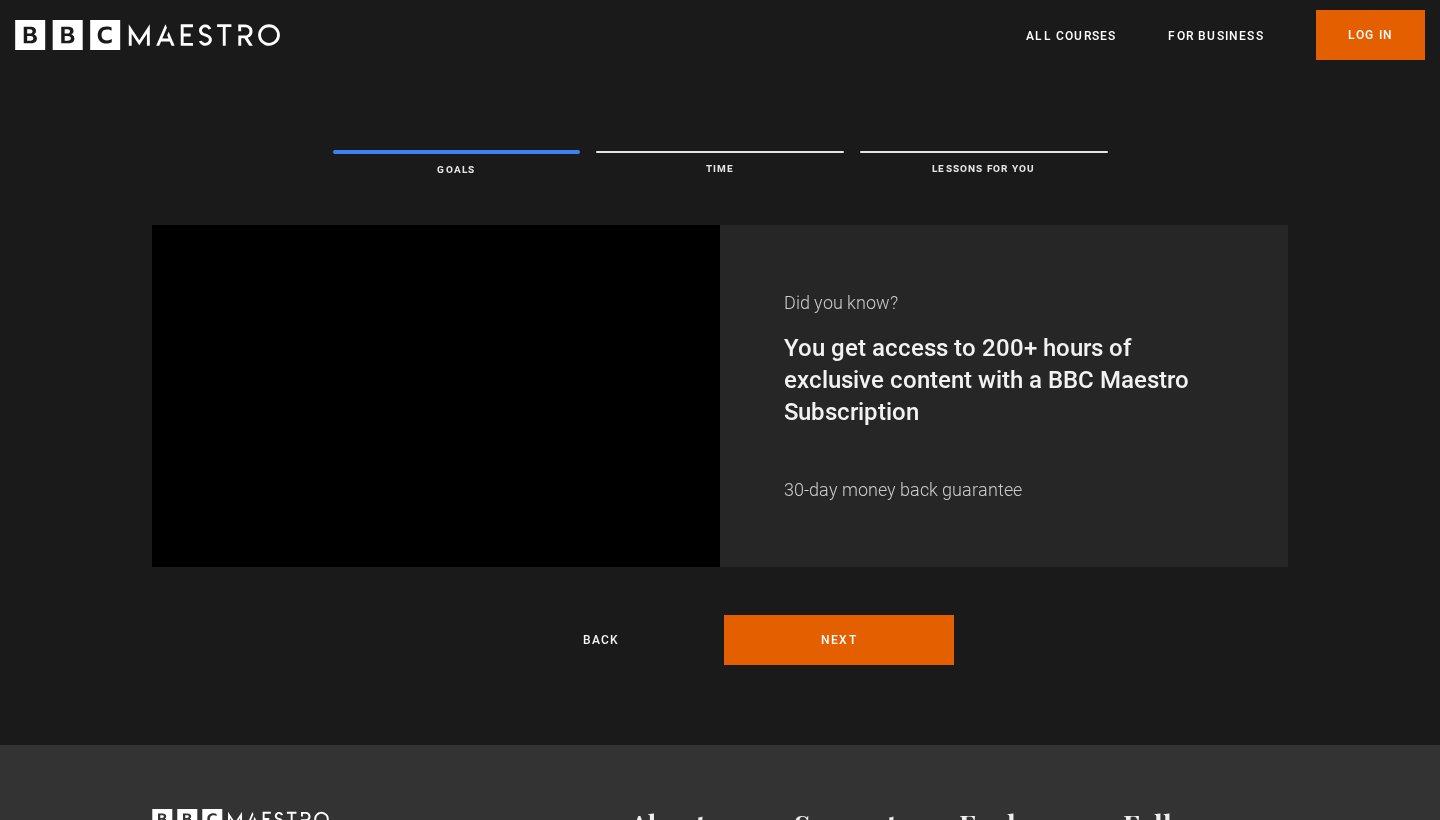 scroll, scrollTop: 0, scrollLeft: 0, axis: both 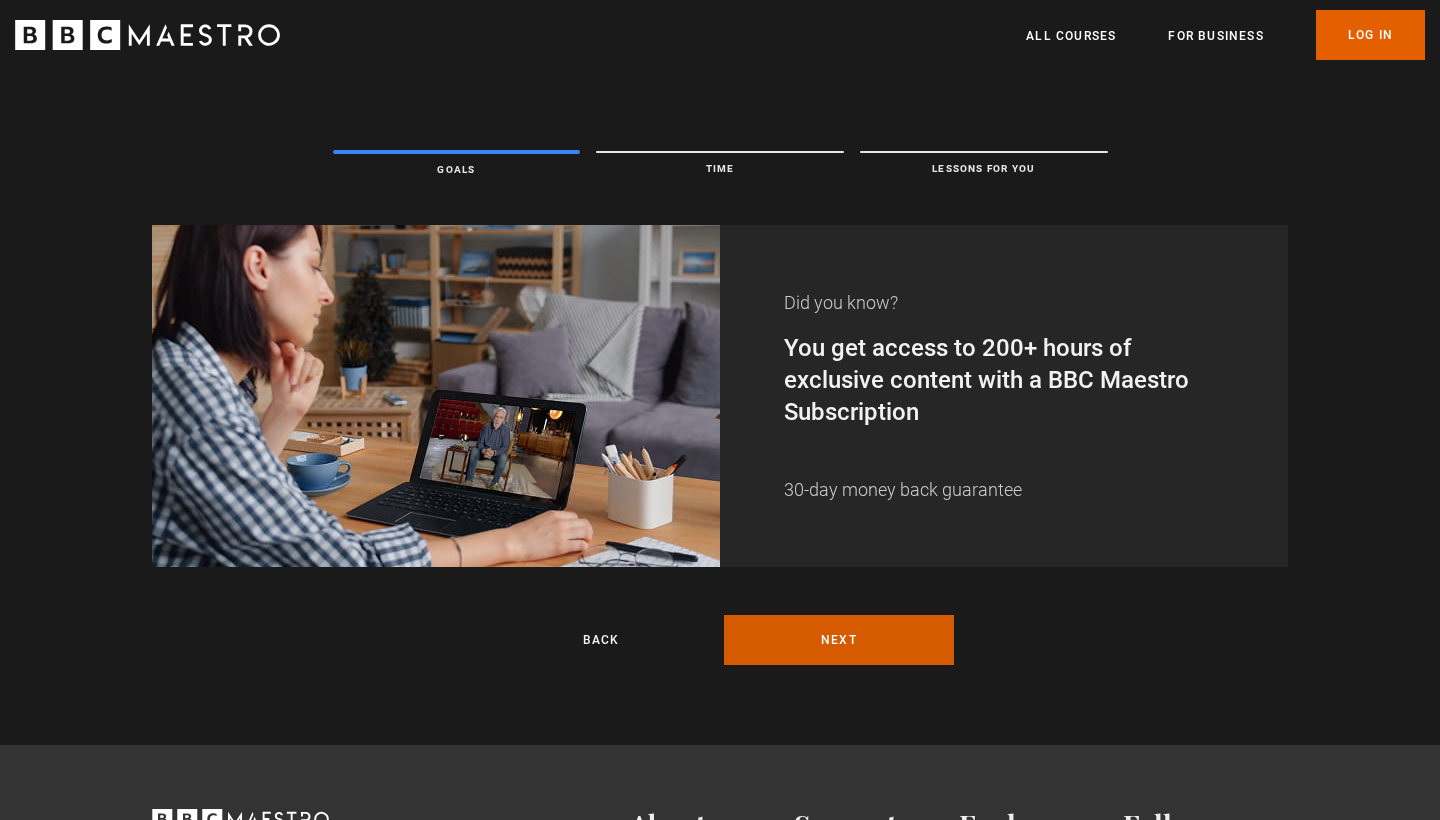 click on "Next" at bounding box center (839, 640) 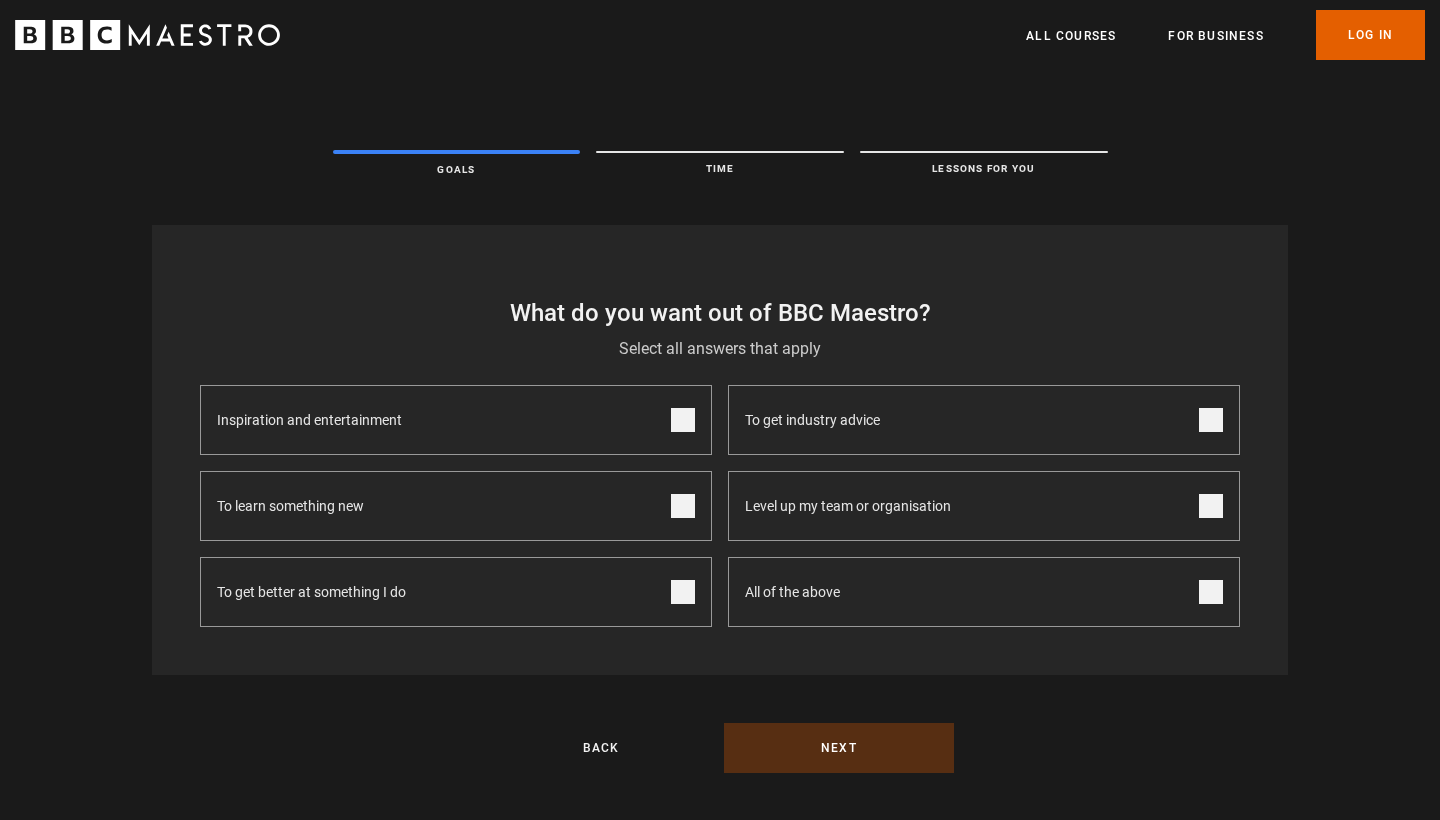 scroll, scrollTop: 0, scrollLeft: 0, axis: both 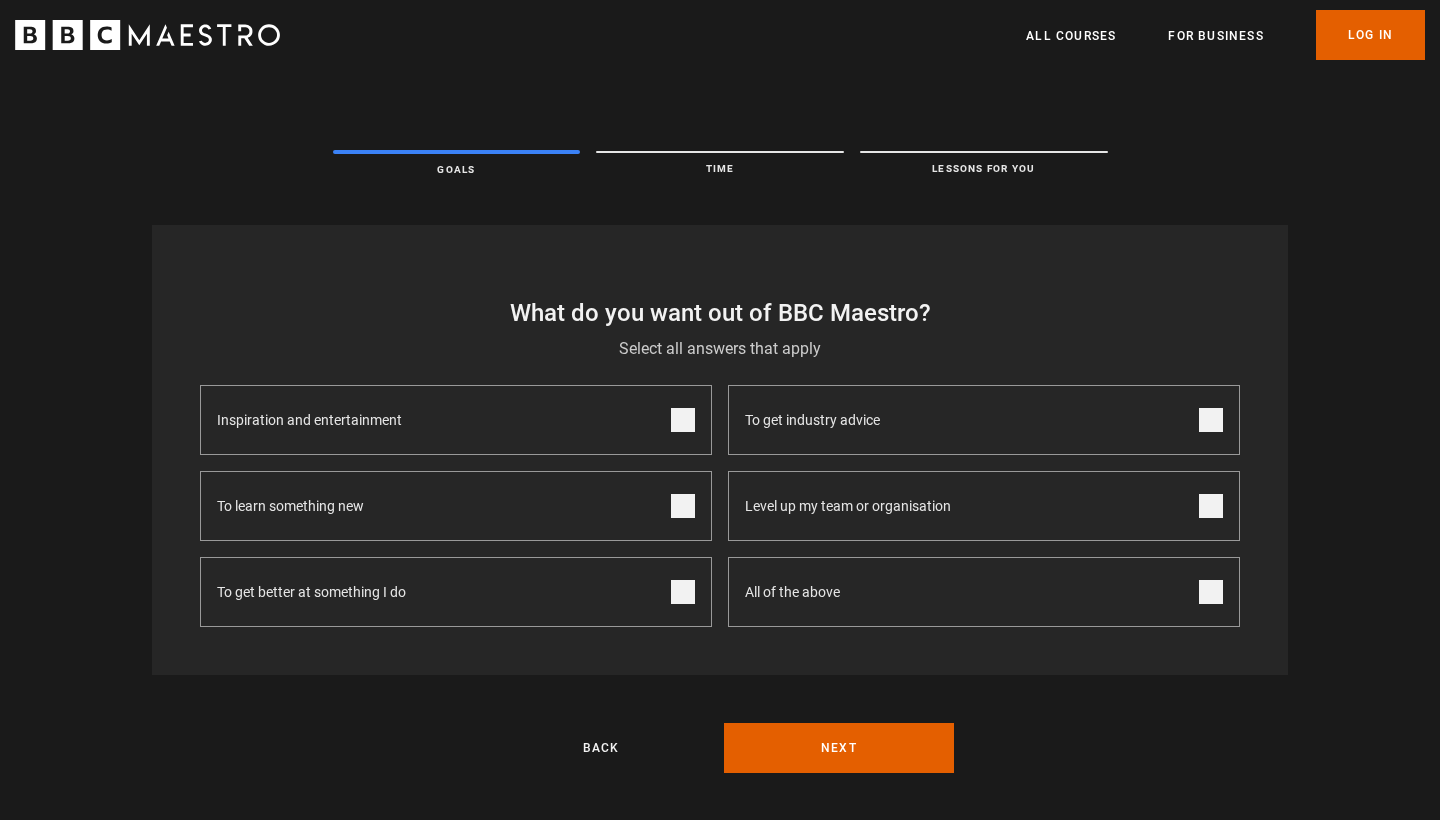 click at bounding box center [683, 506] 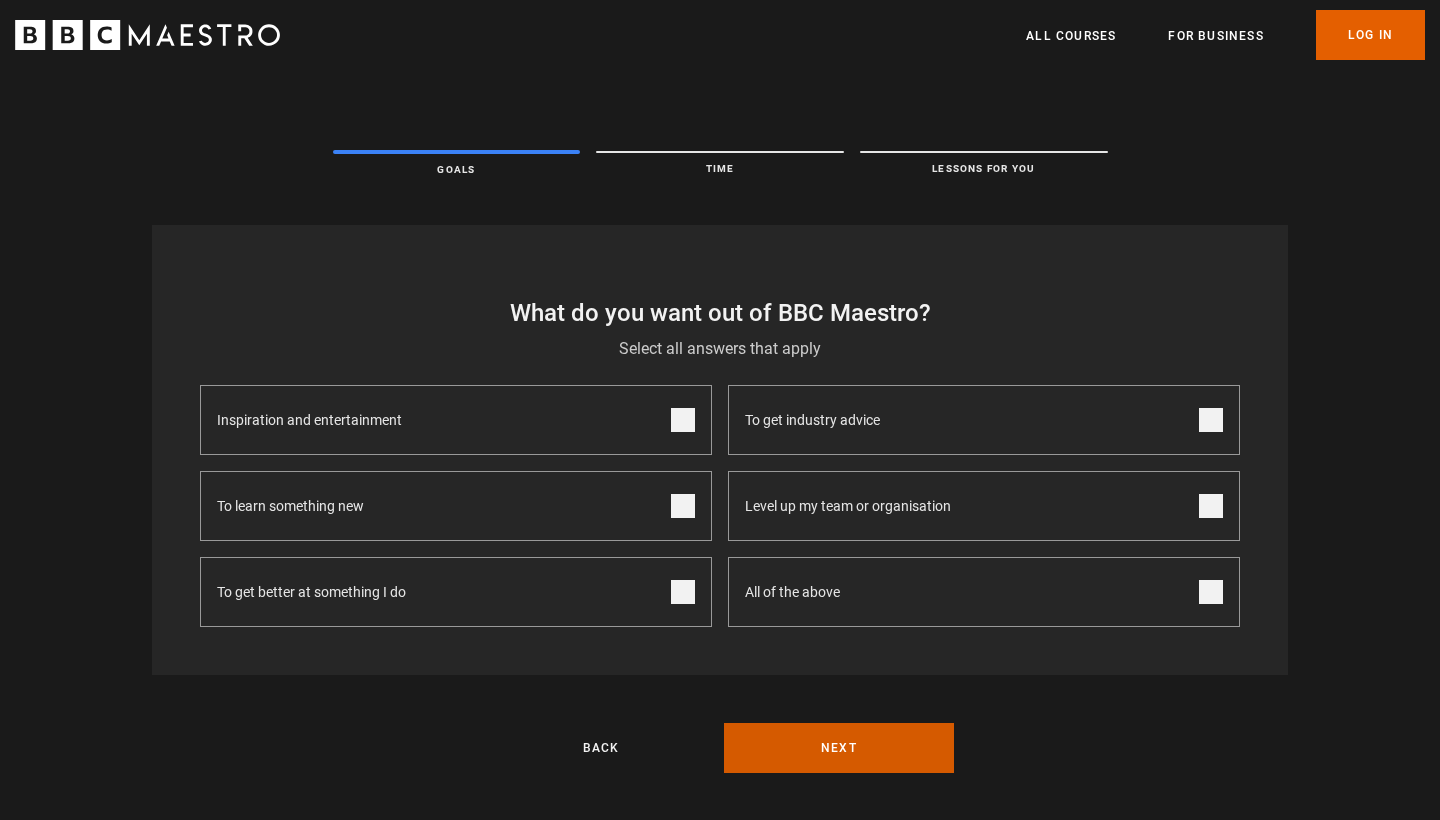 click on "Next" at bounding box center [839, 748] 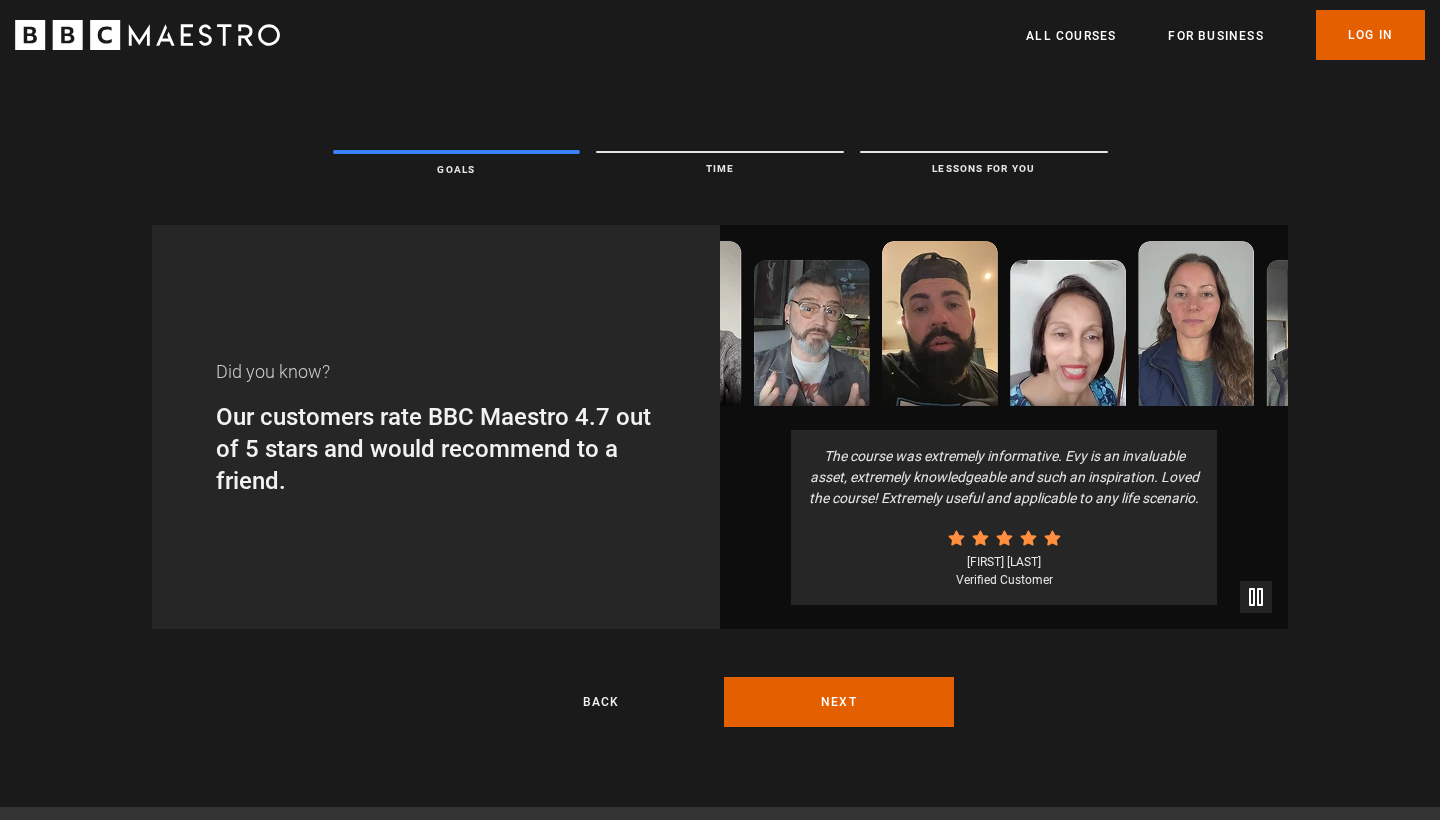scroll, scrollTop: 0, scrollLeft: 0, axis: both 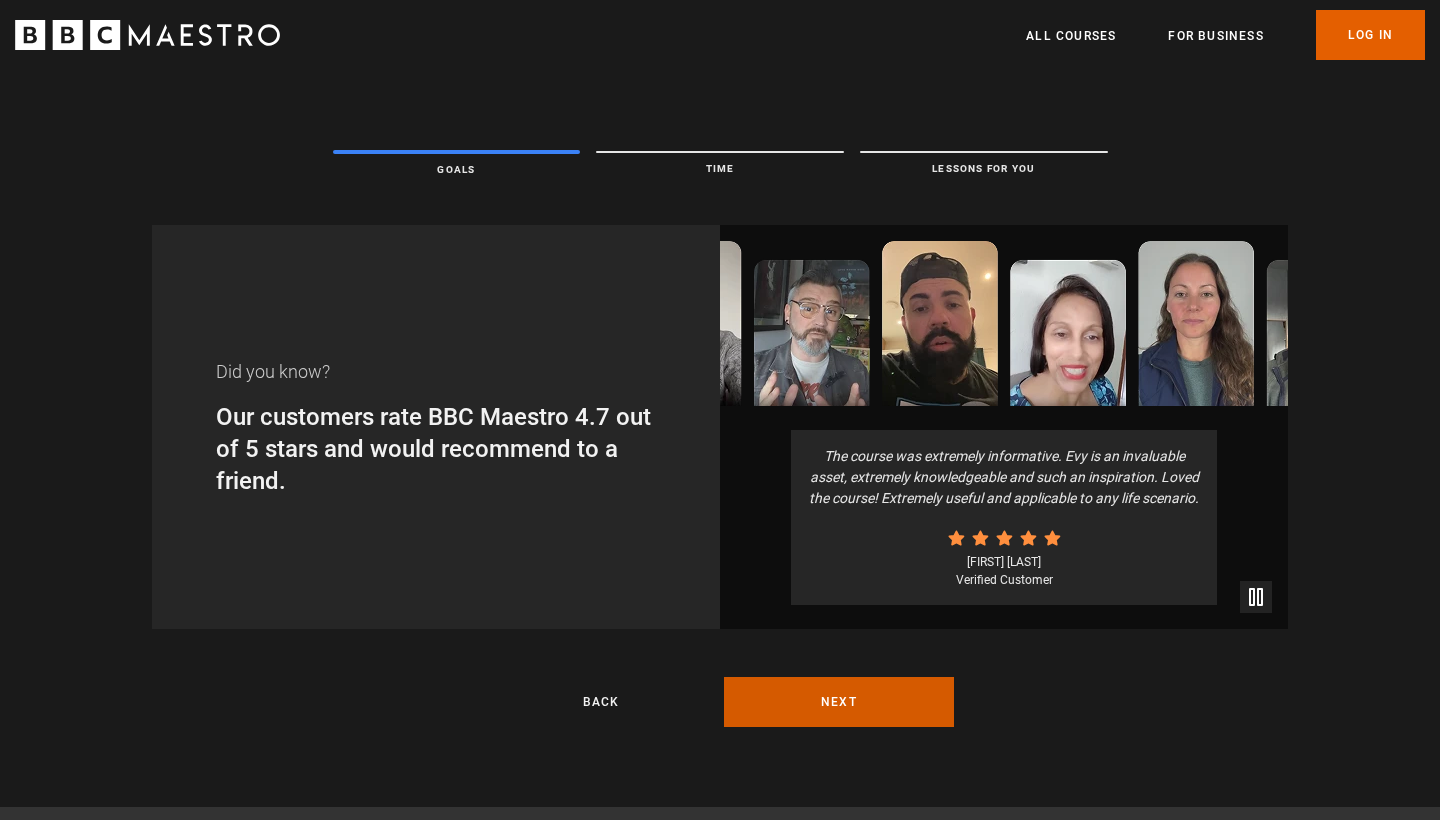 click on "Next" at bounding box center (839, 702) 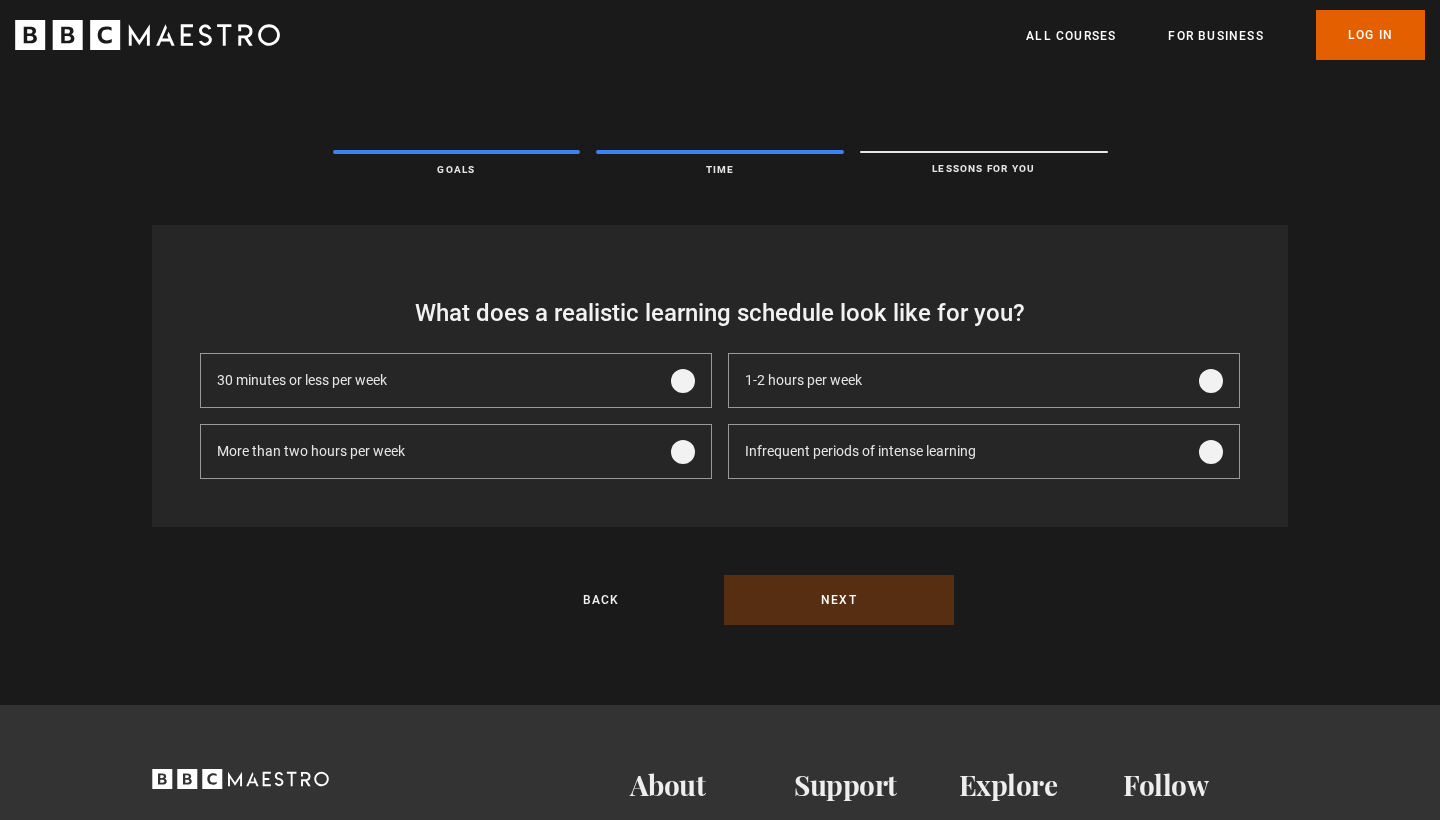scroll, scrollTop: 0, scrollLeft: 0, axis: both 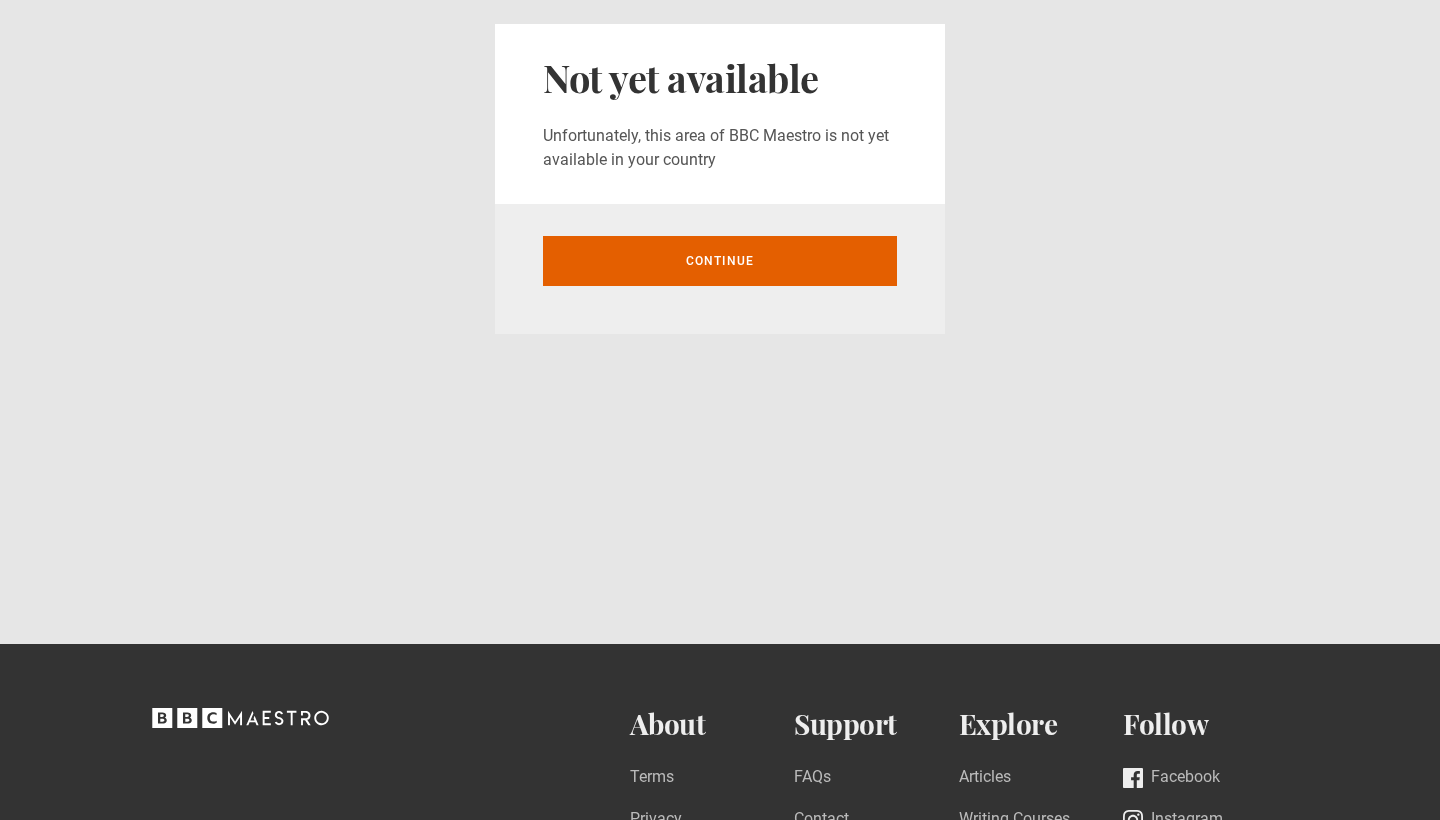 click on "Continue" at bounding box center [720, 261] 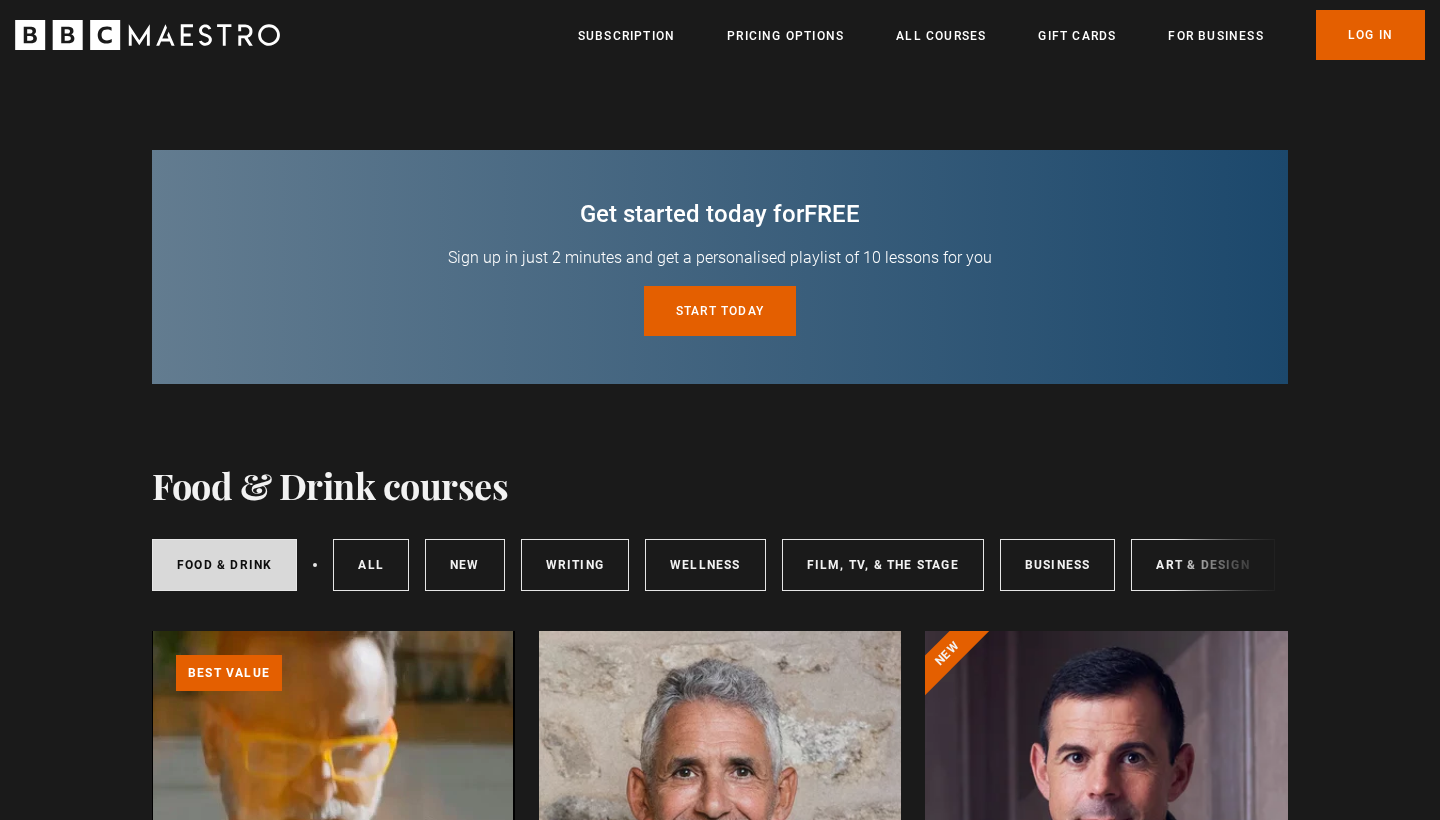scroll, scrollTop: 0, scrollLeft: 0, axis: both 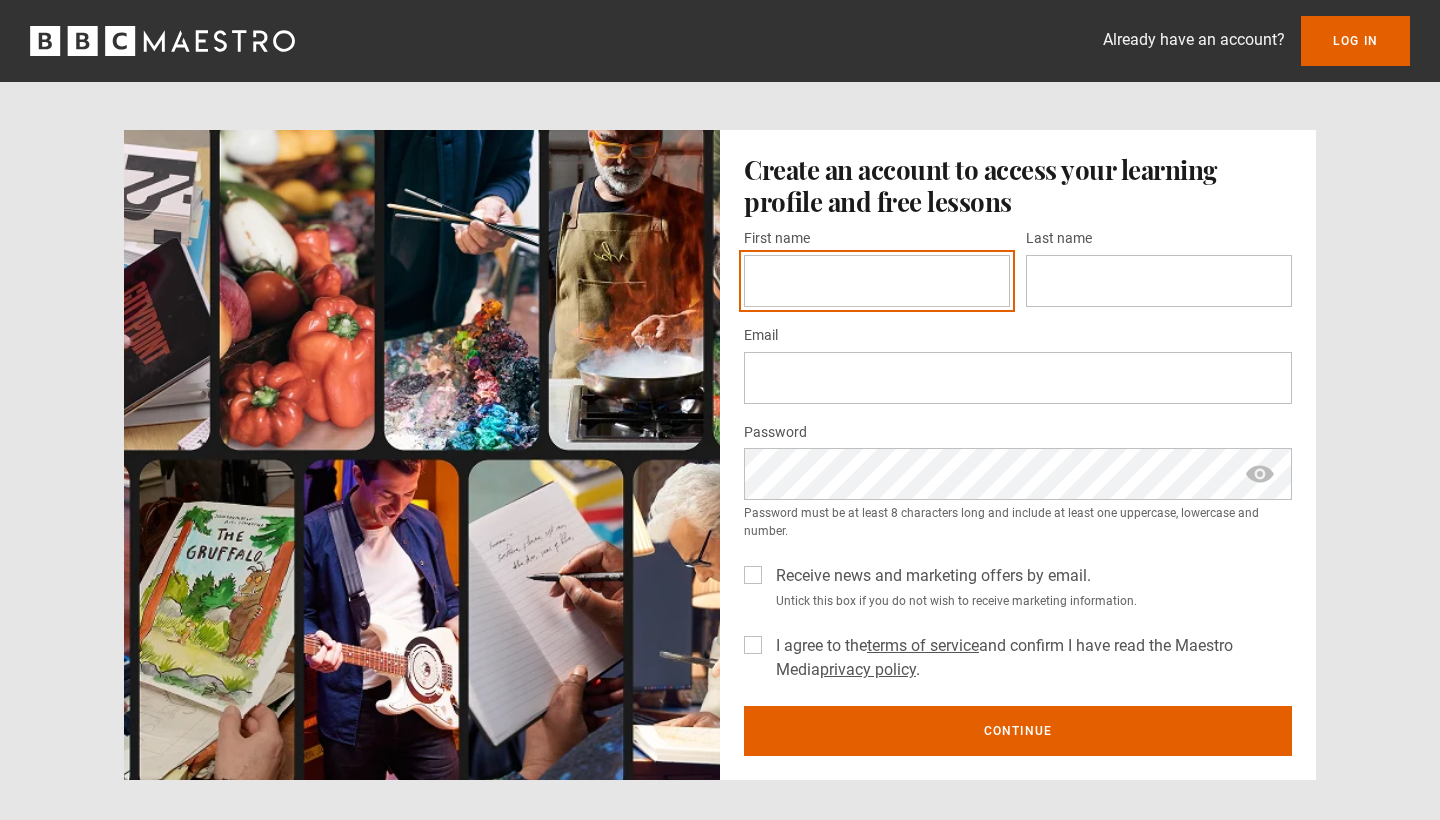 click on "First name  *" at bounding box center [877, 281] 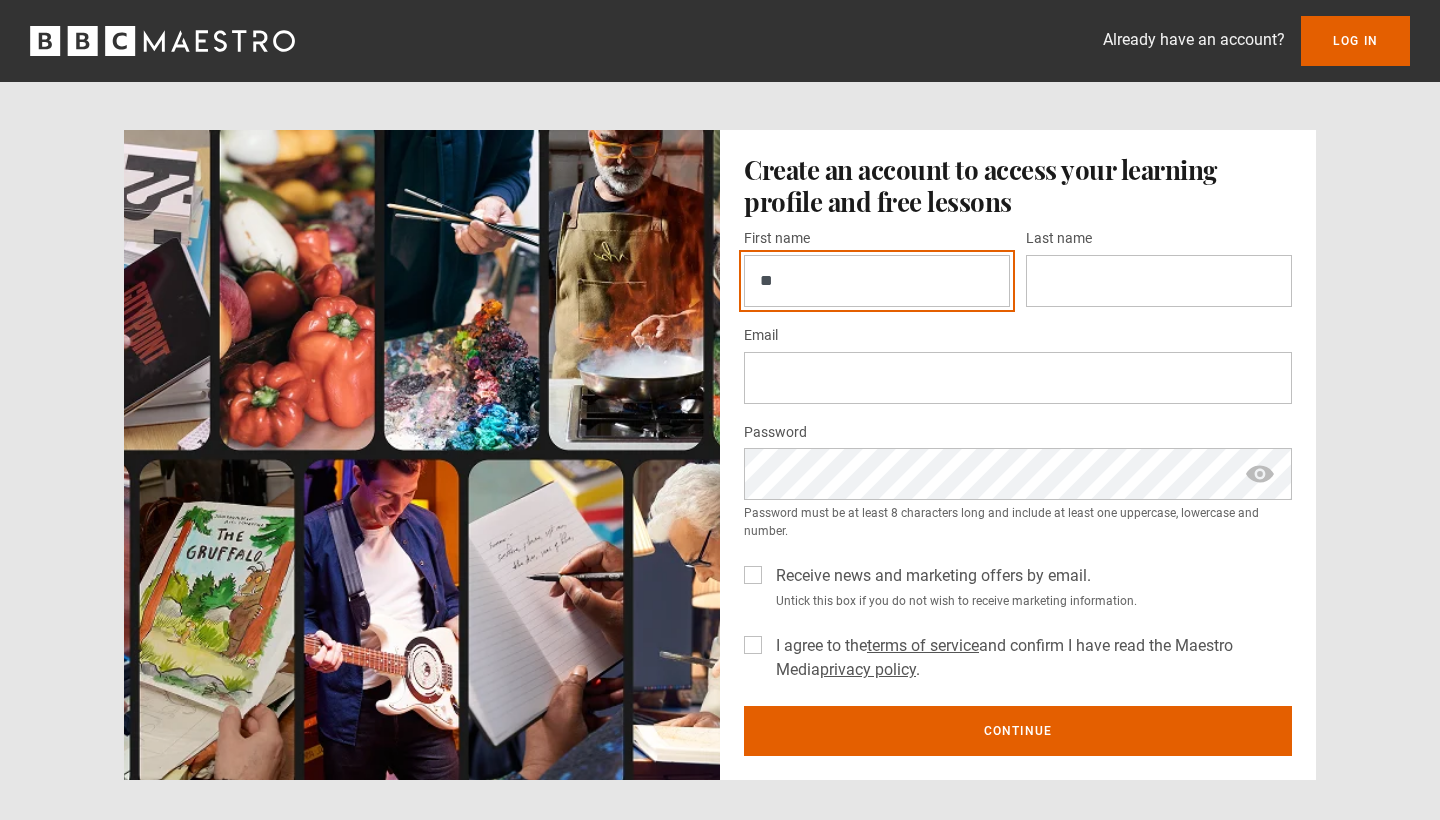 type on "*" 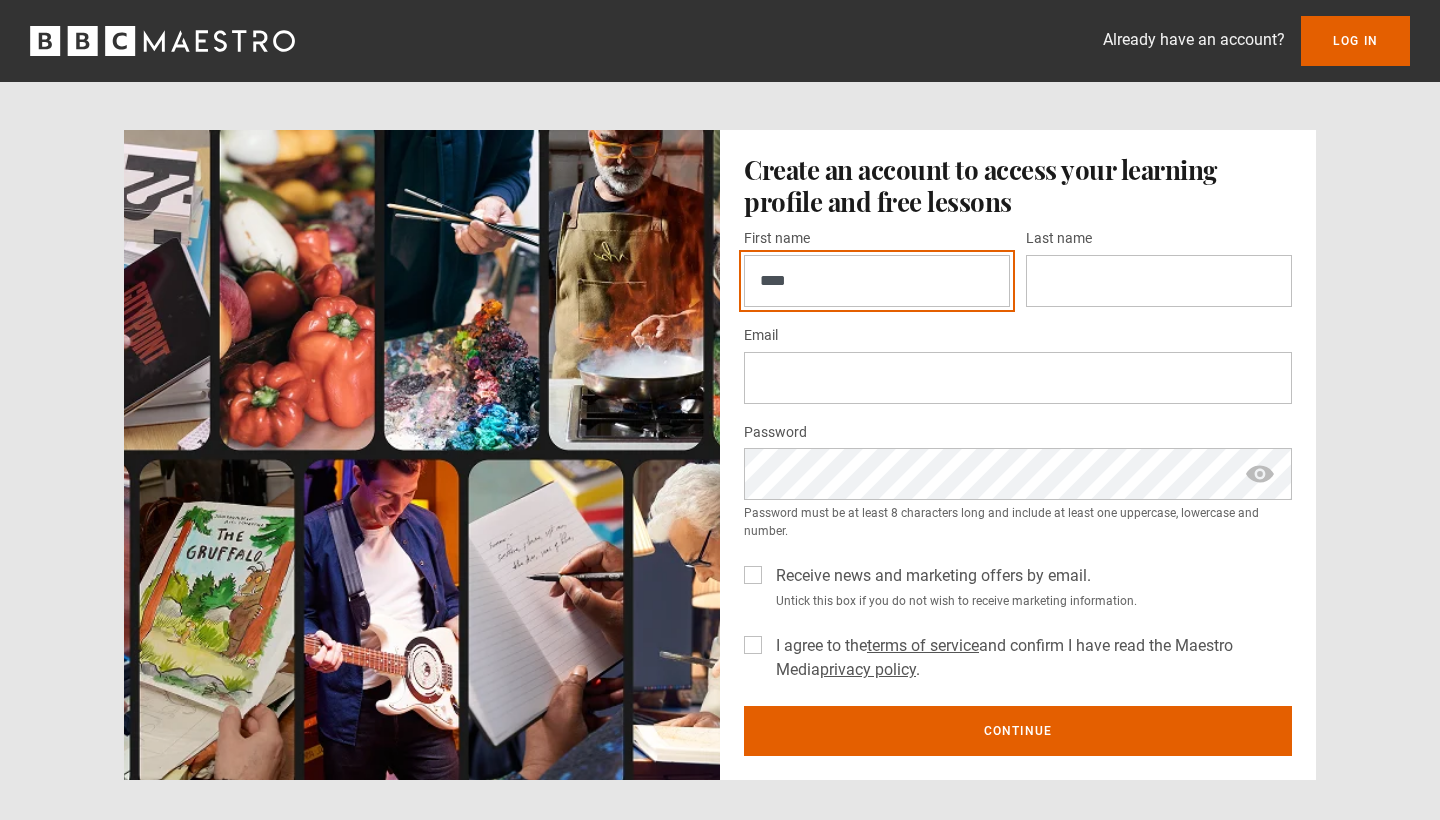 type on "****" 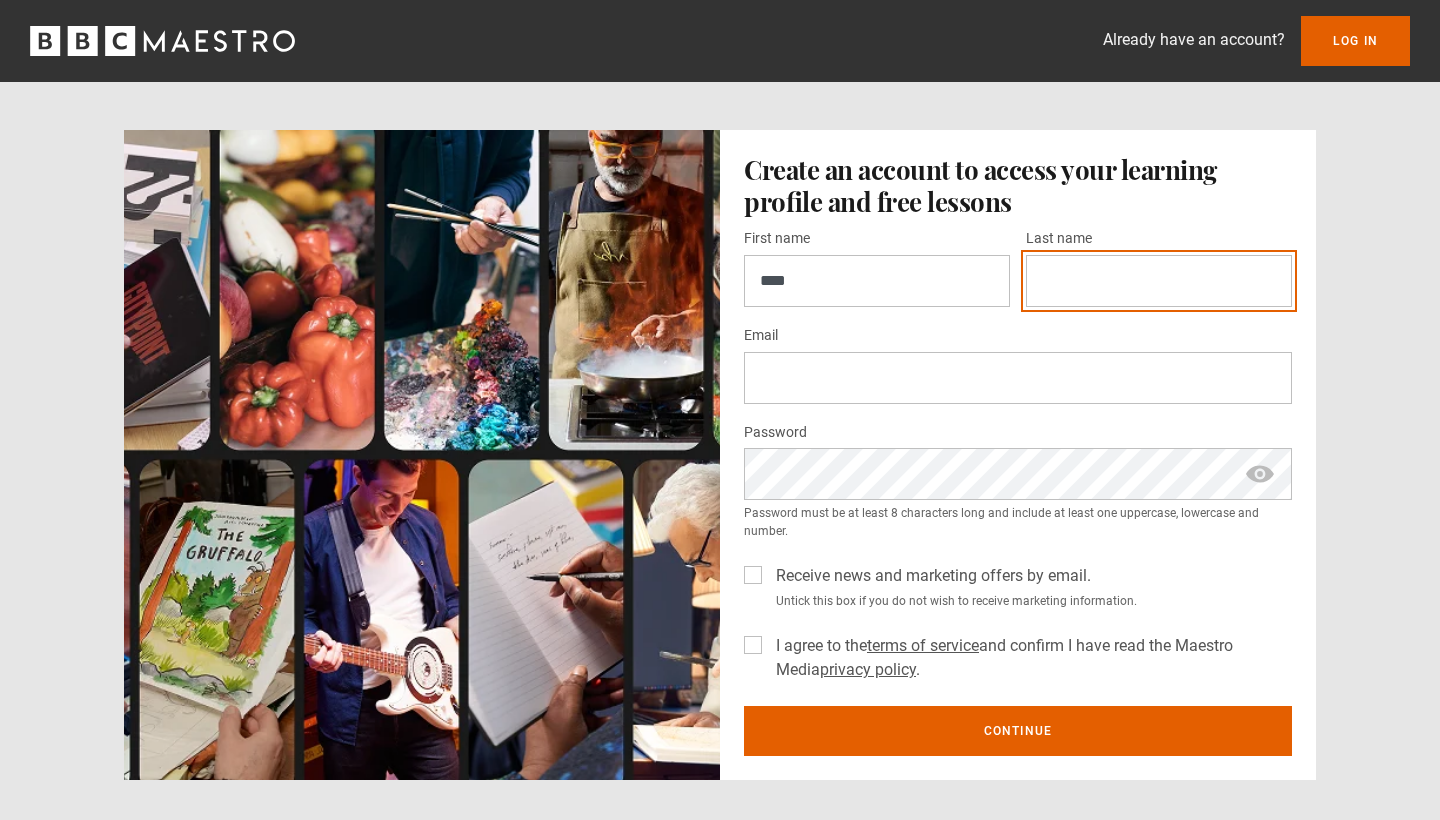 click on "Last name  *" at bounding box center (1159, 281) 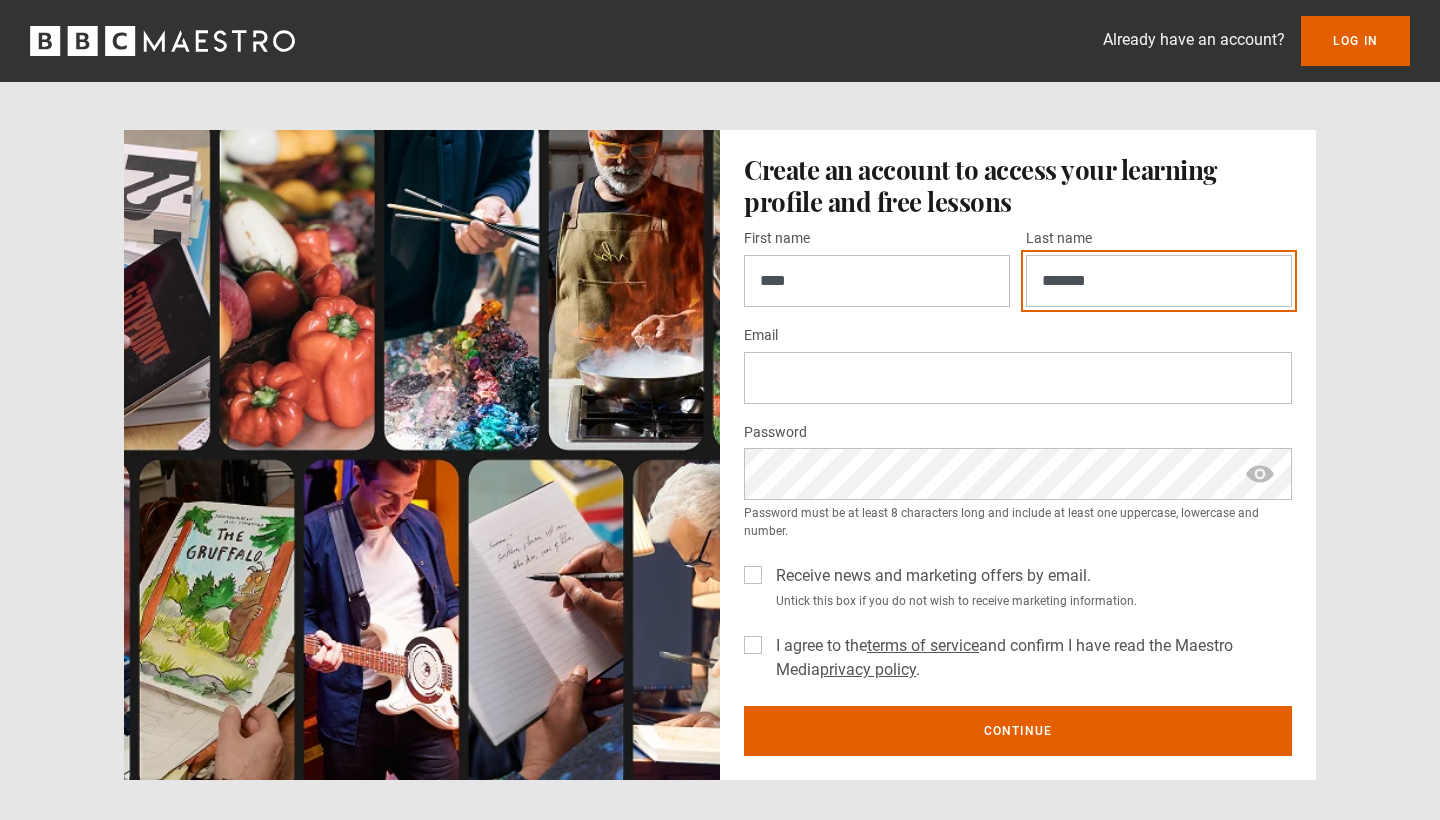 type on "*******" 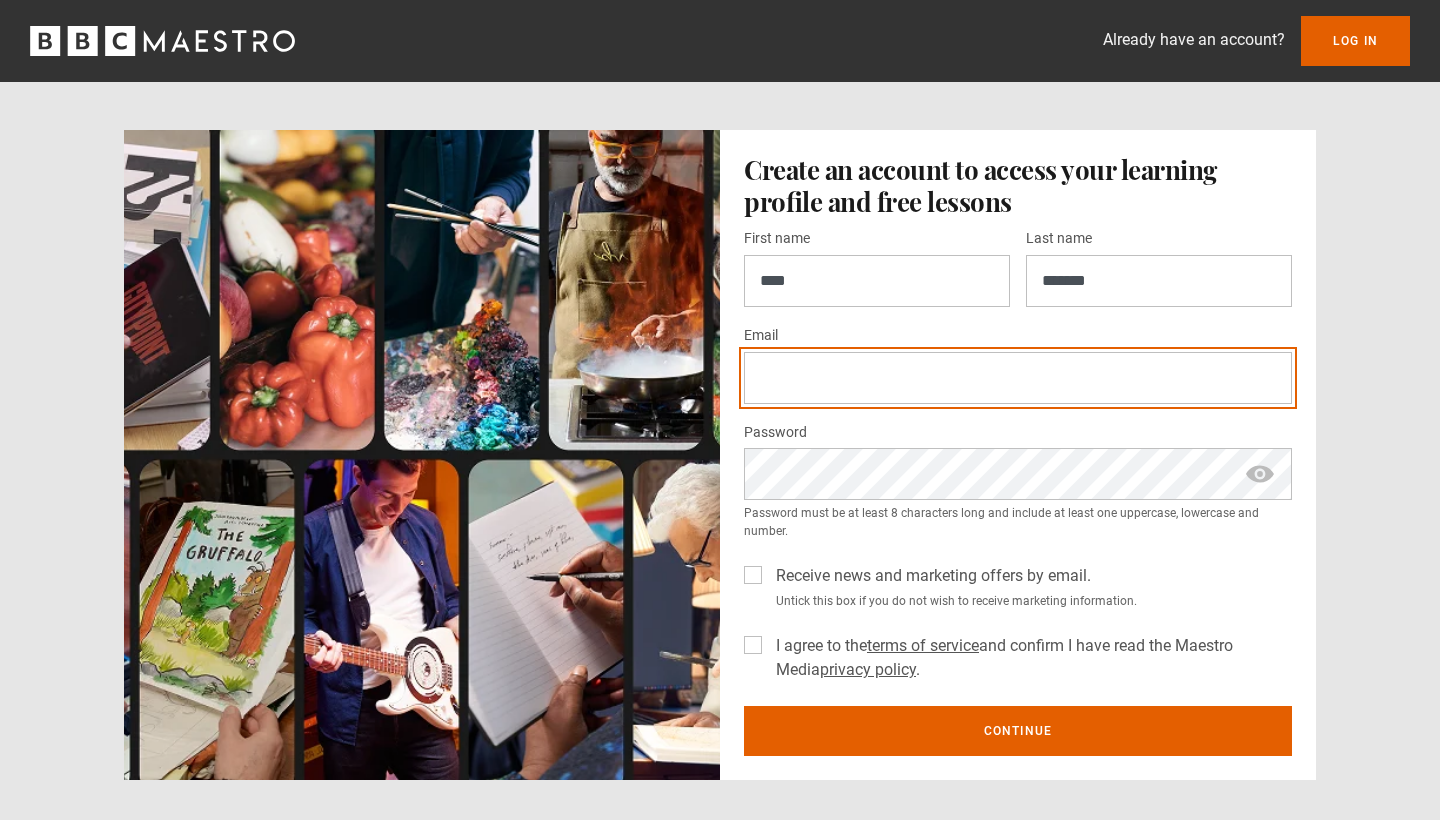 click on "Email  *" at bounding box center [1018, 378] 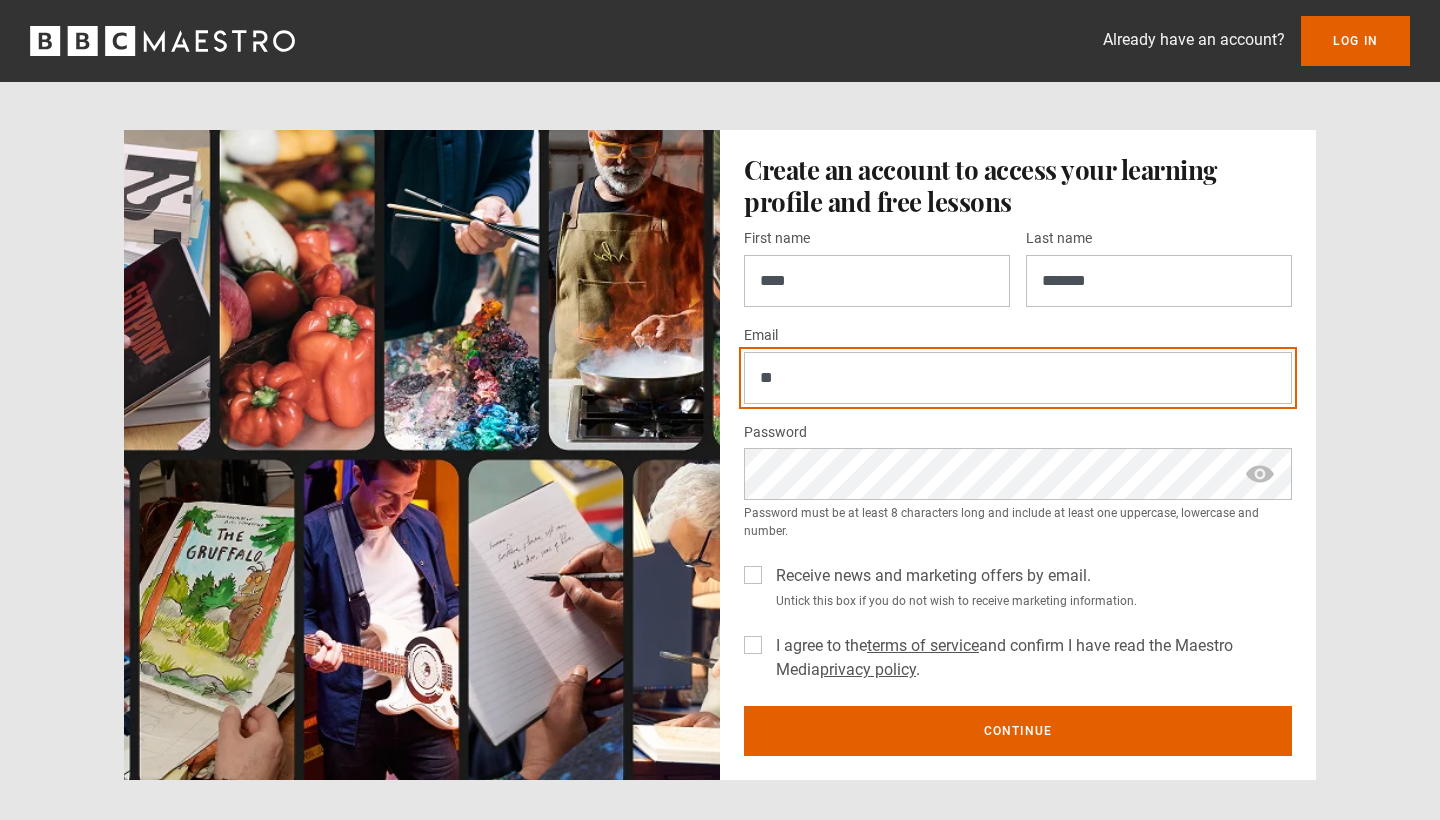 type on "*" 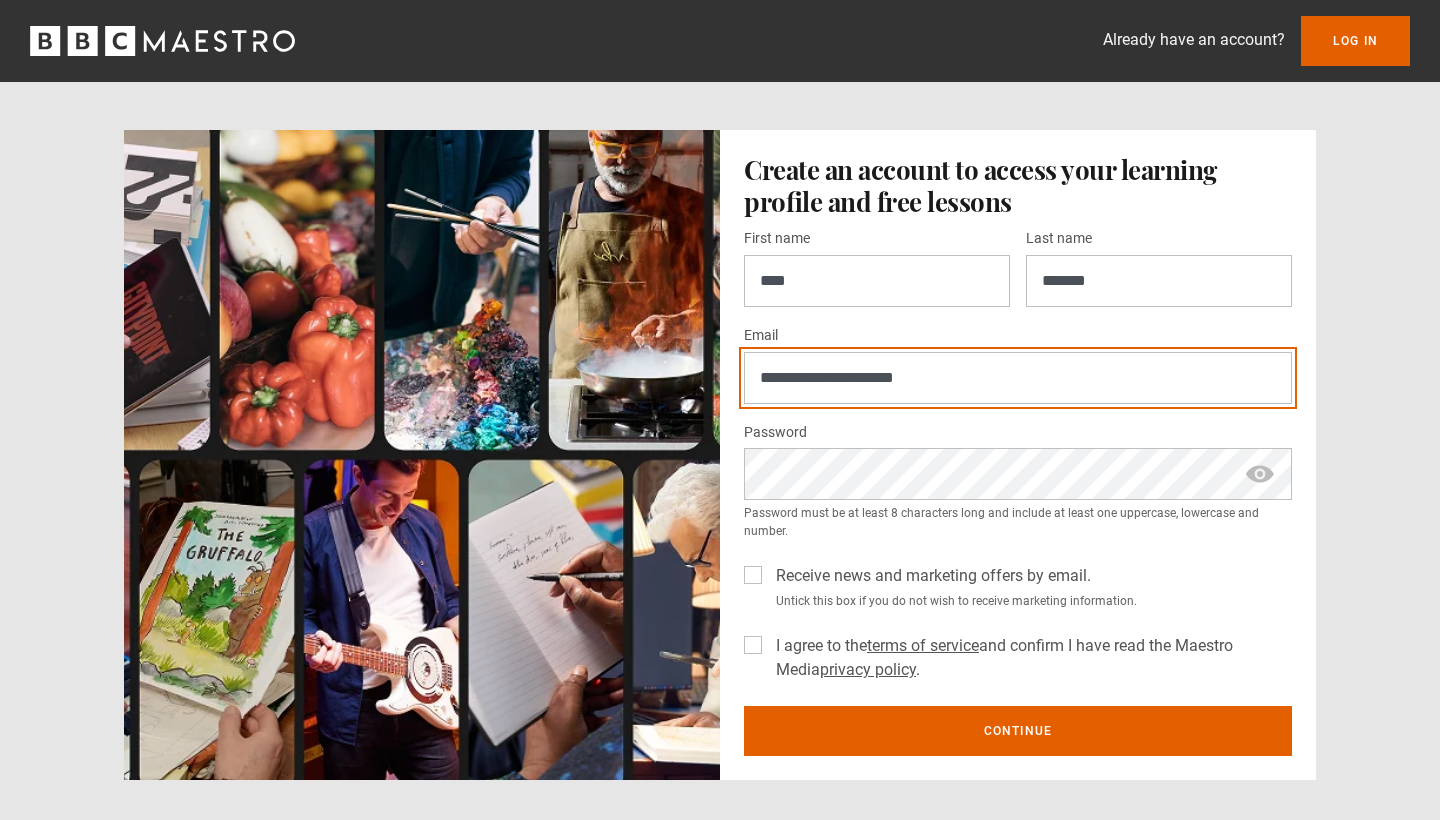 type on "**********" 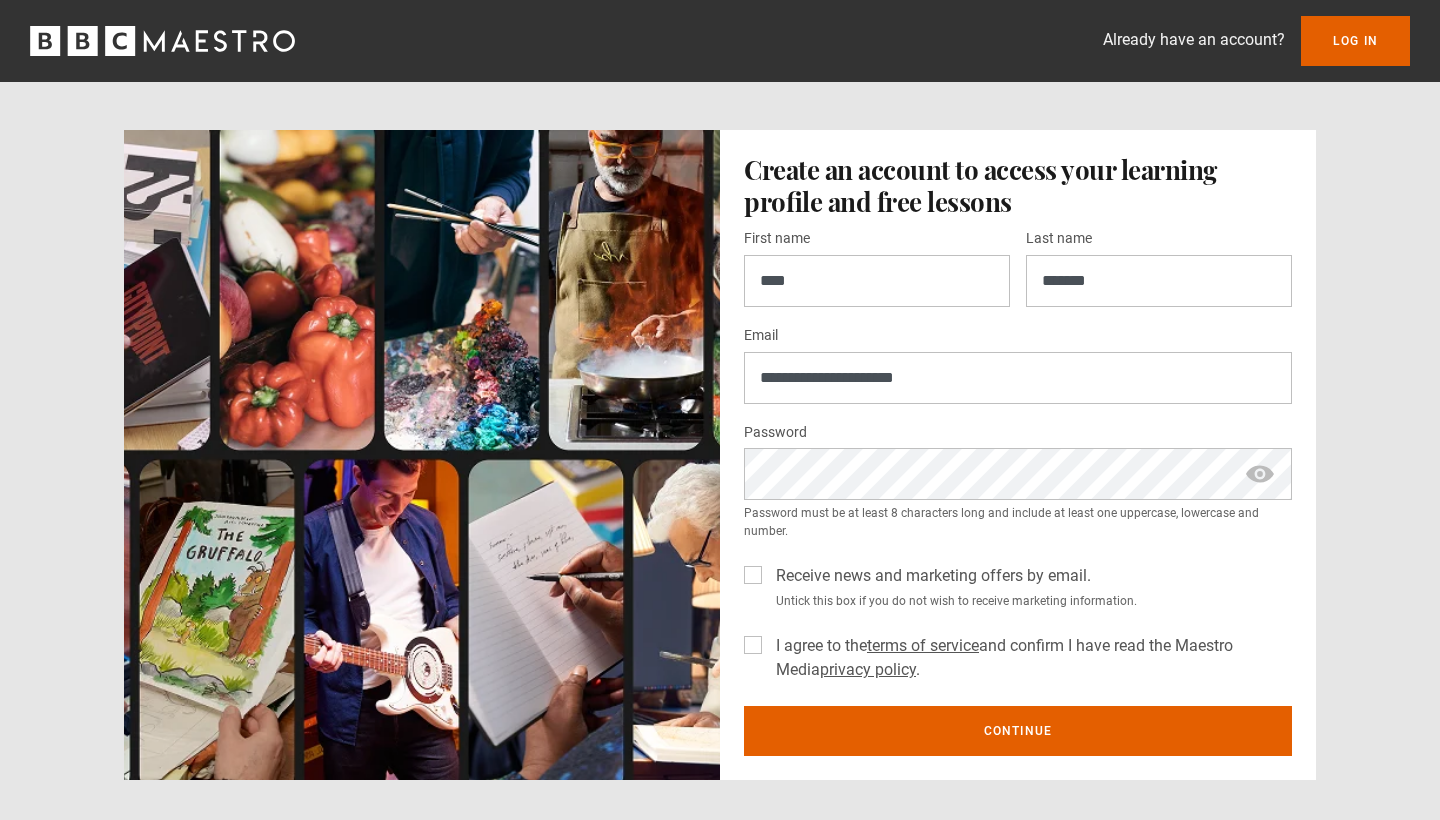 click at bounding box center (1260, 474) 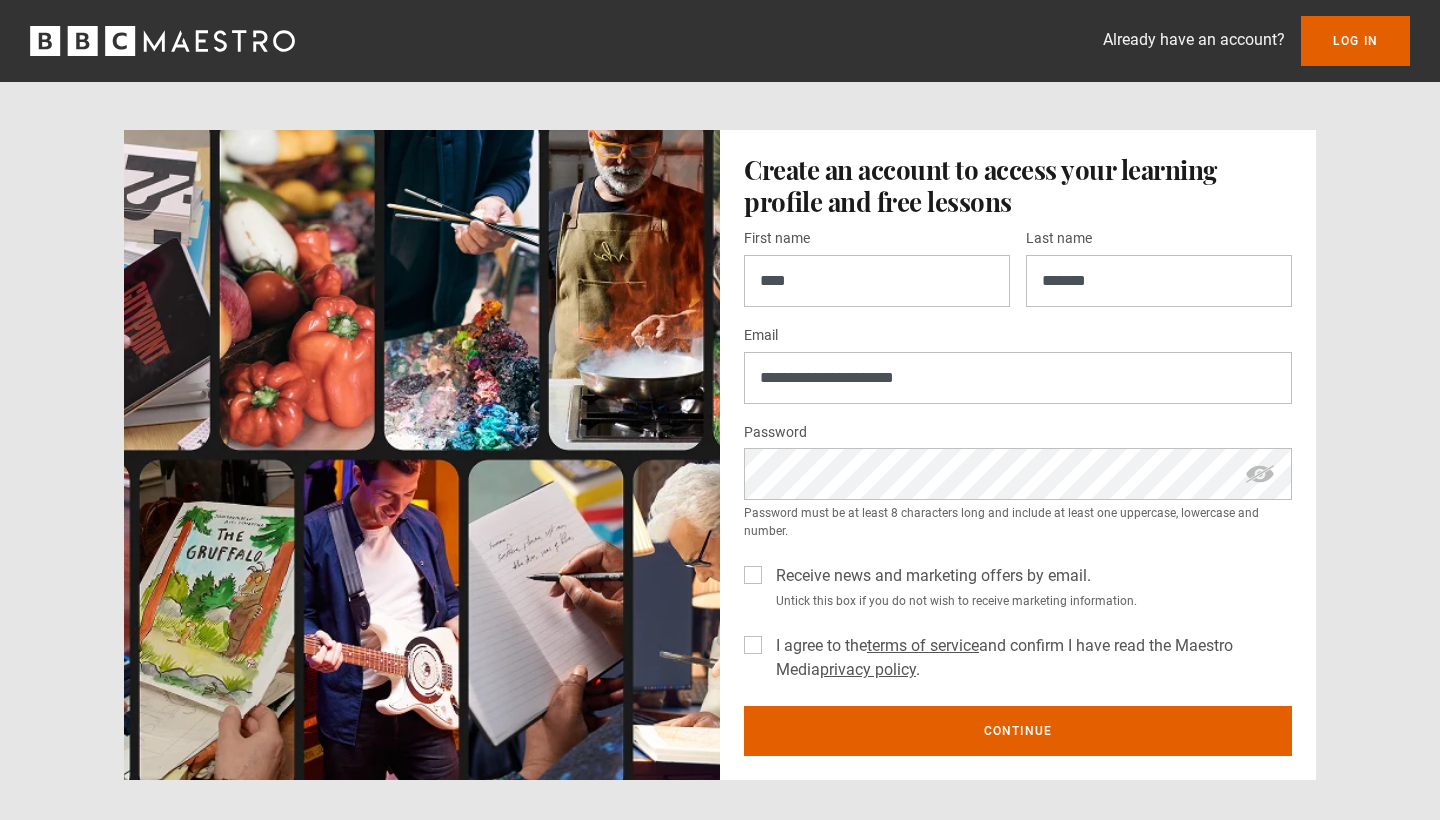 click on "I agree to the  terms of service  and confirm I have read the Maestro Media  privacy policy ." at bounding box center (1030, 658) 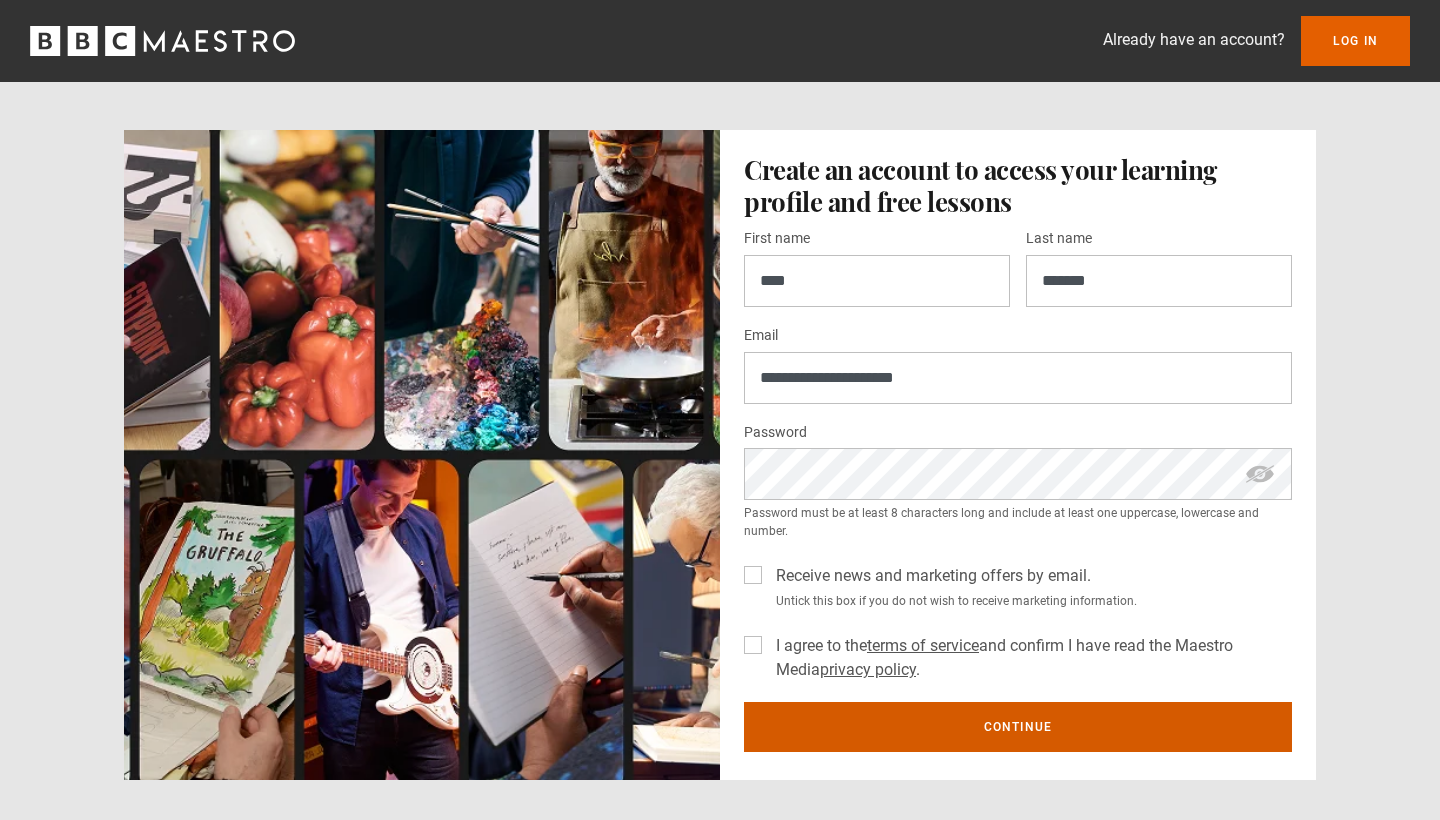 click on "Continue" at bounding box center (1018, 727) 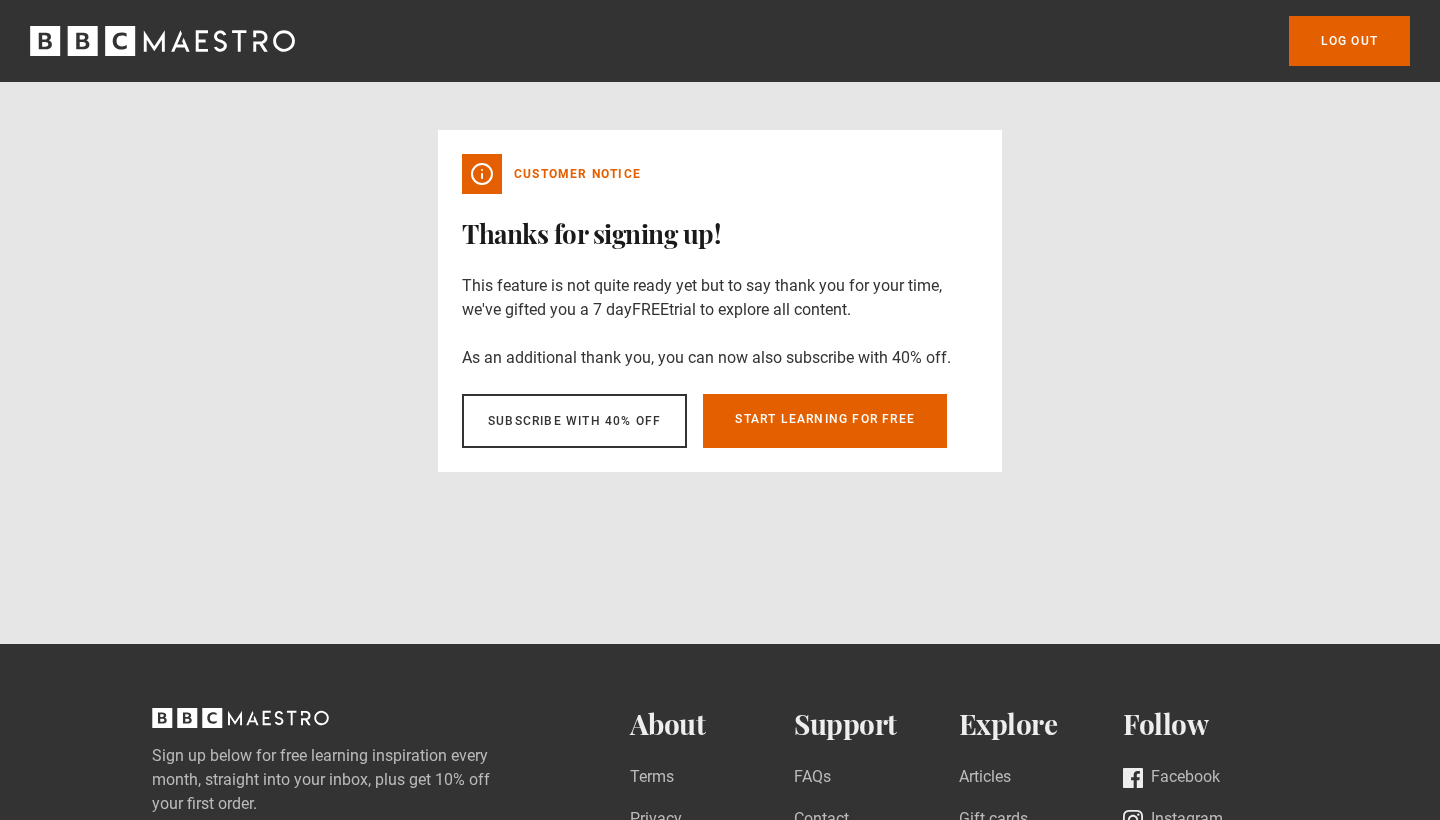 scroll, scrollTop: 0, scrollLeft: 0, axis: both 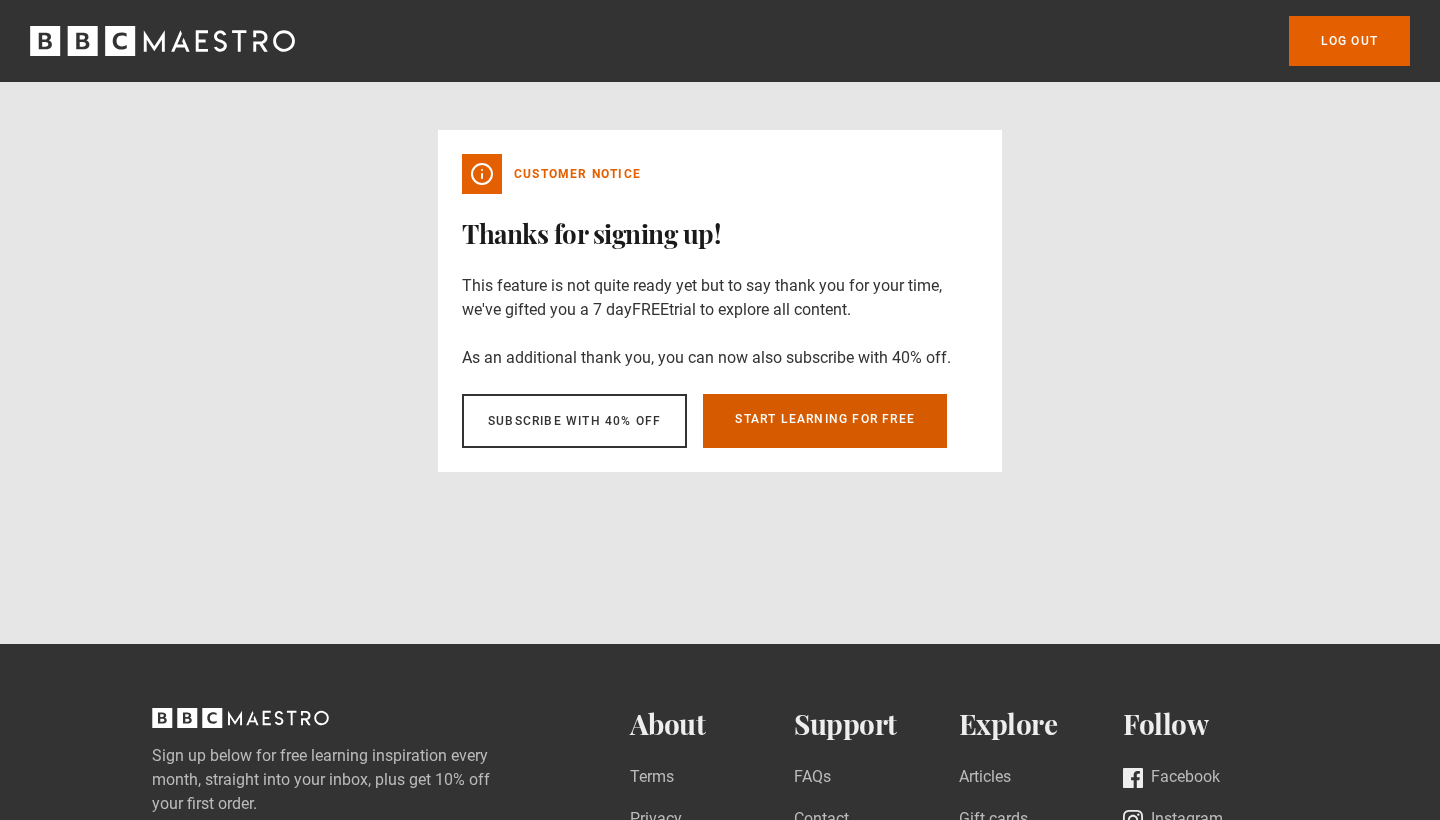 click on "Start learning for free" at bounding box center [825, 421] 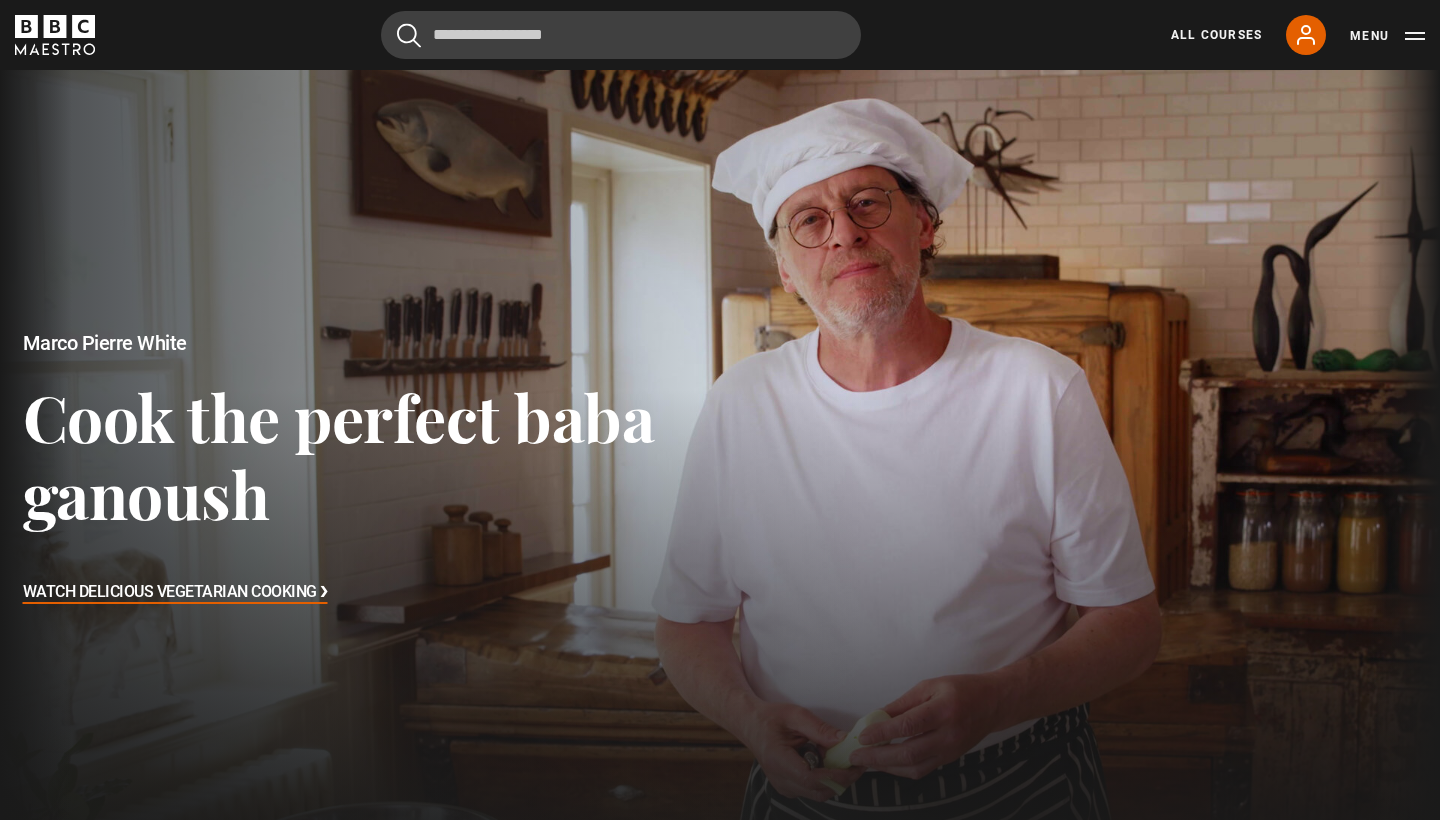 scroll, scrollTop: 0, scrollLeft: 0, axis: both 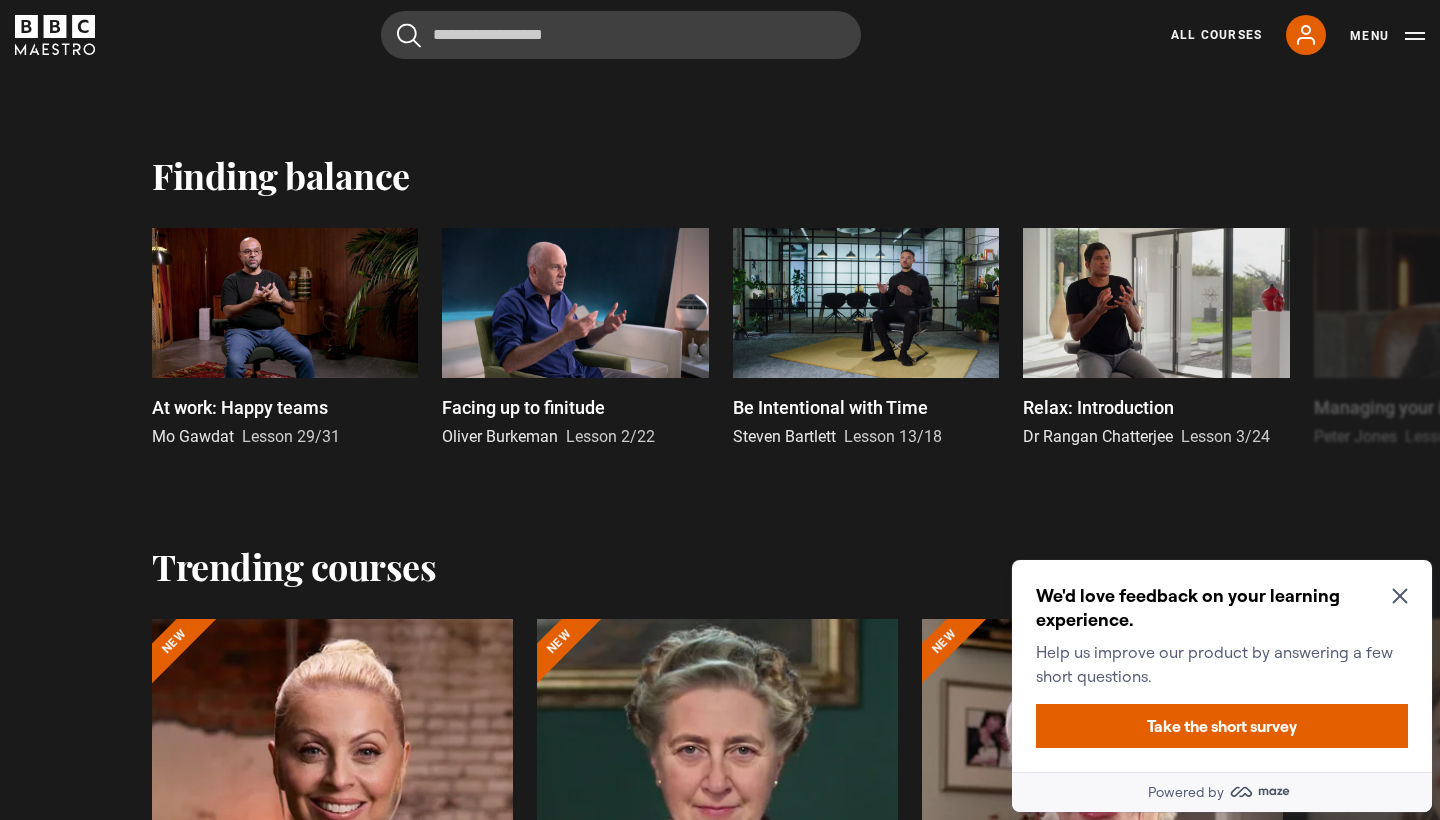 click 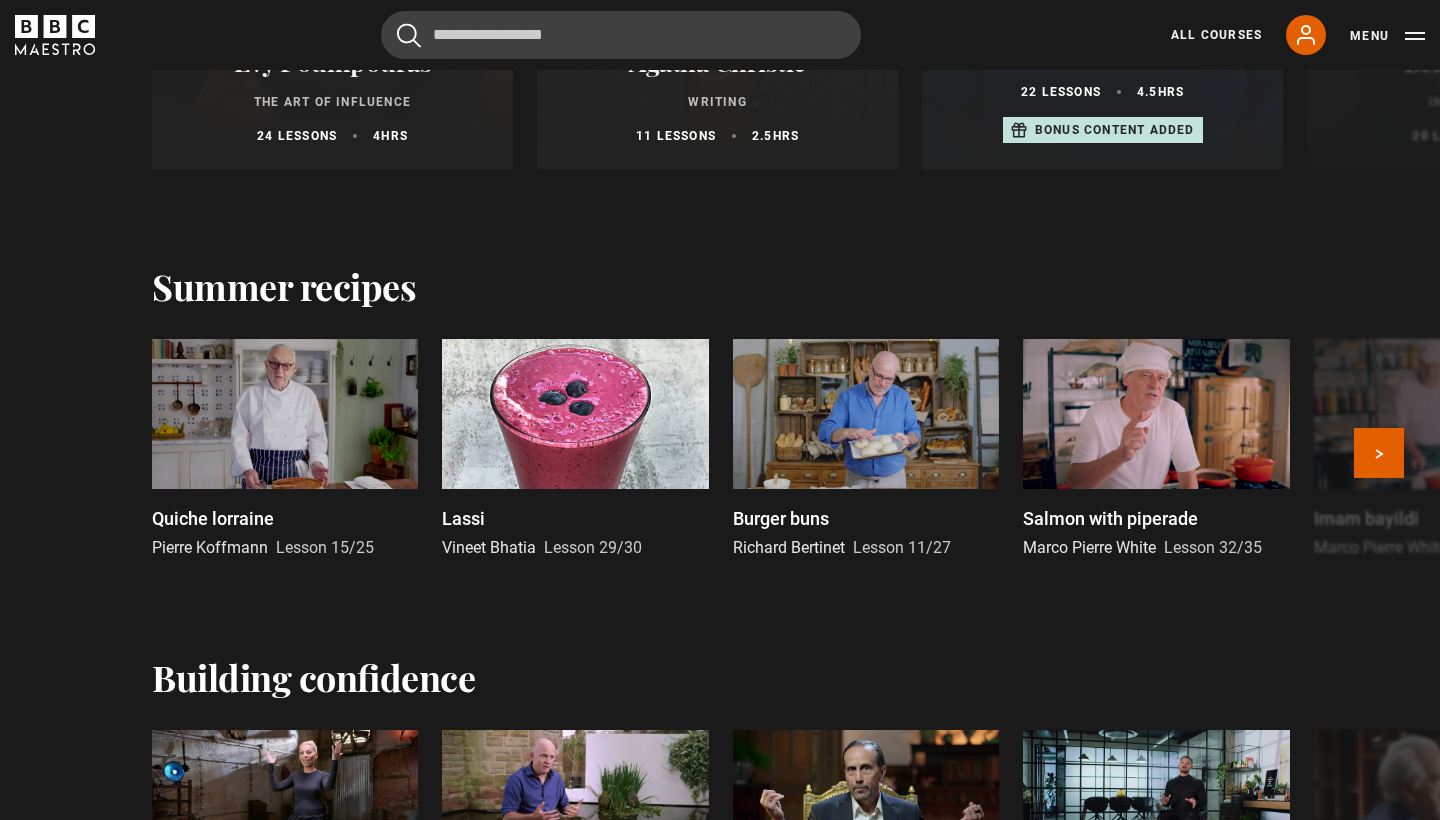 scroll, scrollTop: 3163, scrollLeft: 0, axis: vertical 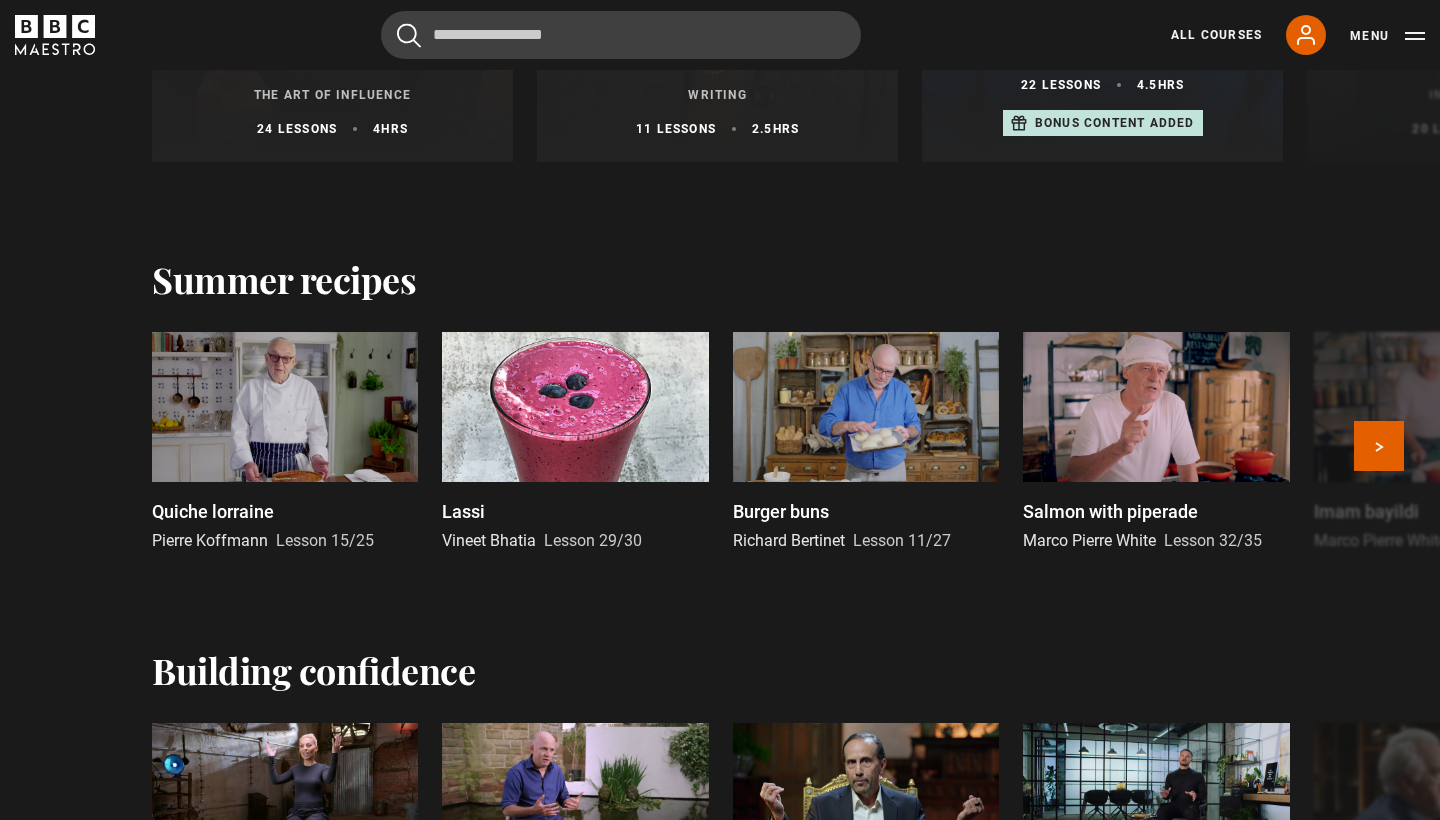 click on "Pierre Koffmann" at bounding box center (210, 540) 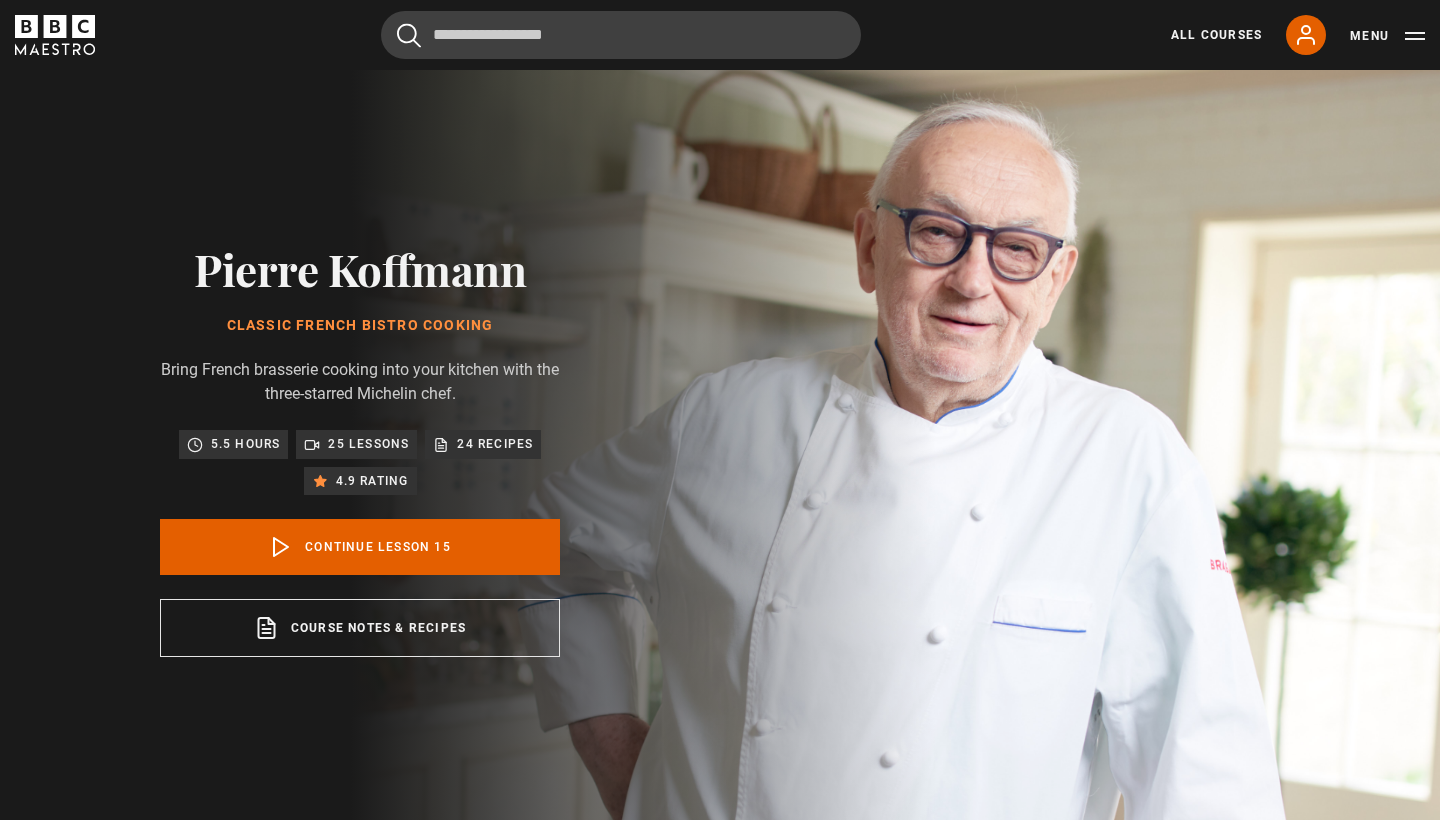 scroll, scrollTop: 830, scrollLeft: 0, axis: vertical 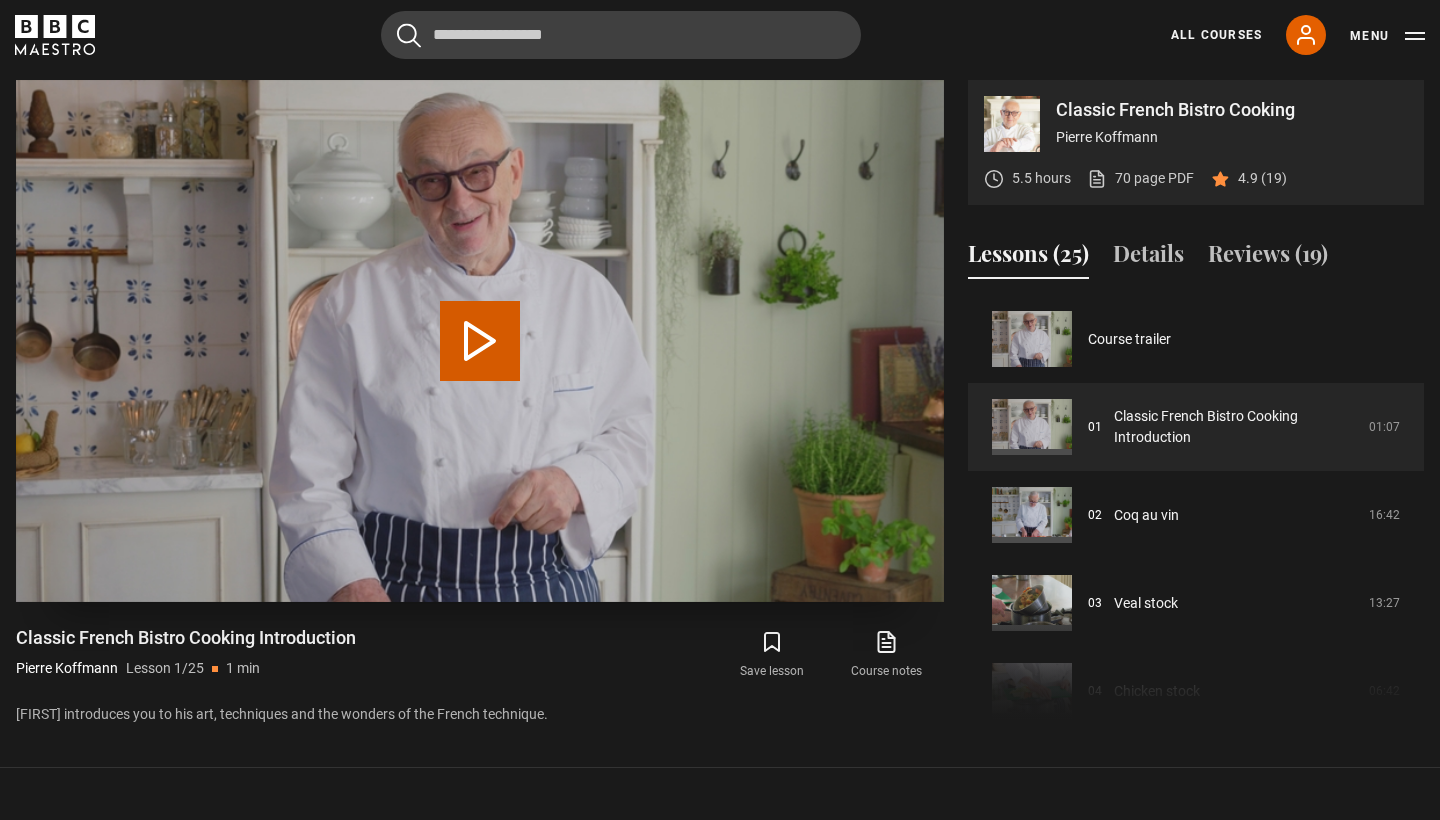 click on "Play Lesson Classic French Bistro Cooking Introduction" at bounding box center (480, 341) 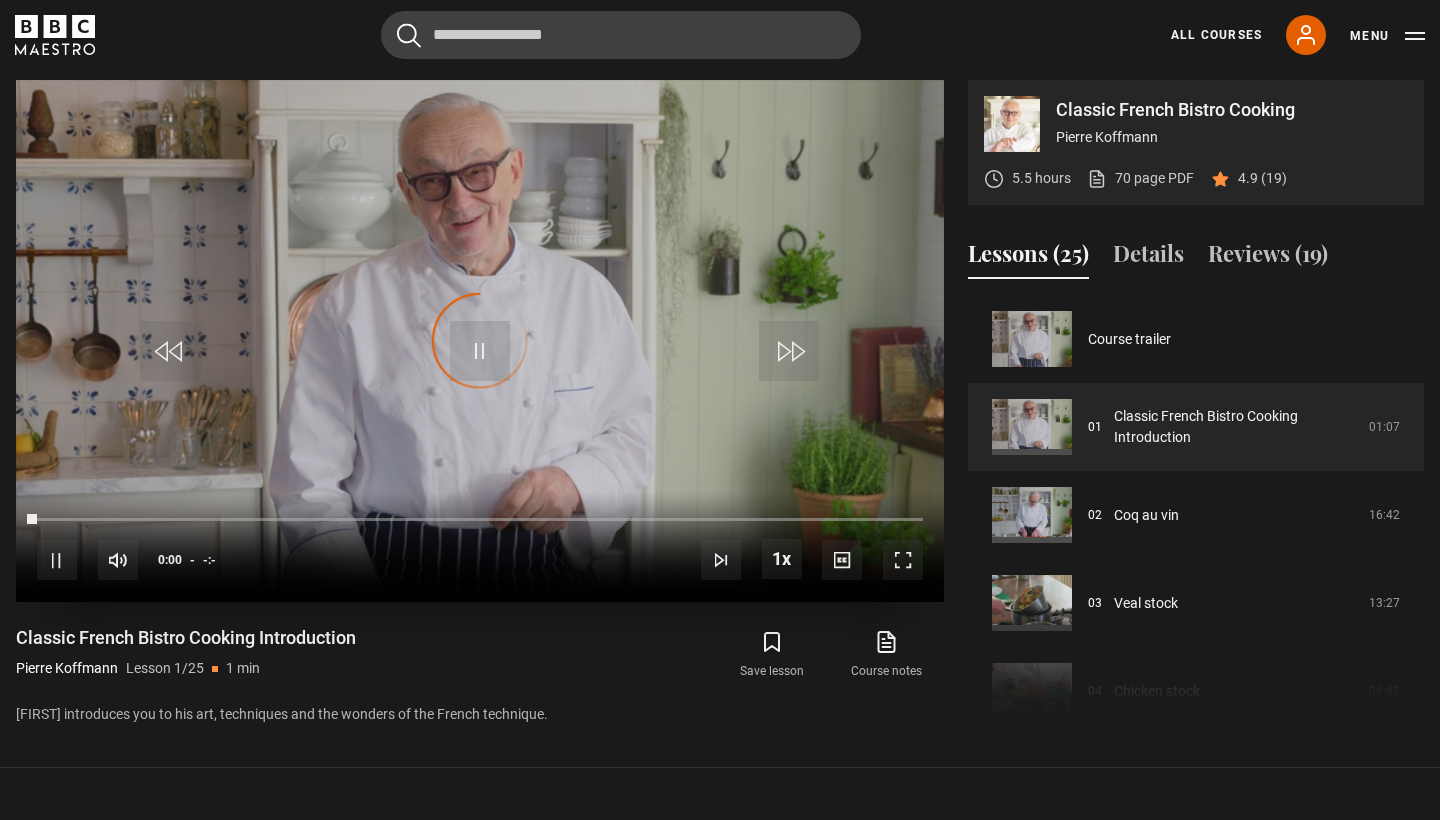 click at bounding box center [903, 560] 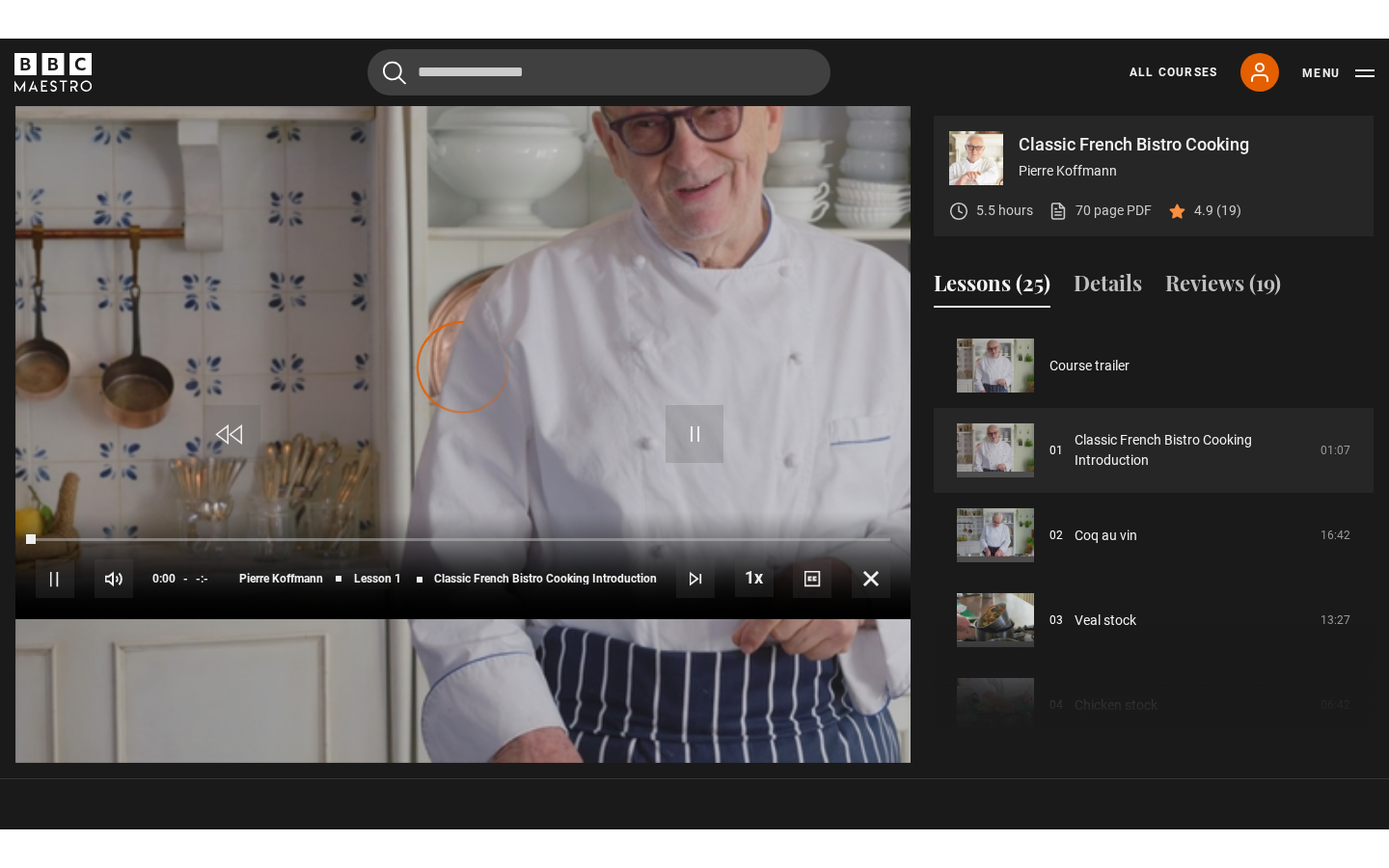 scroll, scrollTop: 878, scrollLeft: 0, axis: vertical 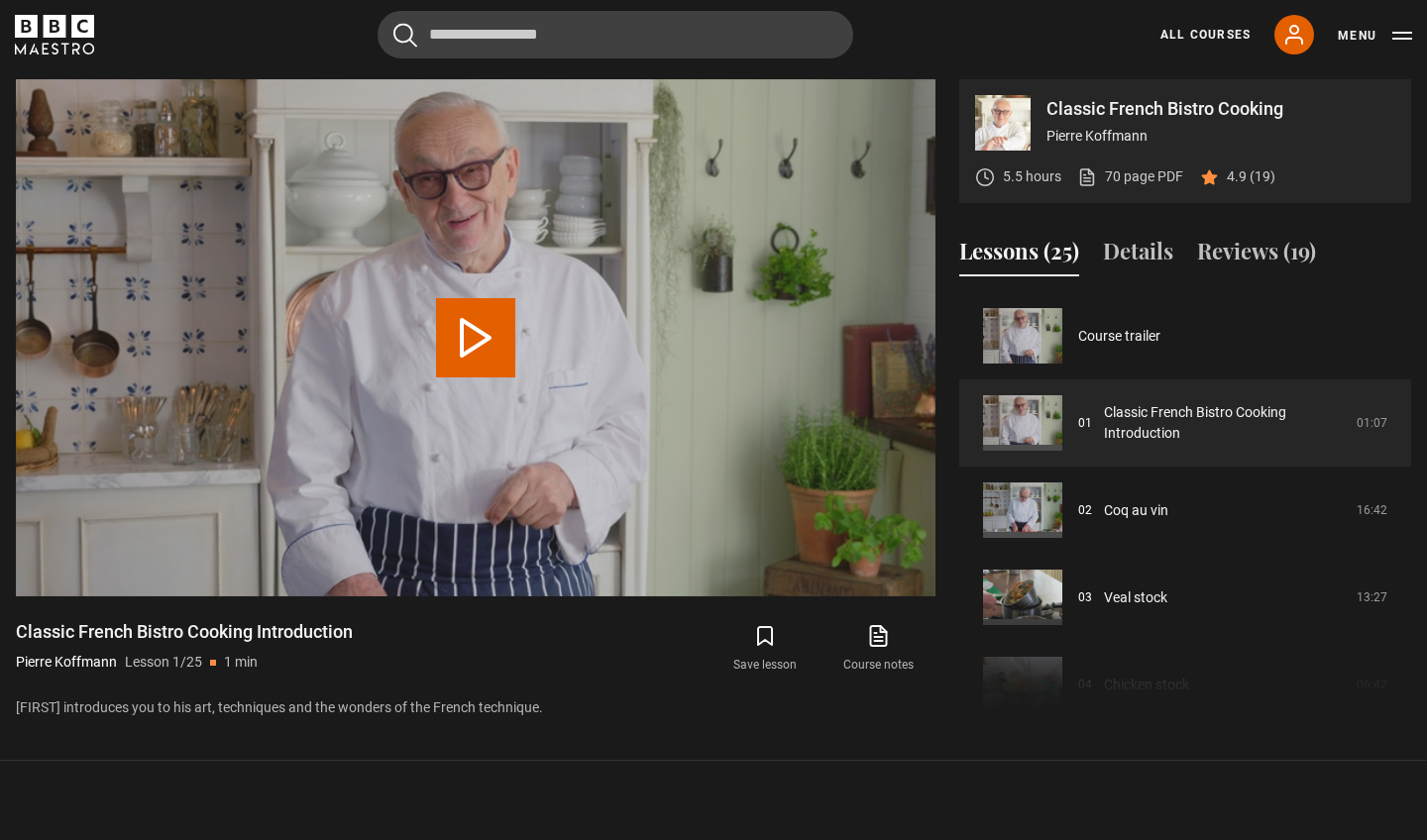 click on "Course notes
opens in new tab" at bounding box center [879, 649] 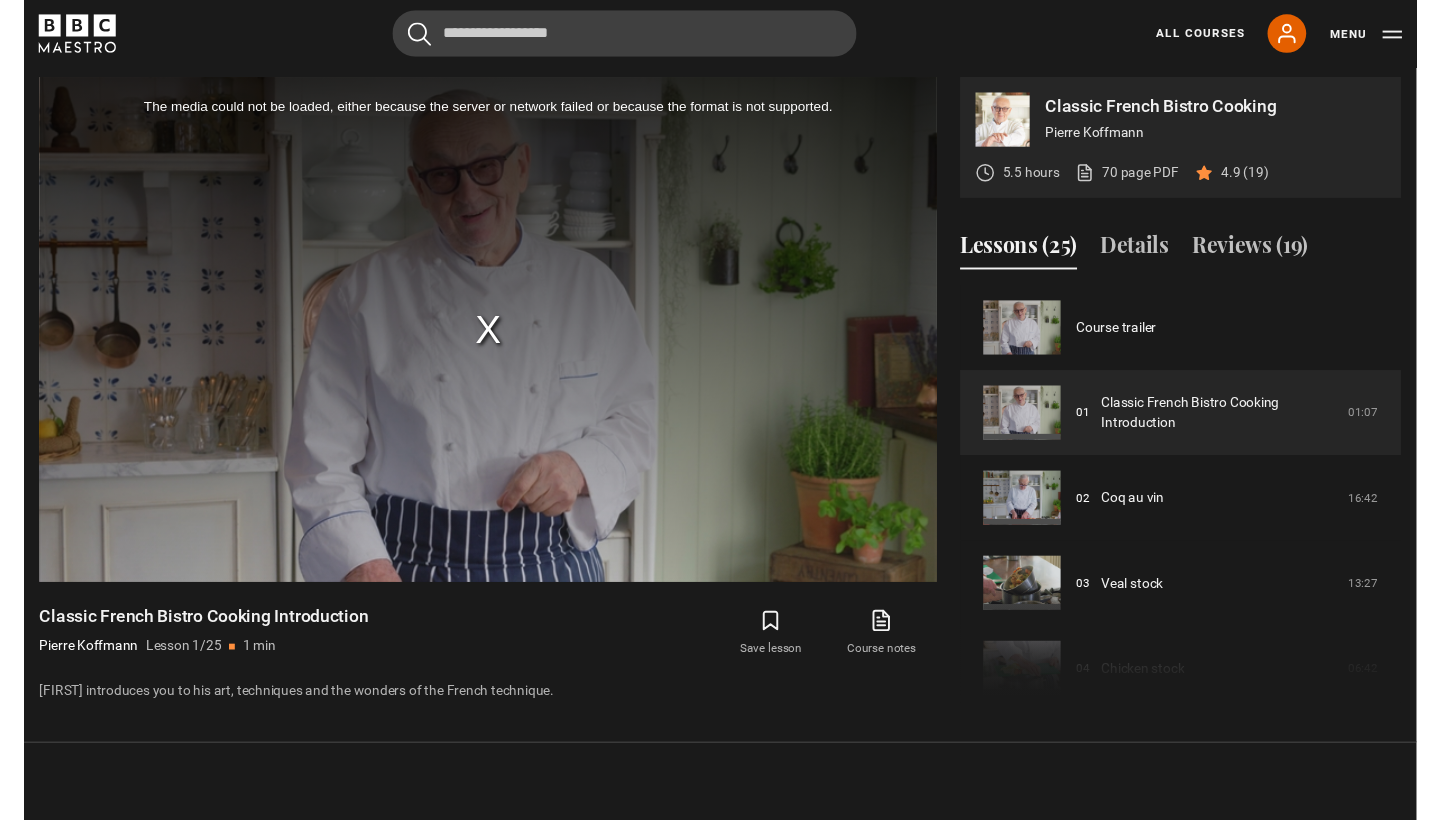 scroll, scrollTop: 830, scrollLeft: 0, axis: vertical 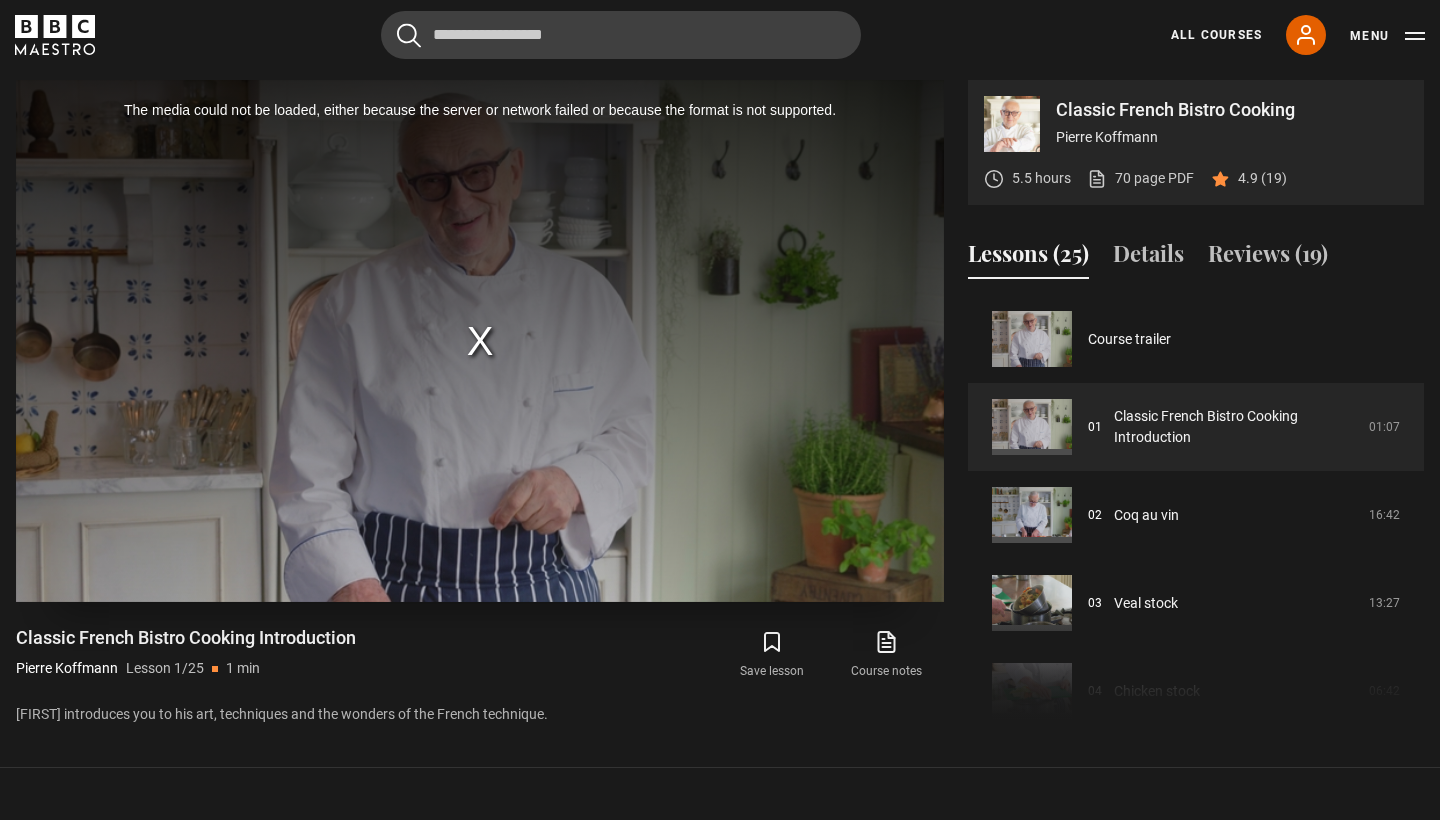 click on "The media could not be loaded, either because the server or network failed or because the format is not supported." at bounding box center (480, 341) 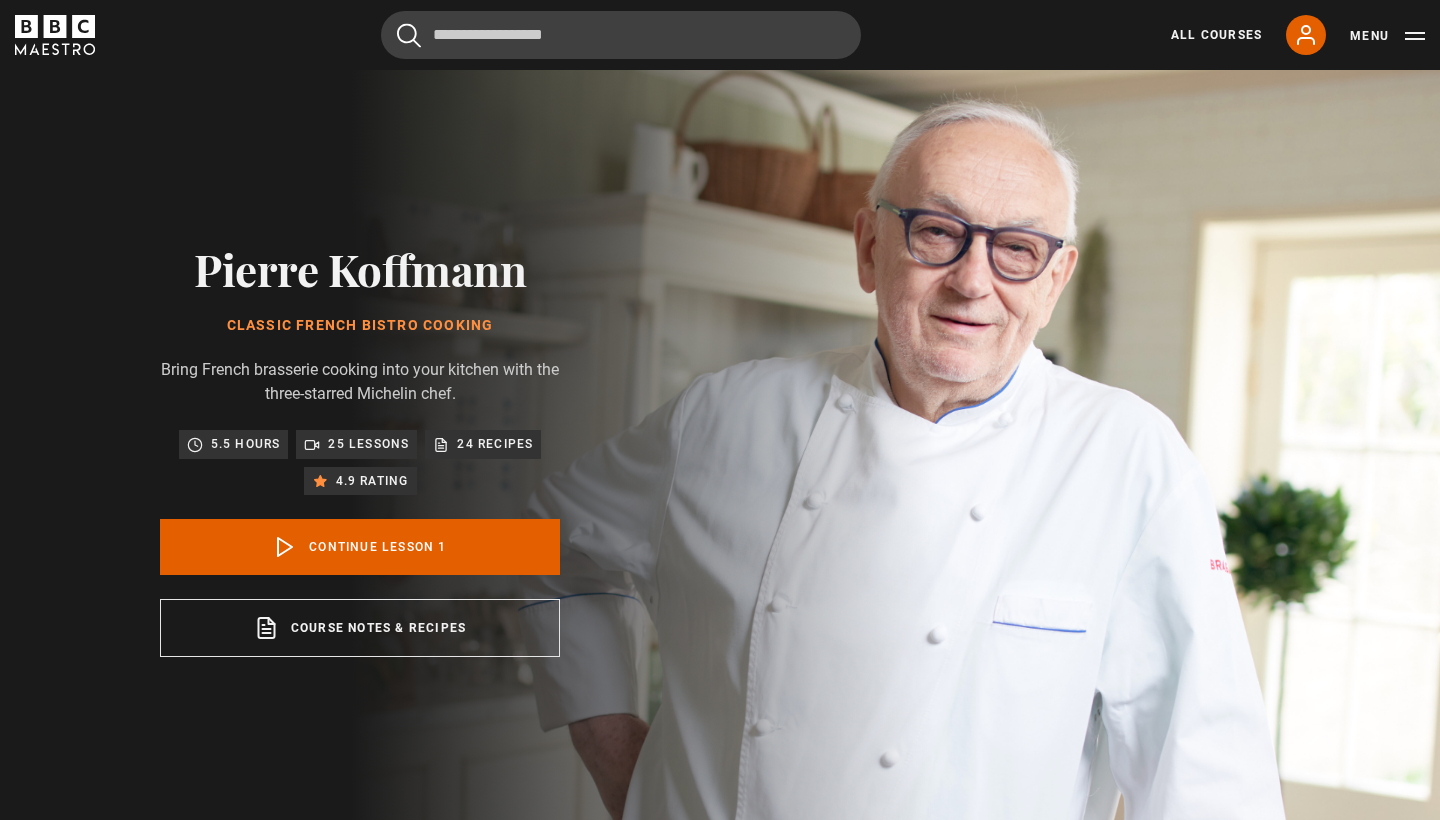scroll, scrollTop: 830, scrollLeft: 0, axis: vertical 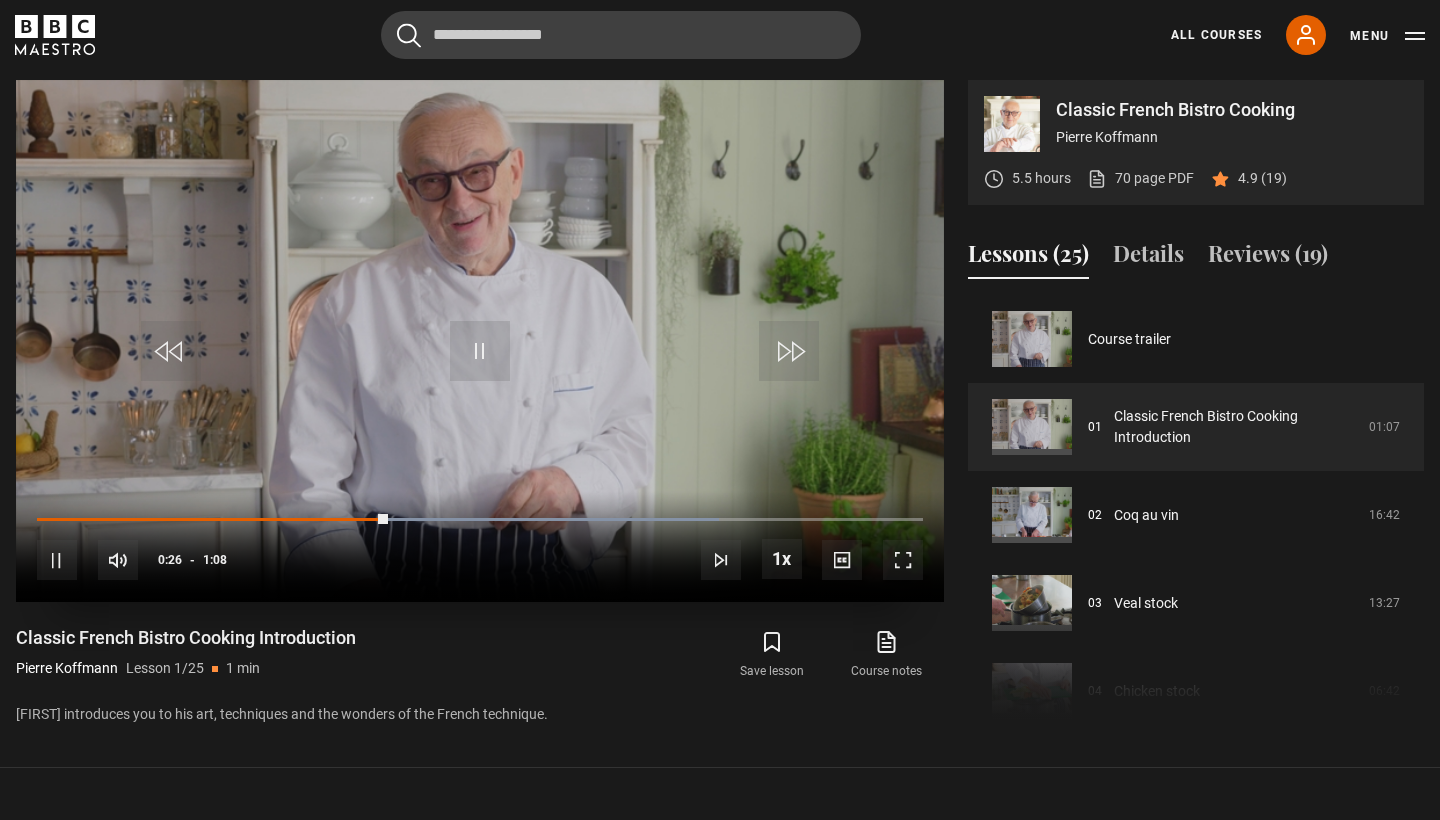 click at bounding box center [903, 560] 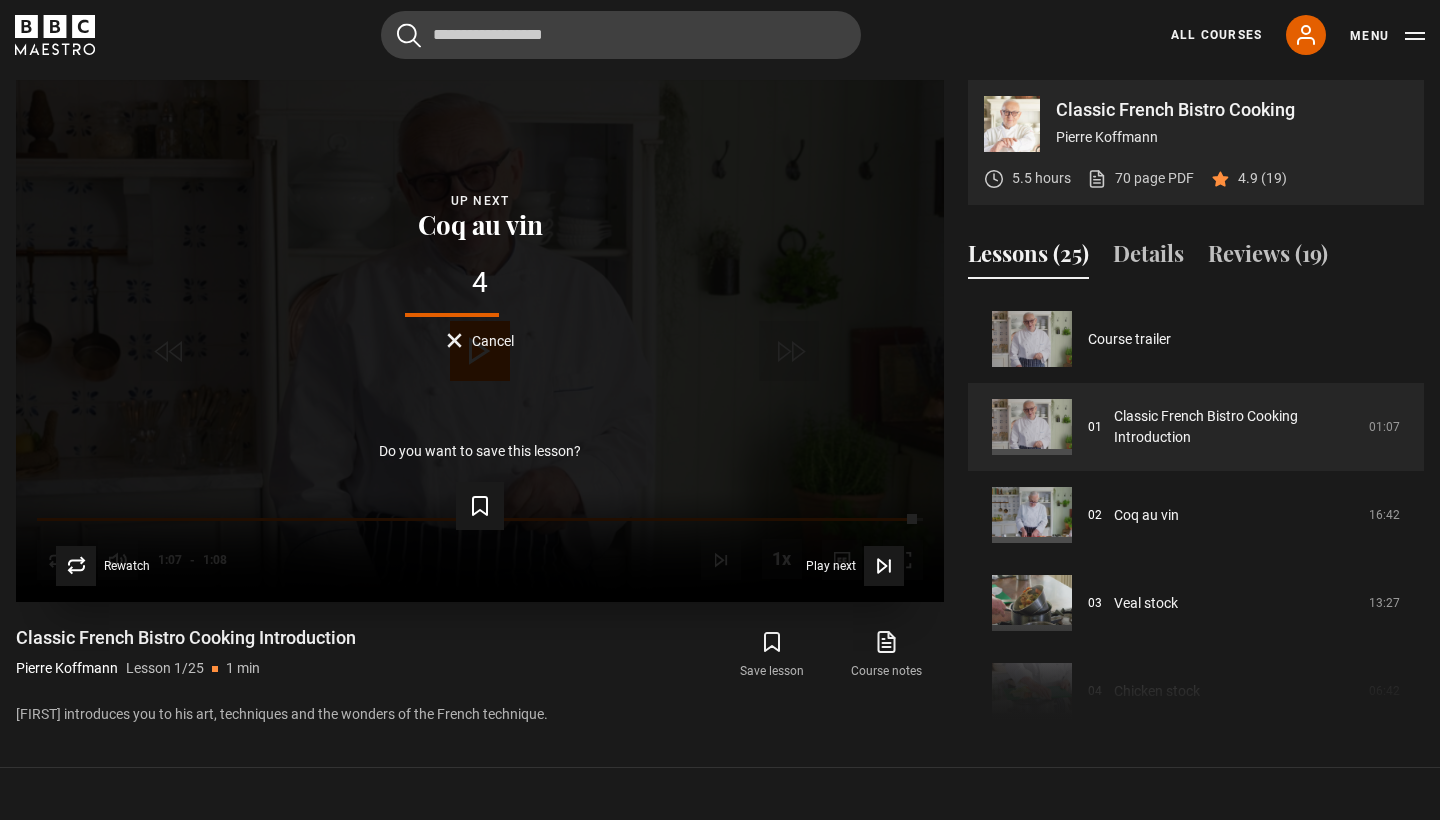 click on "Cancel" at bounding box center (480, 340) 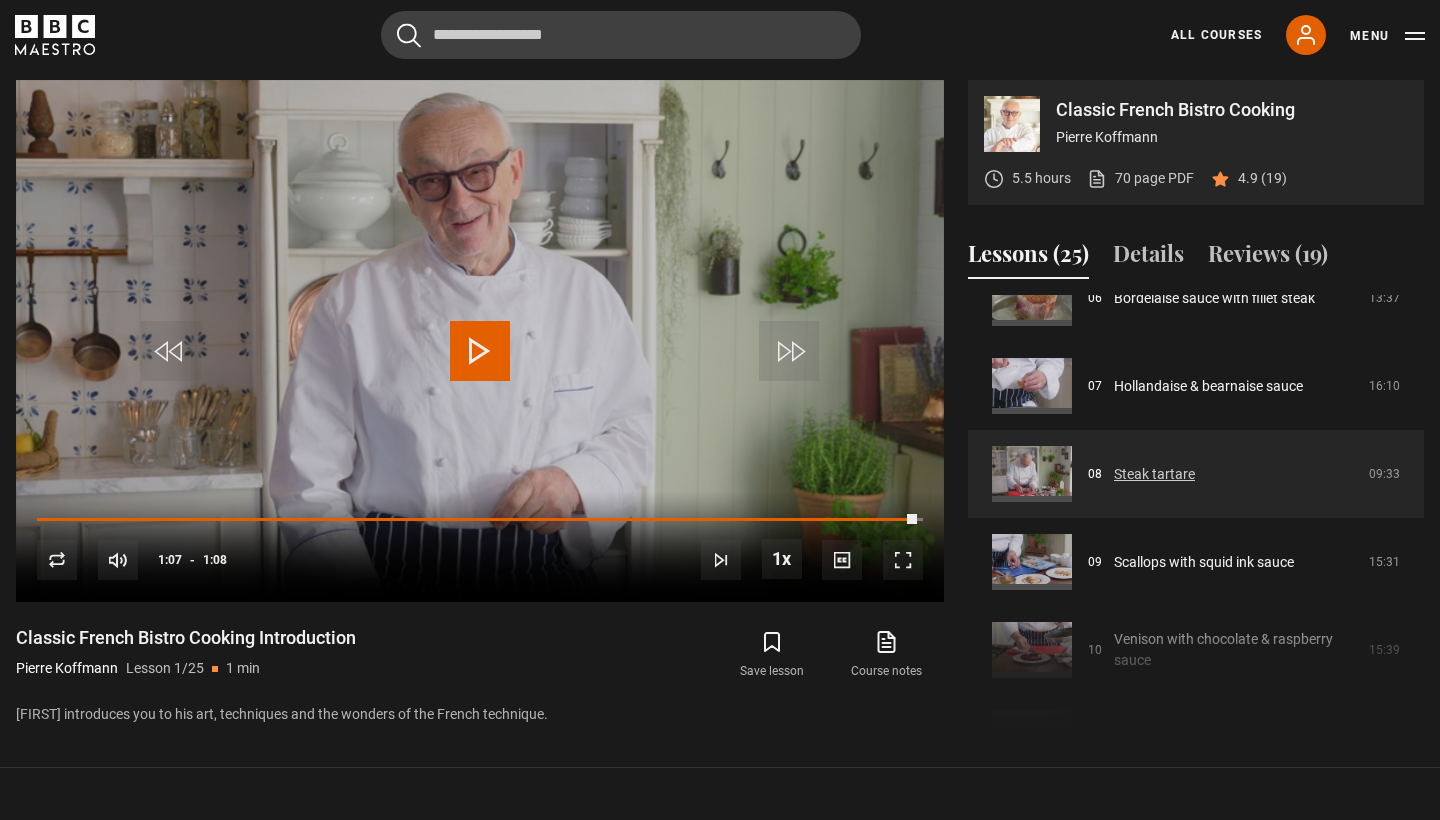 scroll, scrollTop: 605, scrollLeft: 0, axis: vertical 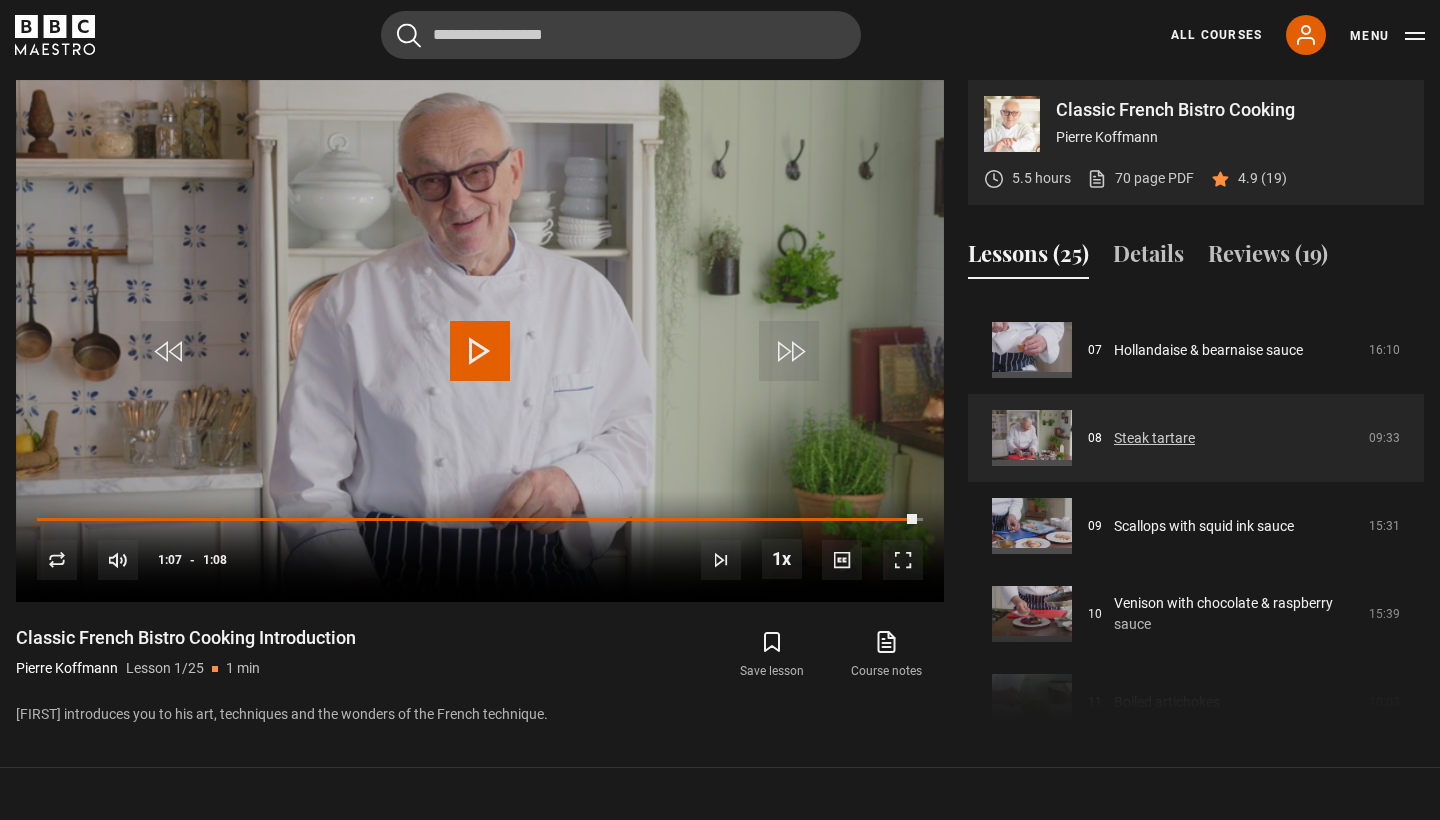 click on "Steak tartare" at bounding box center (1154, 438) 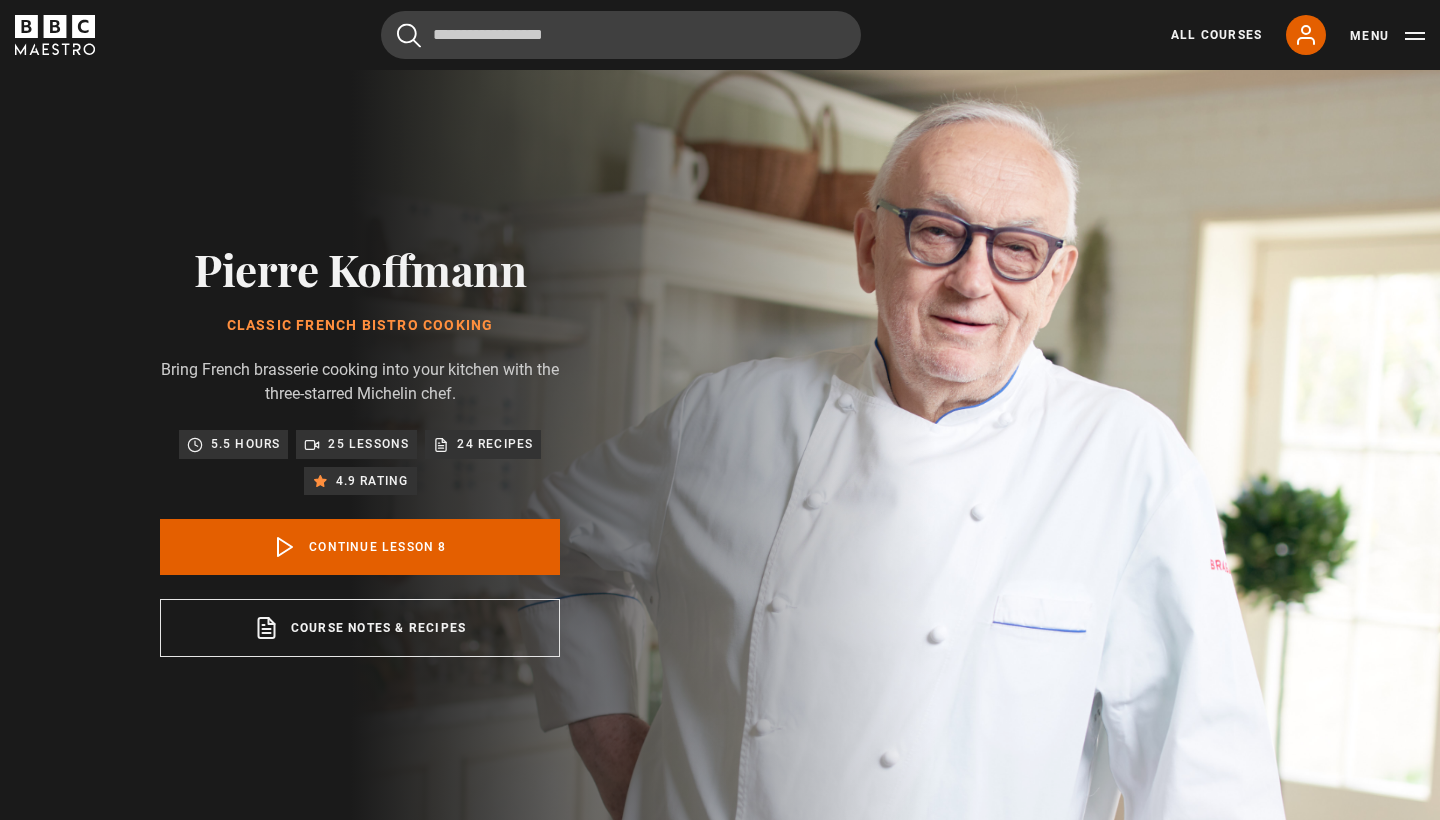 scroll, scrollTop: 830, scrollLeft: 0, axis: vertical 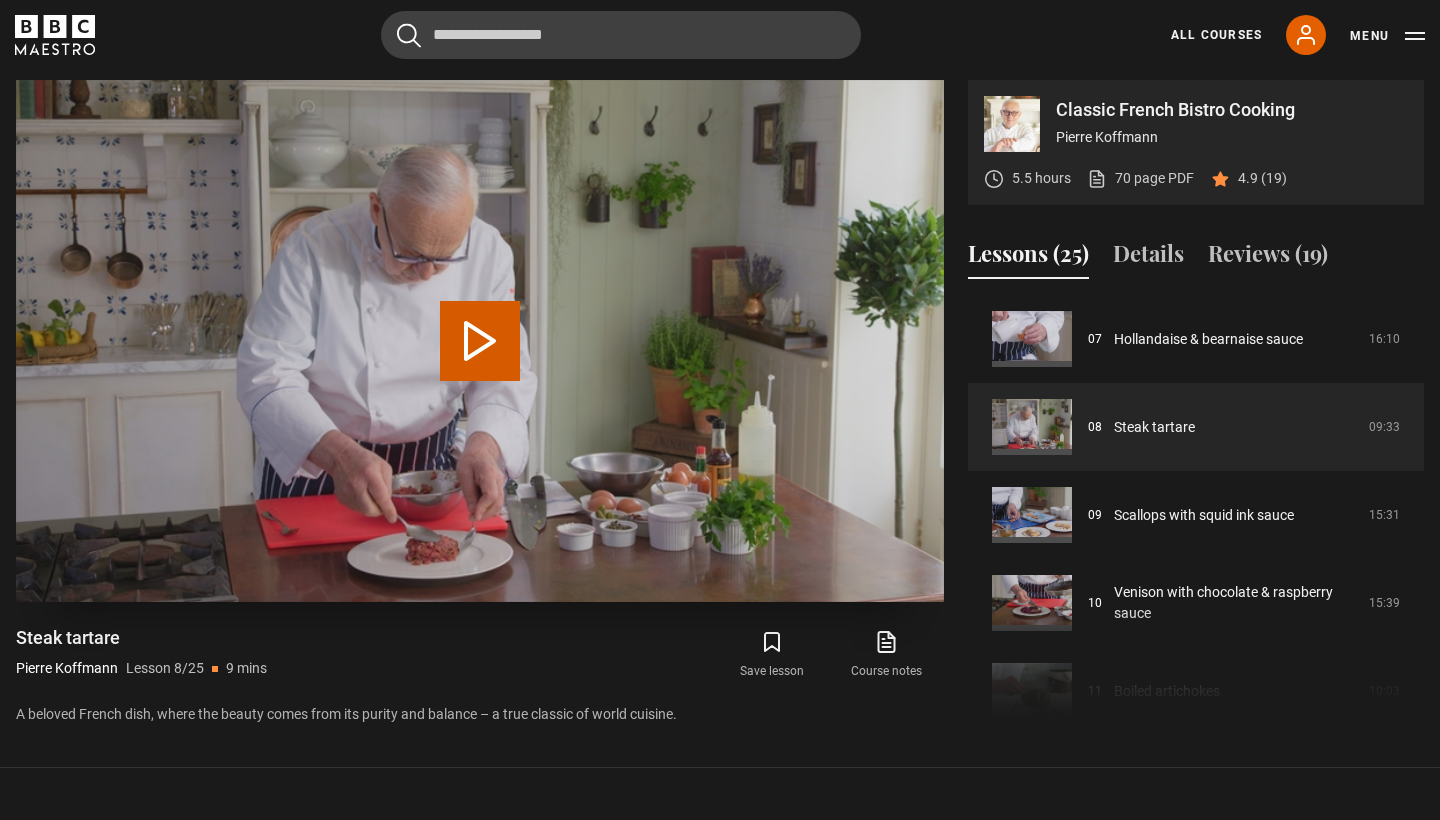 click on "Play Lesson Steak tartare" at bounding box center (480, 341) 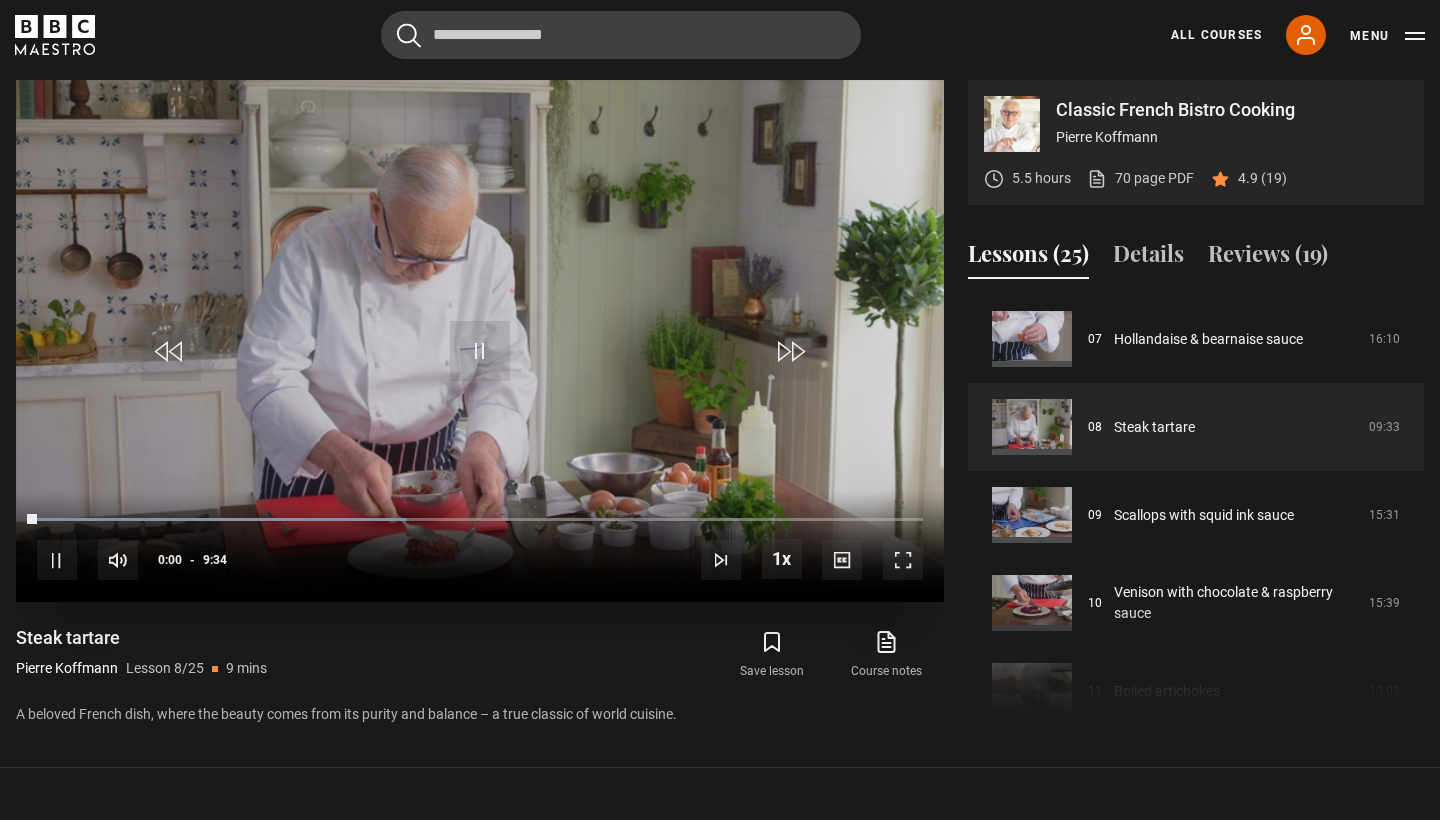 click at bounding box center (903, 560) 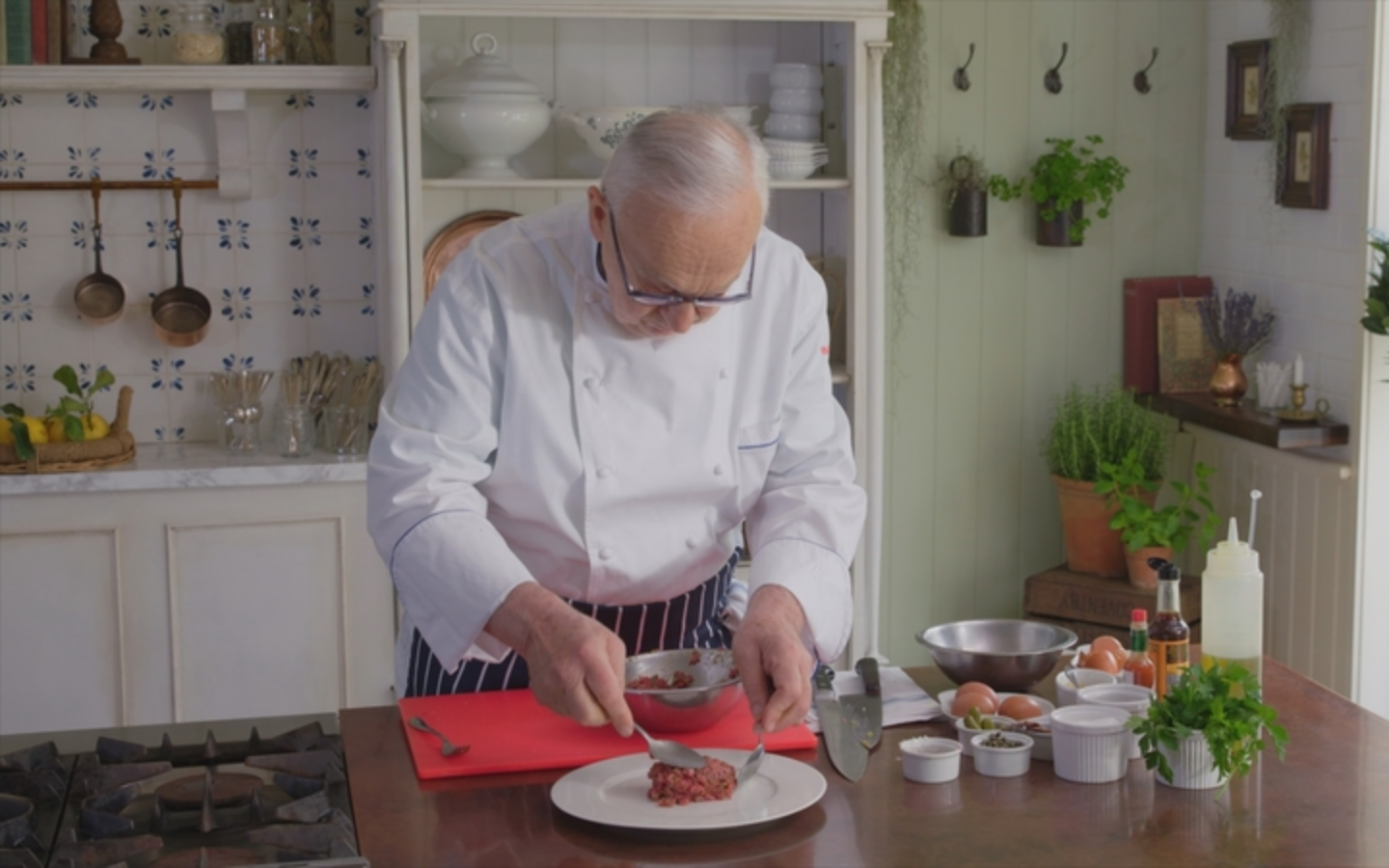 click at bounding box center [694, 434] 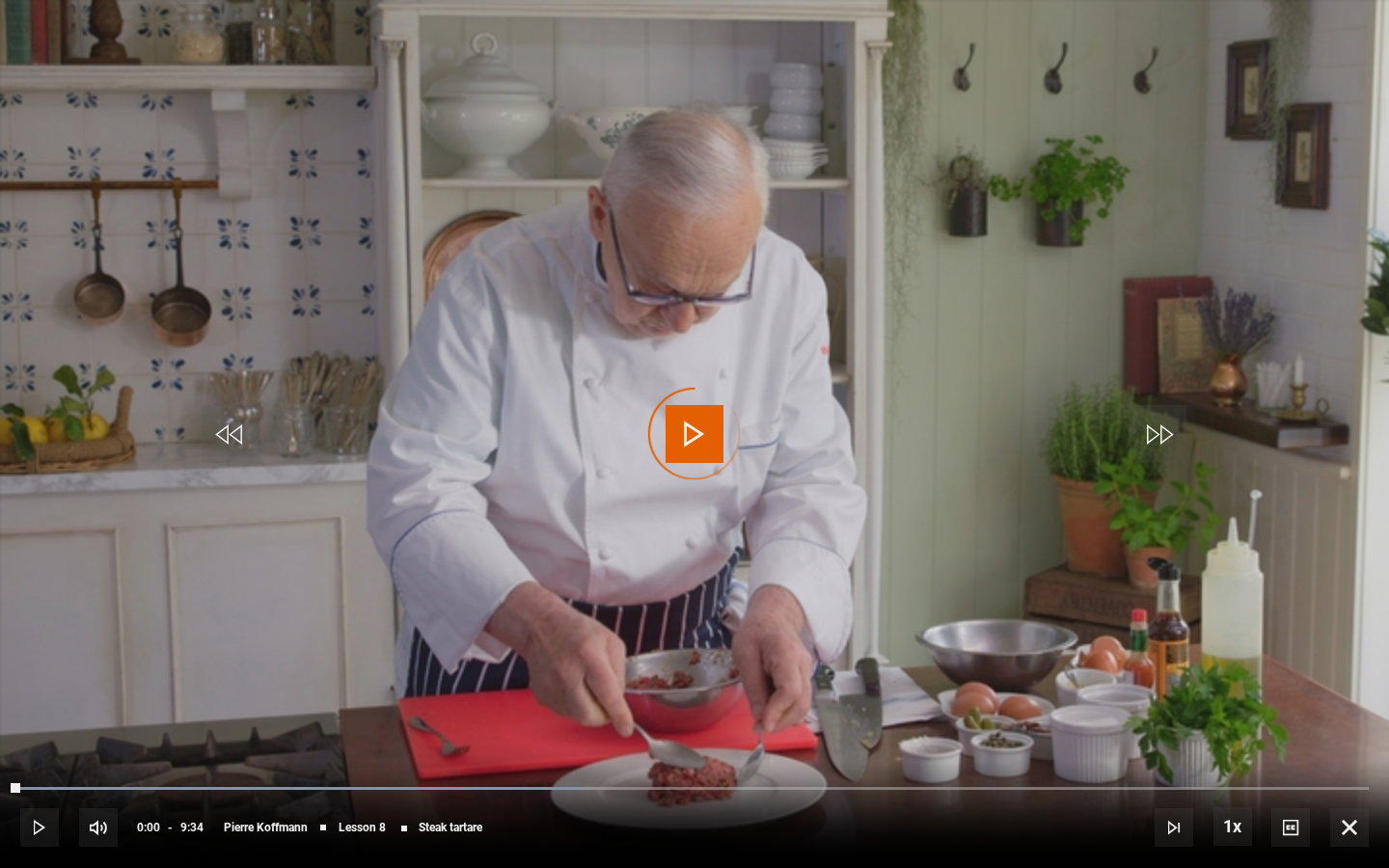 click on "Video Player is loading." at bounding box center [694, 434] 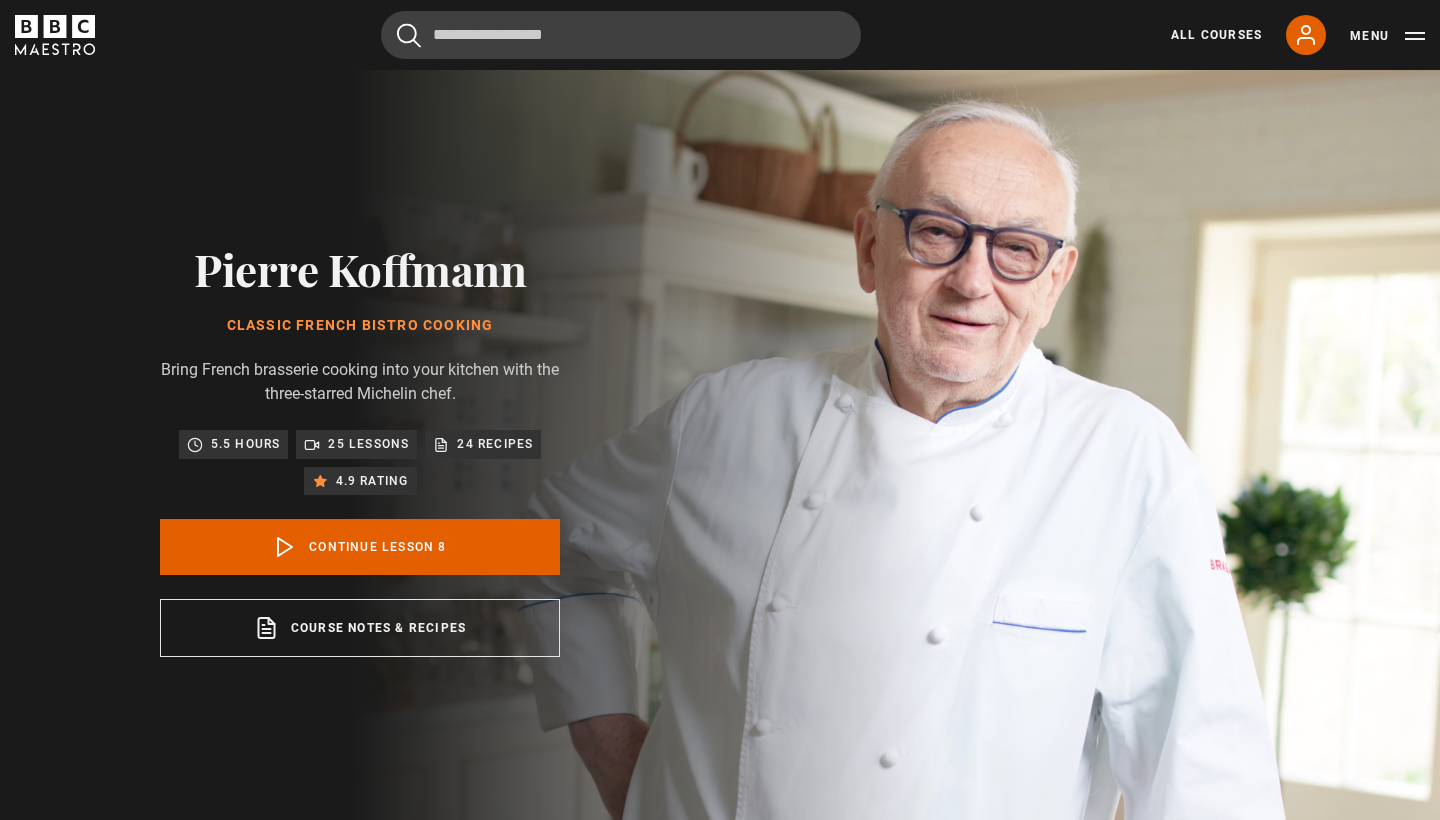 scroll, scrollTop: 830, scrollLeft: 0, axis: vertical 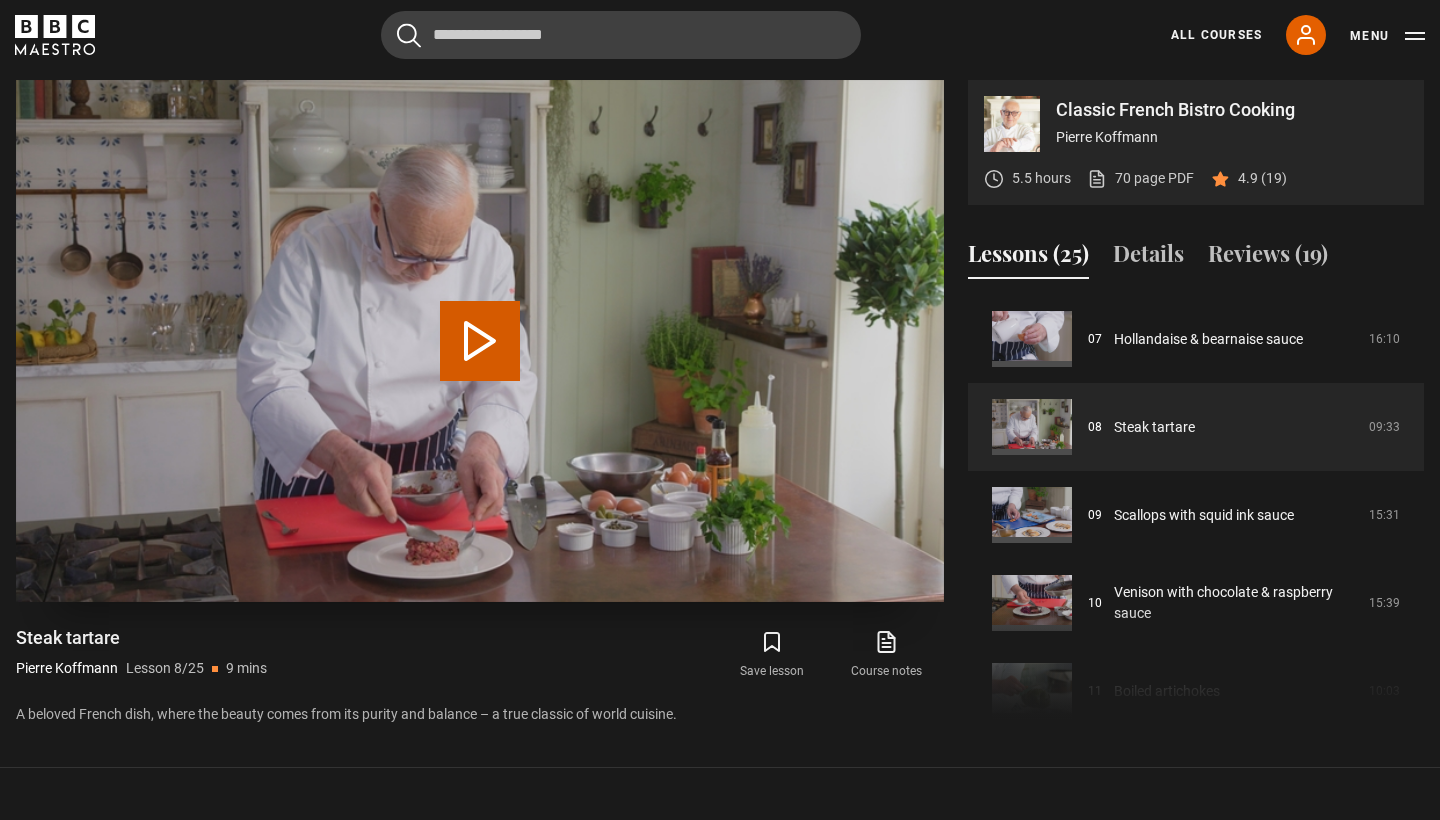 click on "Play Lesson Steak tartare" at bounding box center [480, 341] 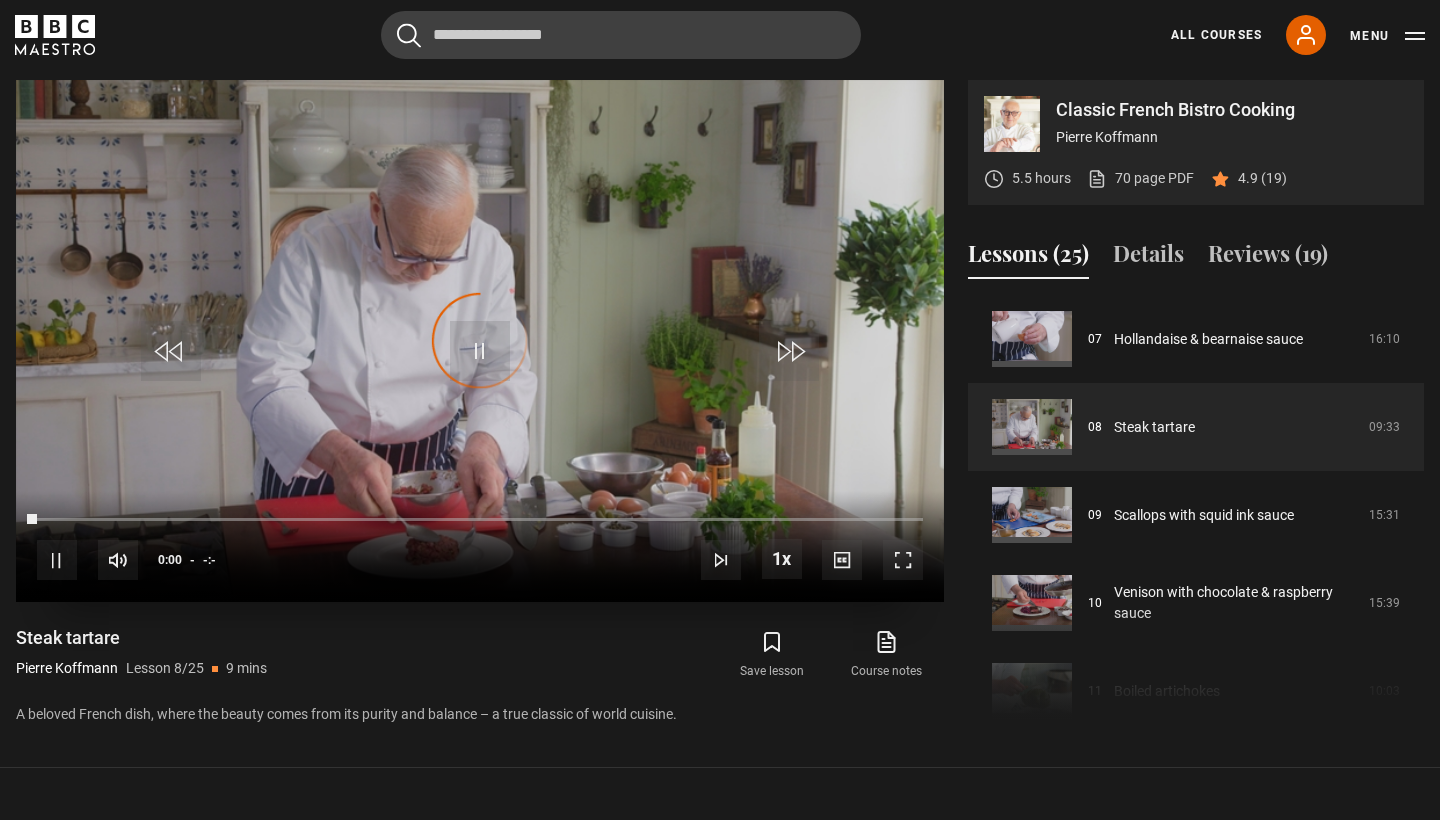 click on "10s Skip Back 10 seconds Pause 10s Skip Forward 10 seconds Loaded :  0% -:- 0:00 Pause Mute Current Time  0:00 - Duration  -:-
Pierre Koffmann
Lesson 8
Steak tartare
1x Playback Rate 2x 1.5x 1x , selected 0.5x Captions captions off , selected English  Captions" at bounding box center [480, 546] 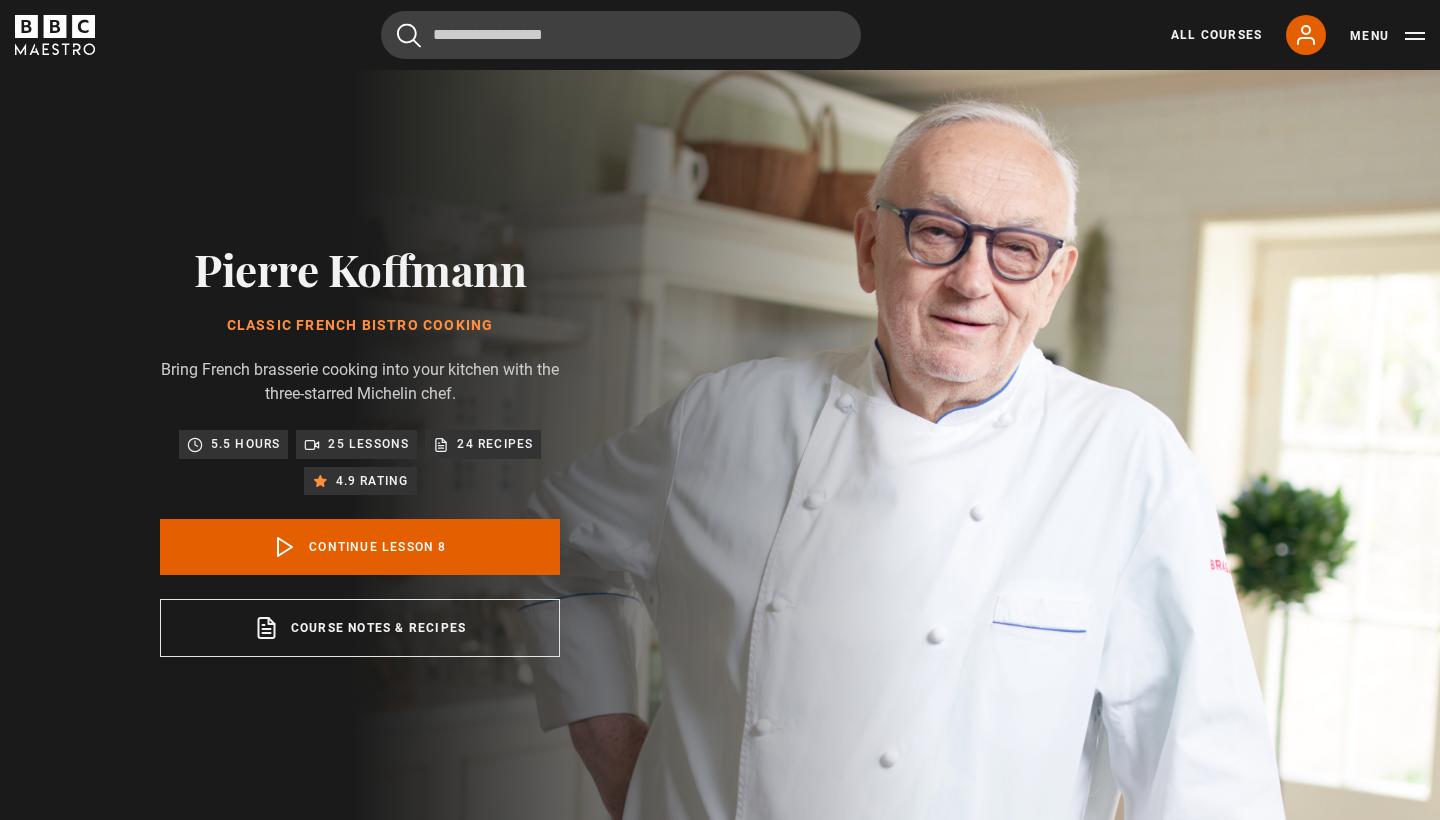 scroll, scrollTop: 830, scrollLeft: 0, axis: vertical 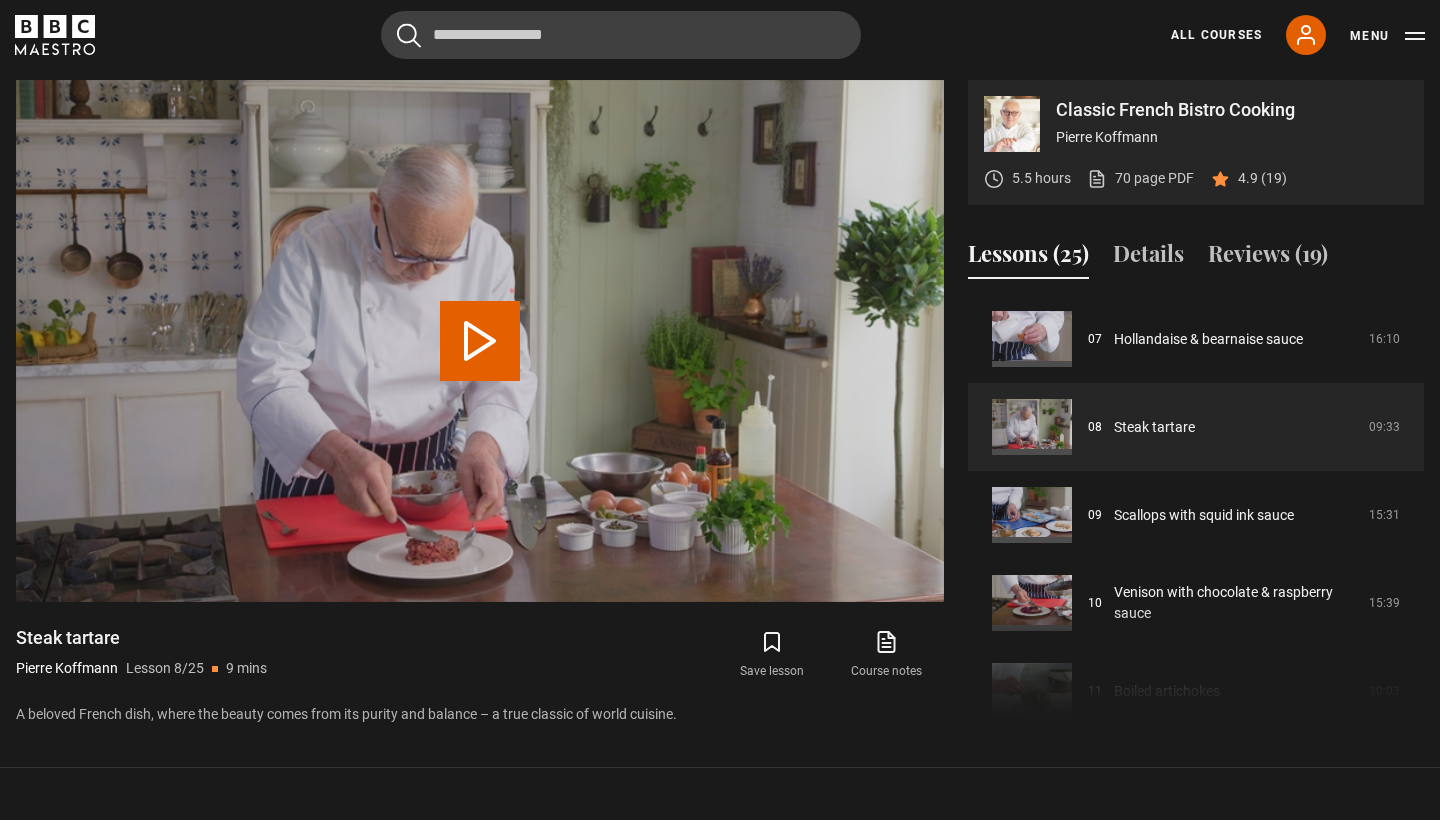 click on "Classic French Bistro Cooking
Pierre Koffmann
[DURATION]
[PAGES] page PDF
(opens in new tab)
[RATING] ([REVIEWS])
Video Player is loading. Play Lesson Steak tartare 10s Skip Back 10 seconds 10s Skip Forward 10 seconds Loaded :  0% Play Mute Current Time  0:00 - Duration  -:-
Pierre Koffmann
Lesson 8
Steak tartare
1x Playback Rate 2x 1.5x 1x , selected 0.5x Captions captions off , selected English  Captions" at bounding box center (720, 384) 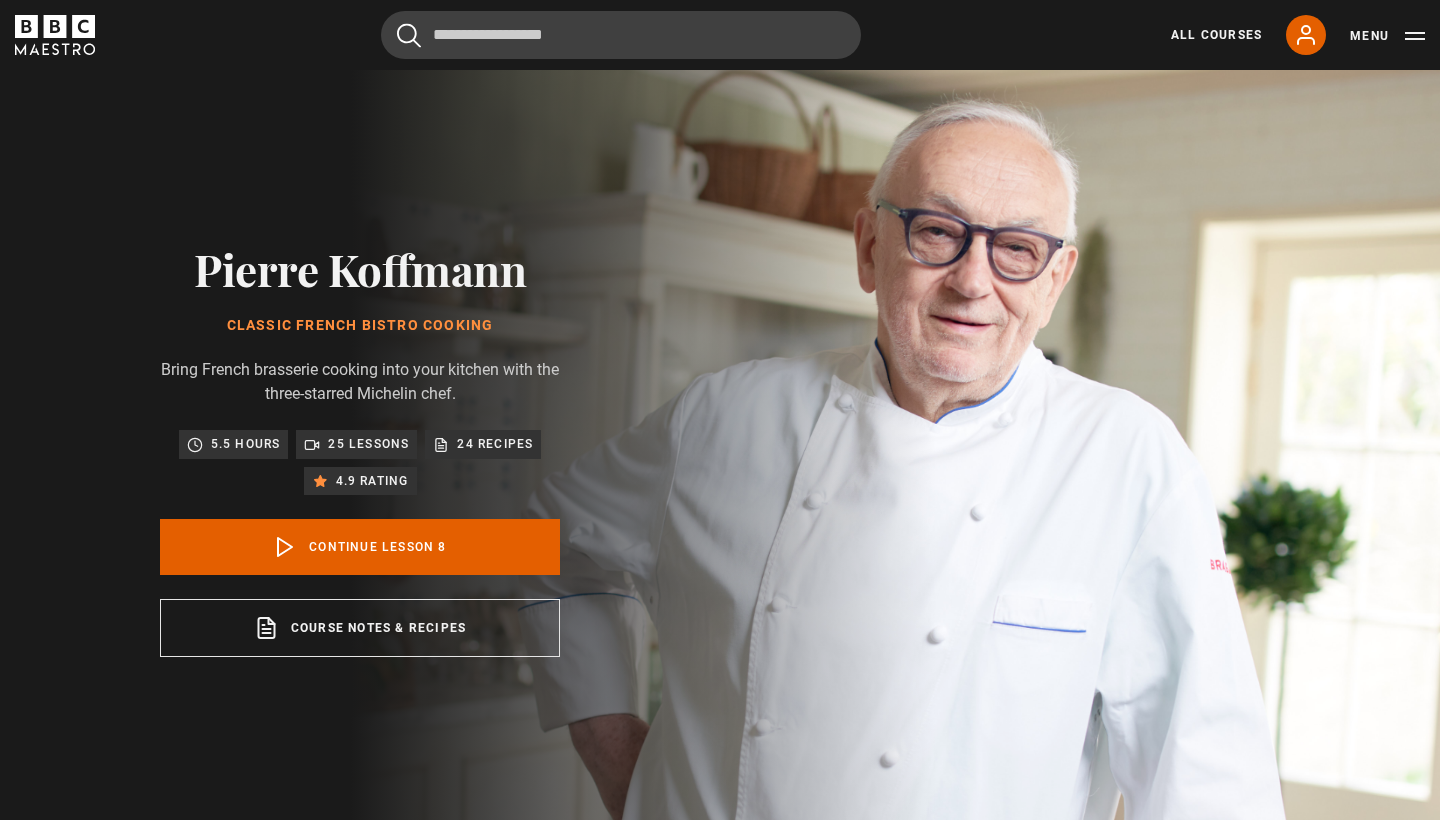 scroll, scrollTop: 830, scrollLeft: 0, axis: vertical 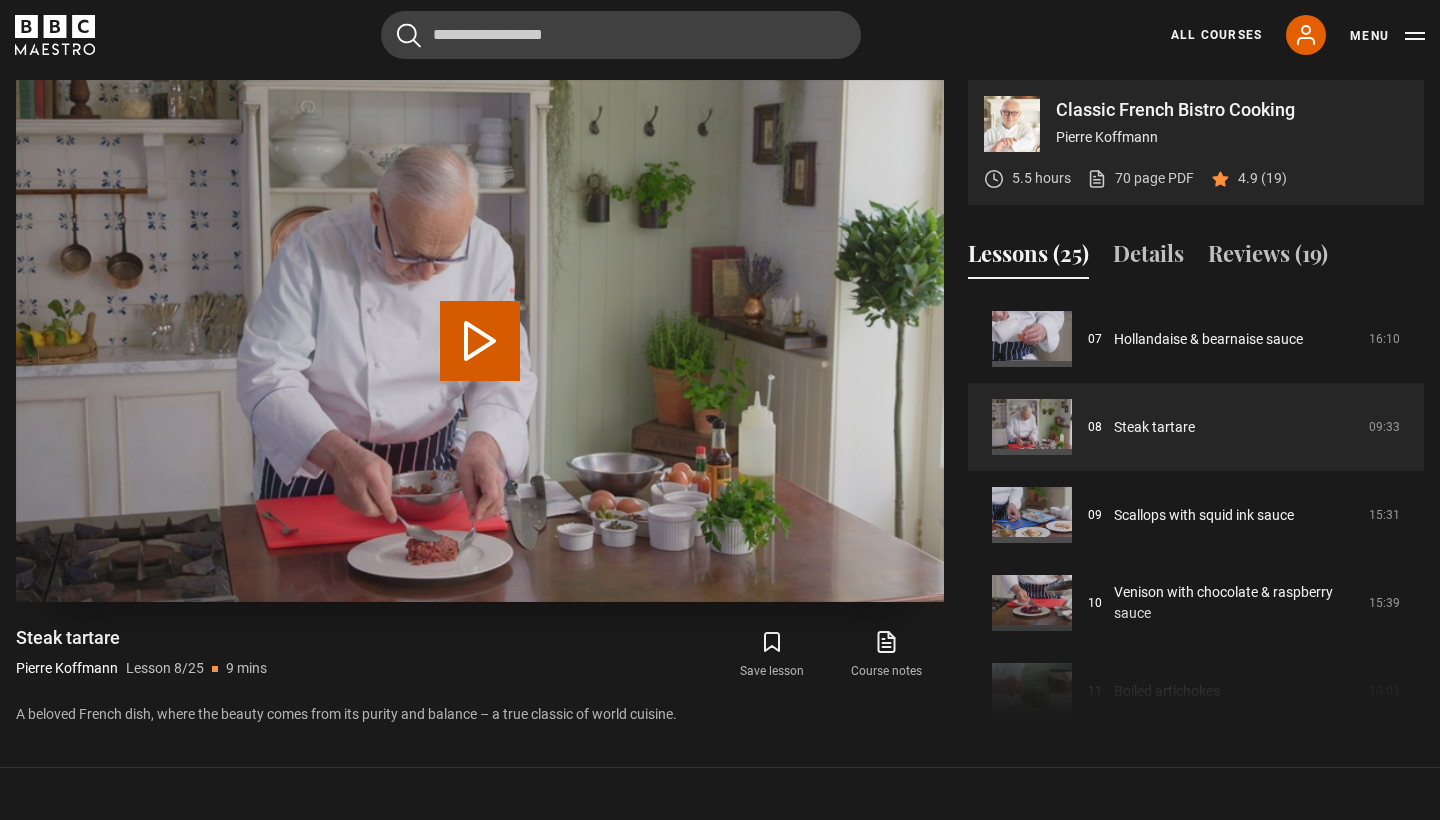 click on "Play Lesson Steak tartare" at bounding box center (480, 341) 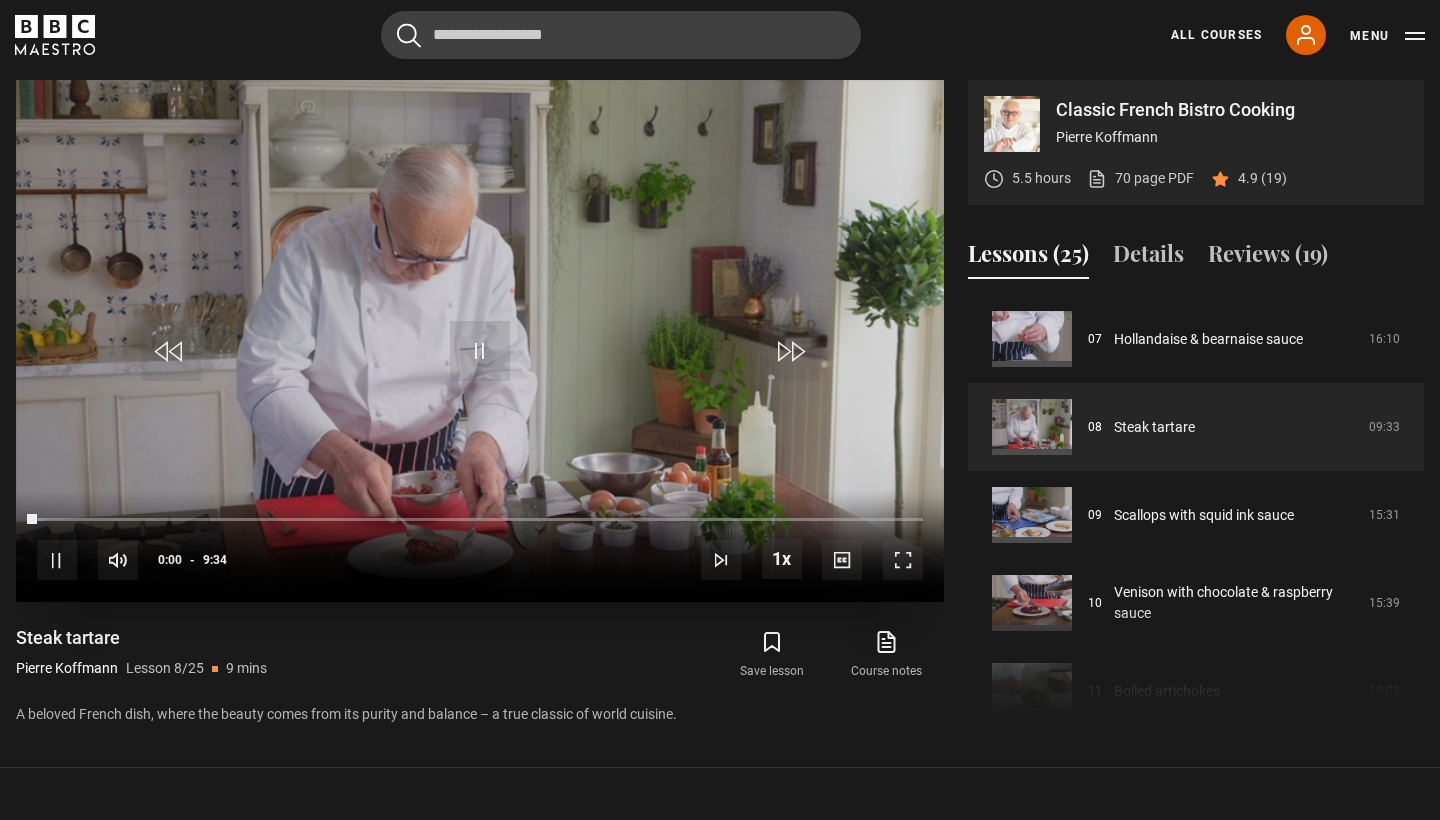 click at bounding box center (903, 560) 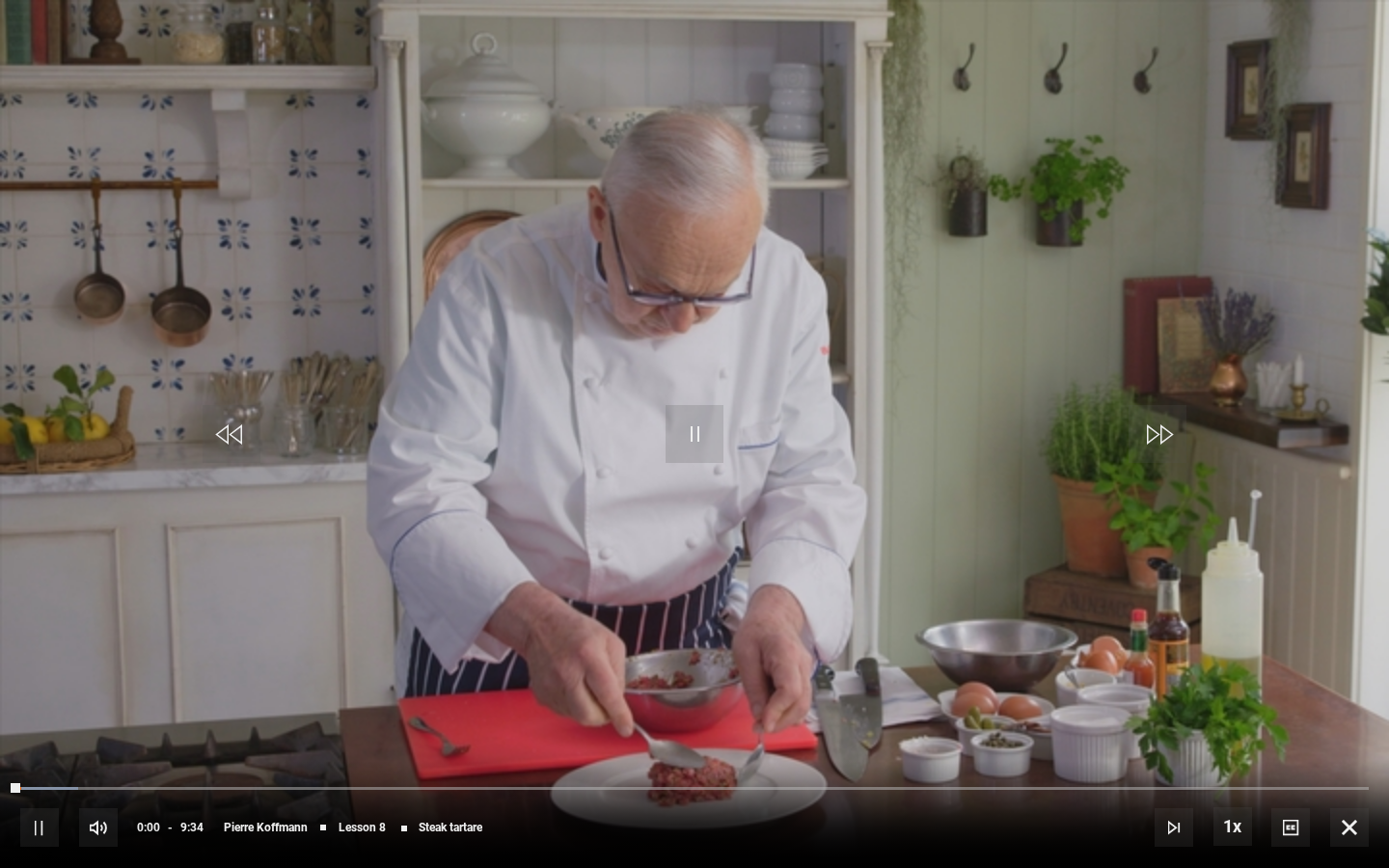 click at bounding box center (694, 434) 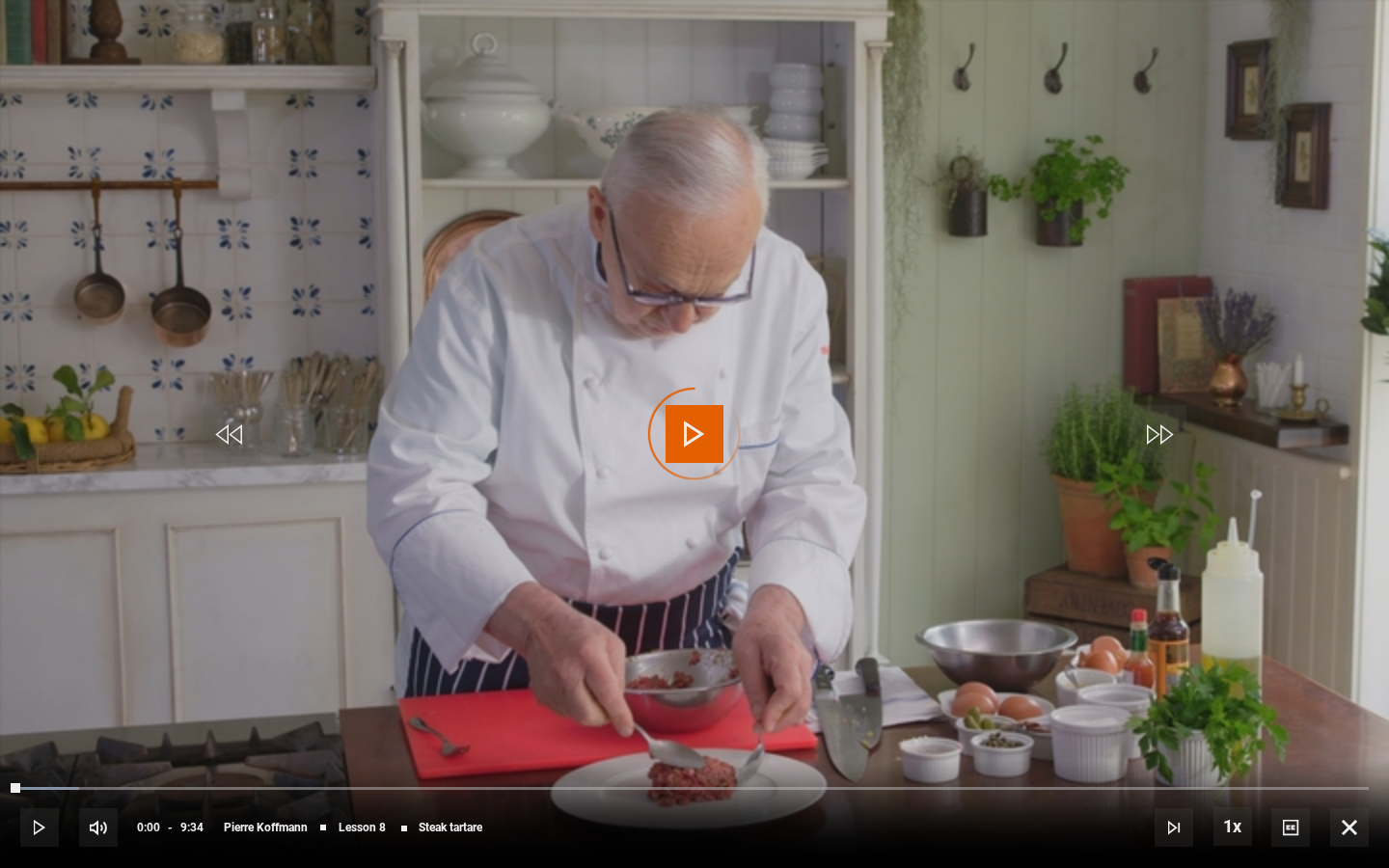 click on "Video Player is loading." at bounding box center [694, 434] 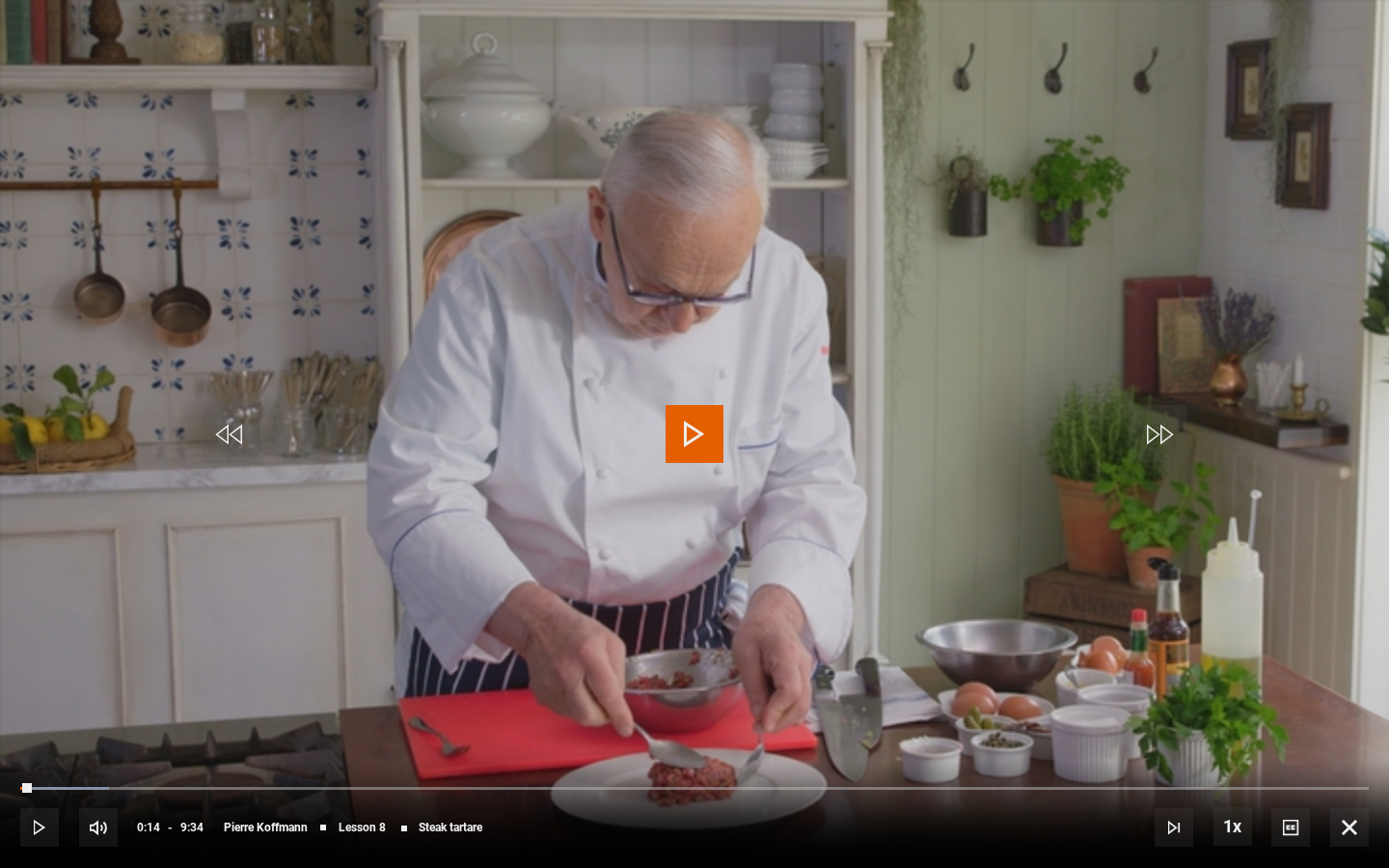 drag, startPoint x: 54, startPoint y: 790, endPoint x: 0, endPoint y: 791, distance: 54.009258 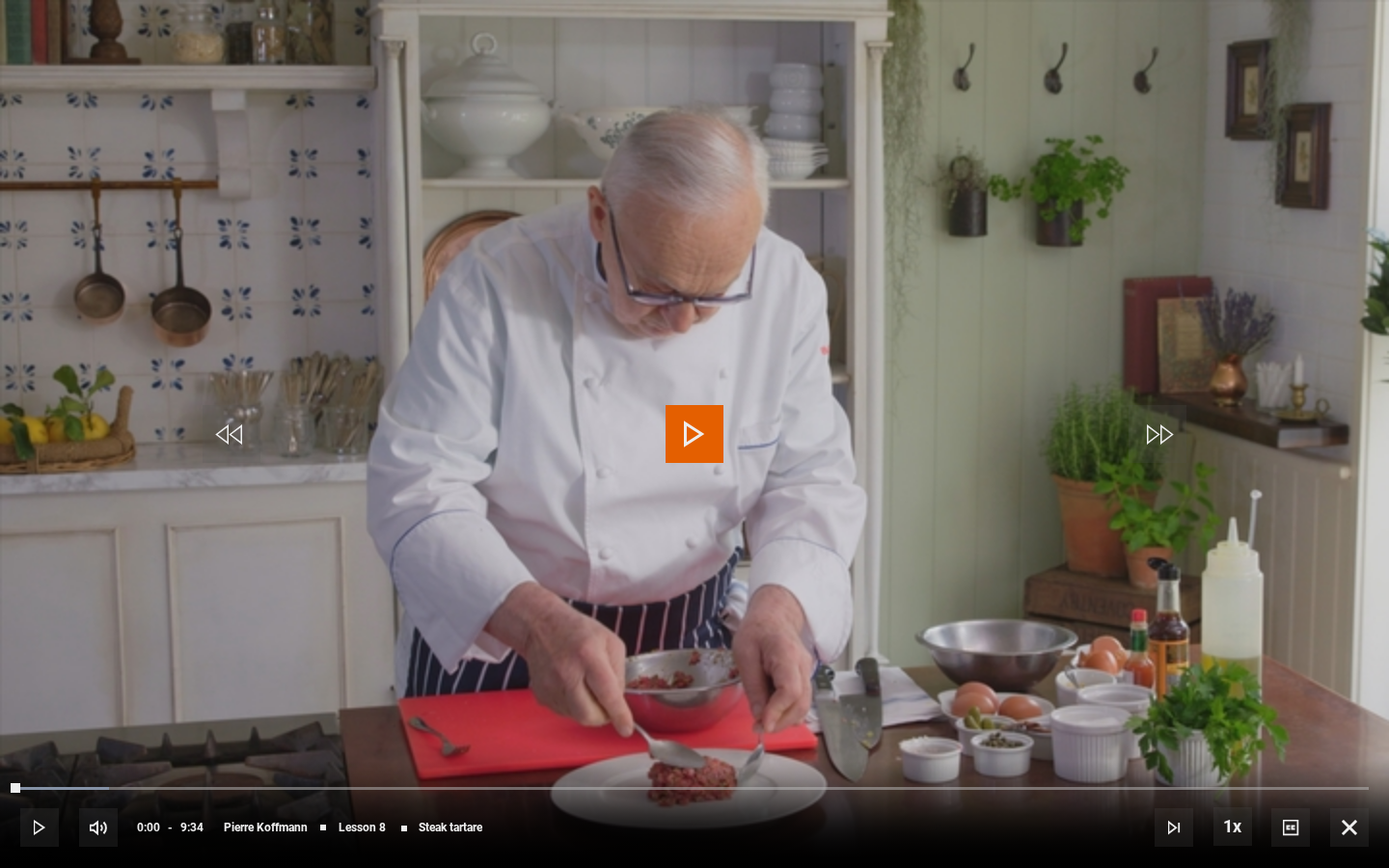 click at bounding box center (694, 434) 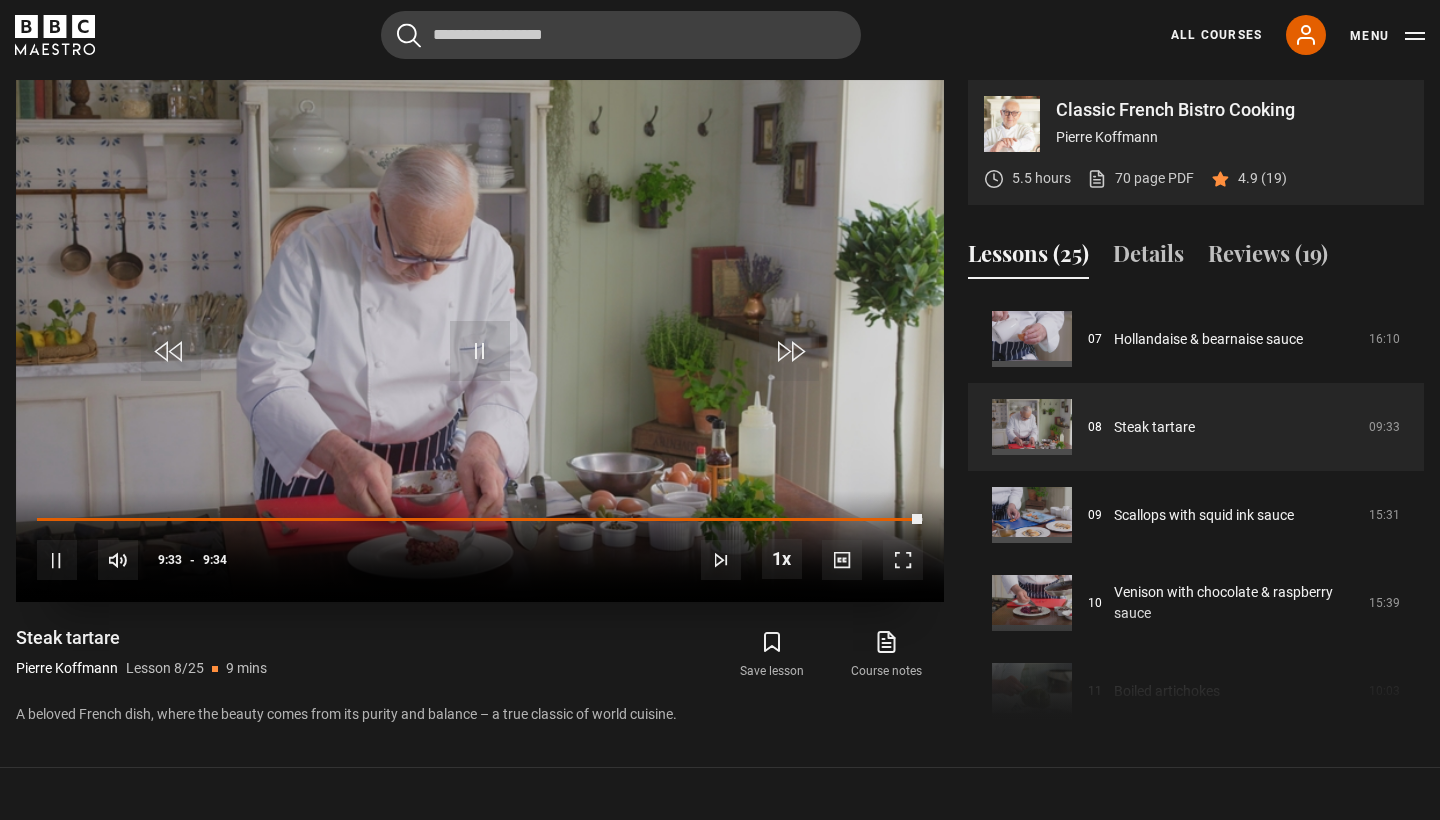 click at bounding box center [480, 351] 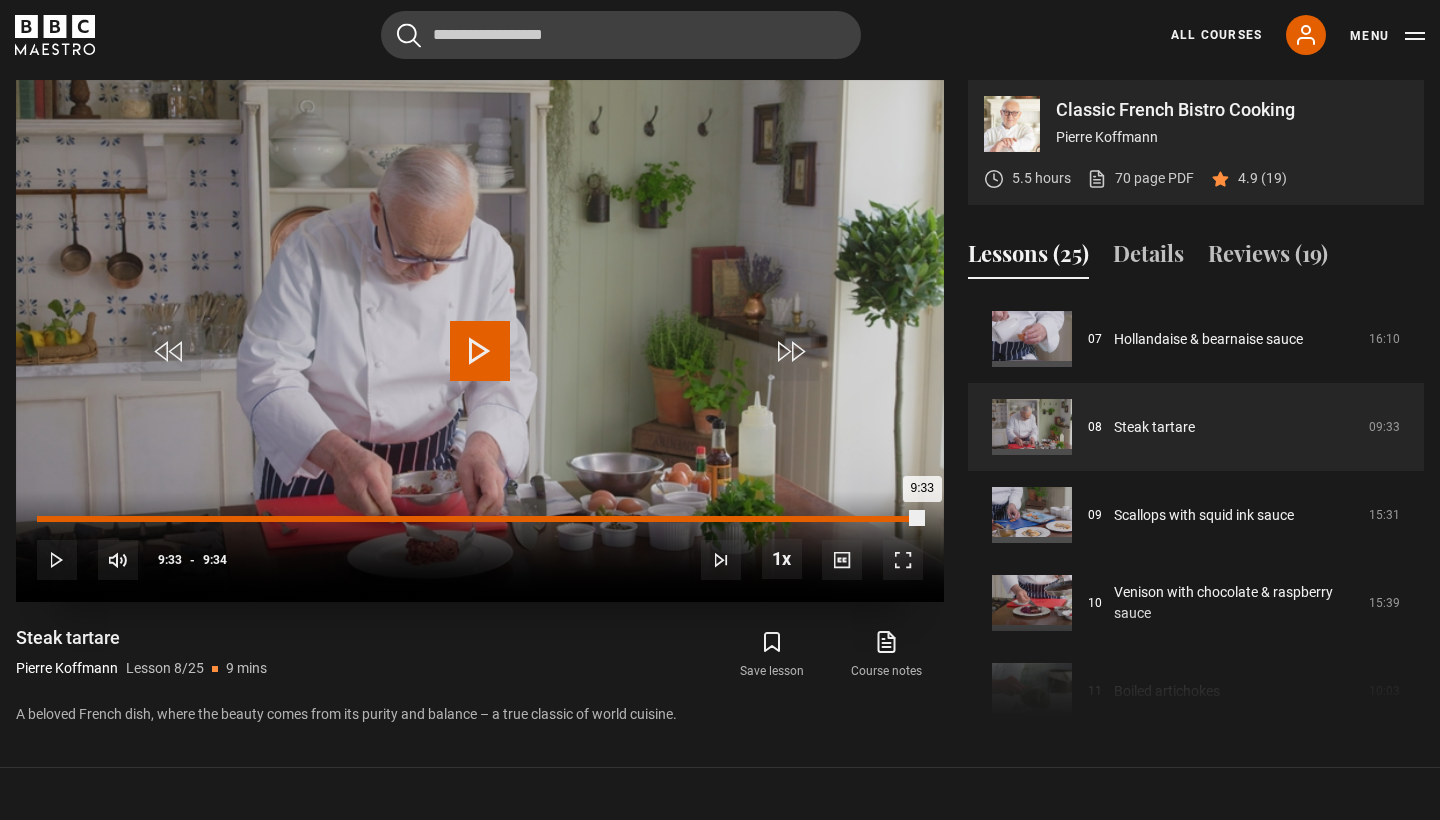 drag, startPoint x: 344, startPoint y: 515, endPoint x: 50, endPoint y: 518, distance: 294.01532 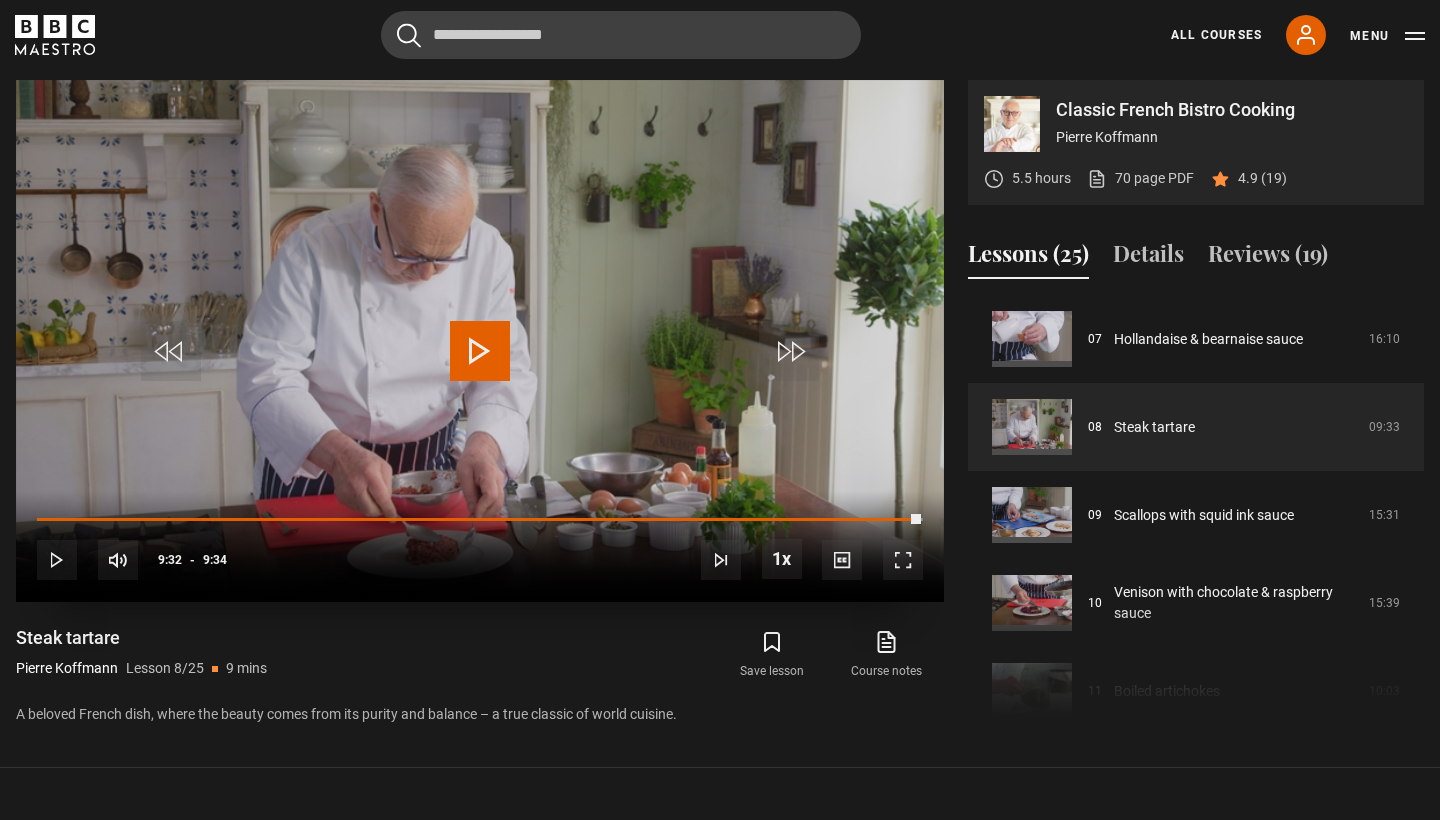drag, startPoint x: 921, startPoint y: 522, endPoint x: 30, endPoint y: 525, distance: 891.00507 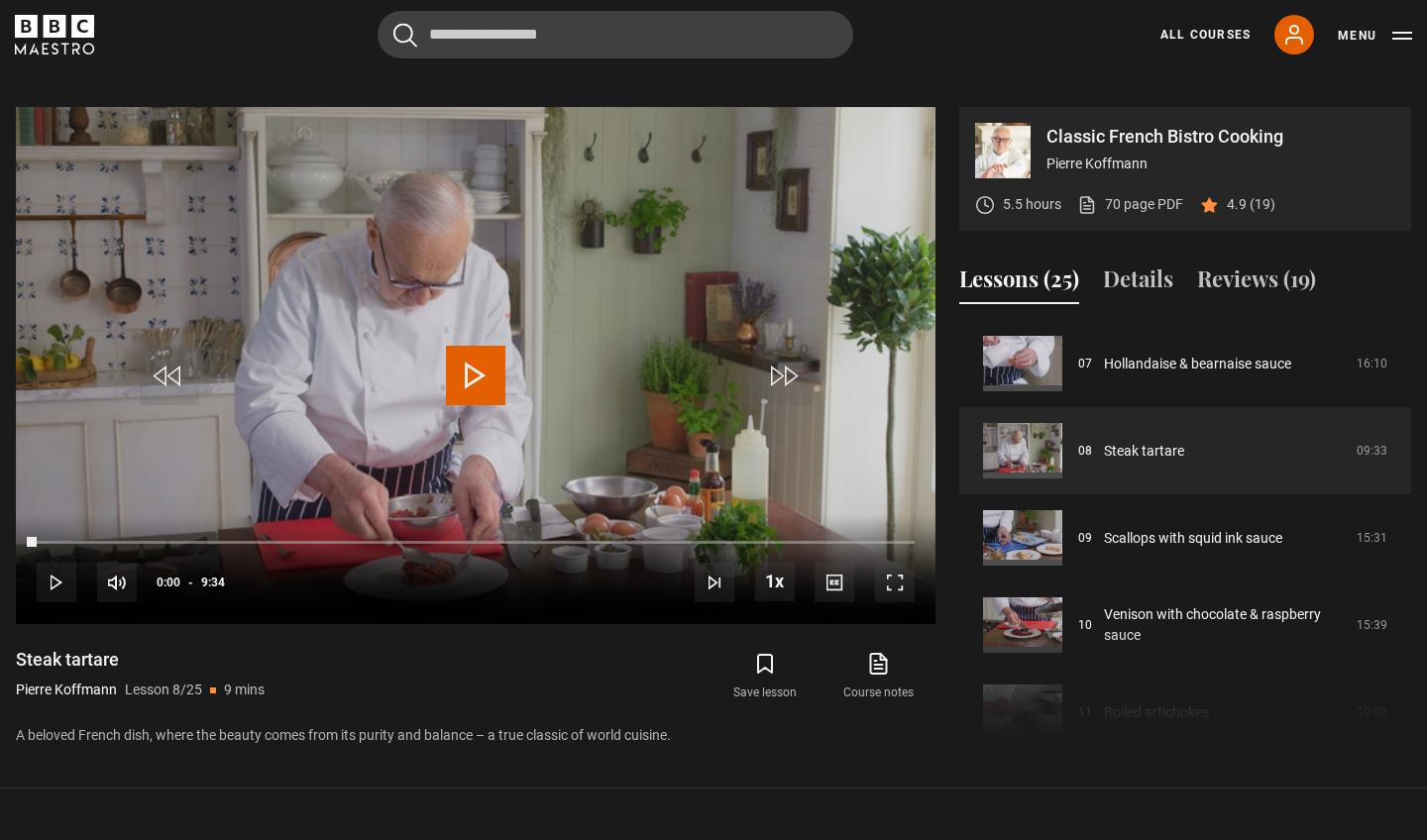 click on "Save lesson
Course notes
opens in new tab" at bounding box center [715, 677] 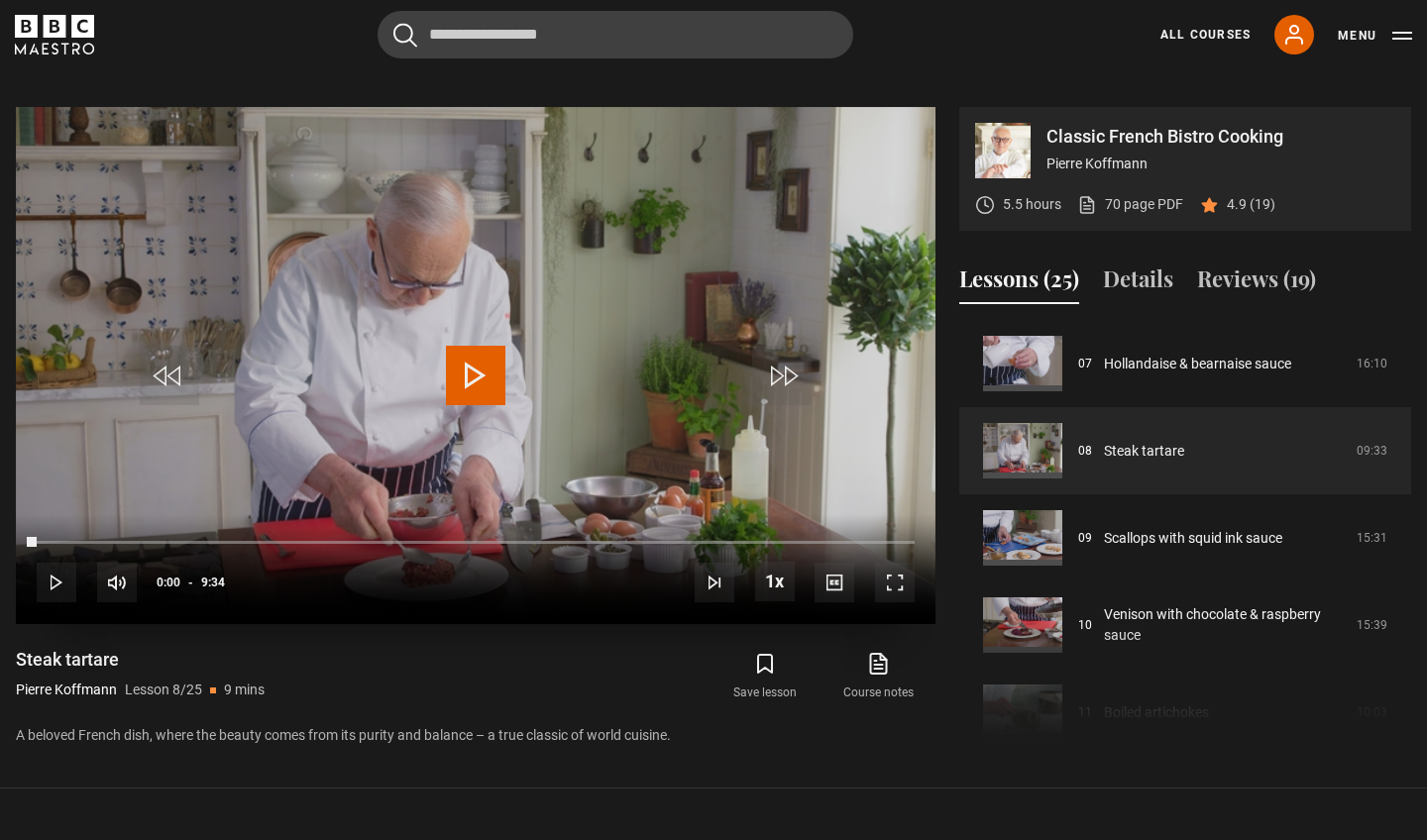 drag, startPoint x: 1293, startPoint y: 827, endPoint x: 469, endPoint y: 367, distance: 943.7033 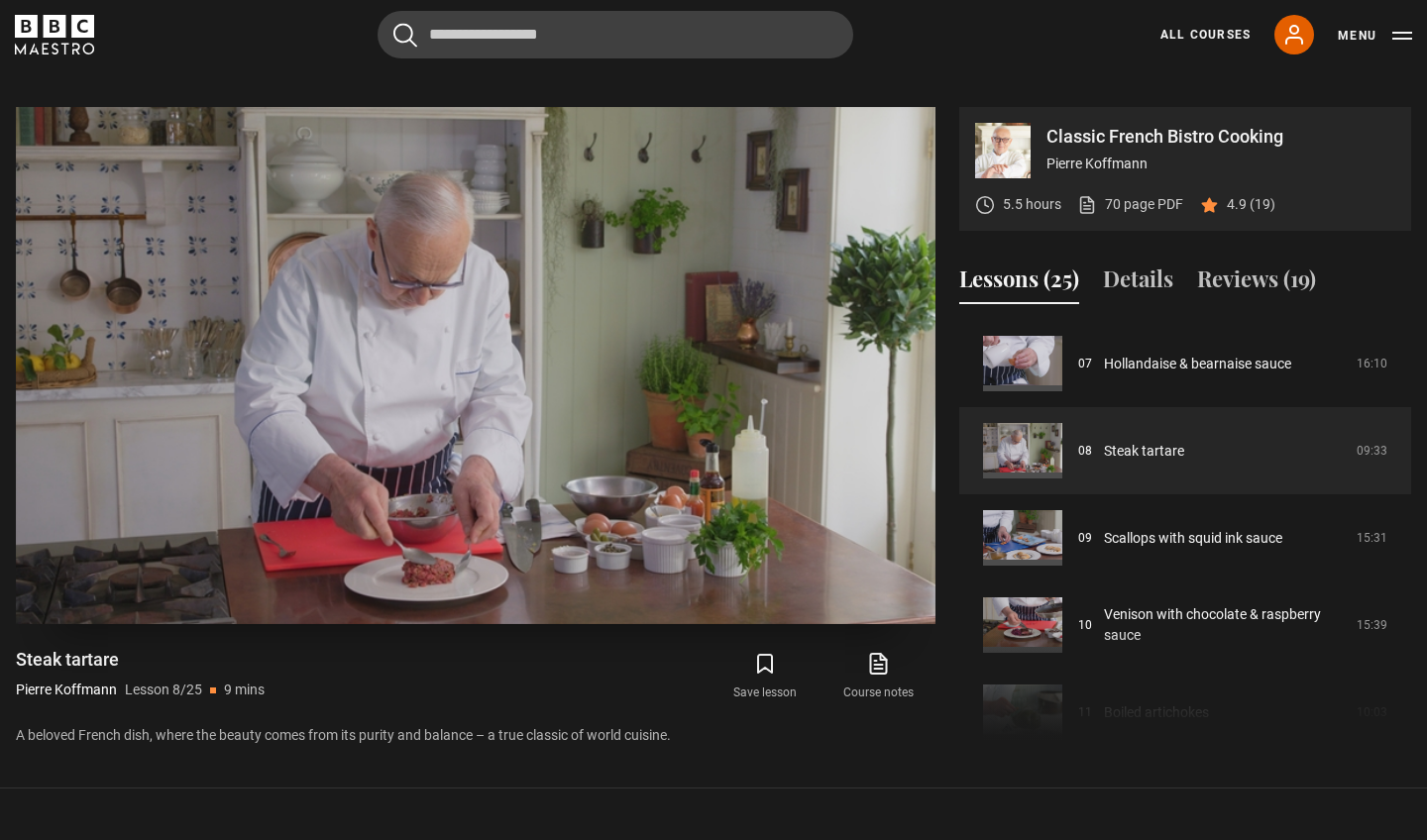 click at bounding box center [476, 366] 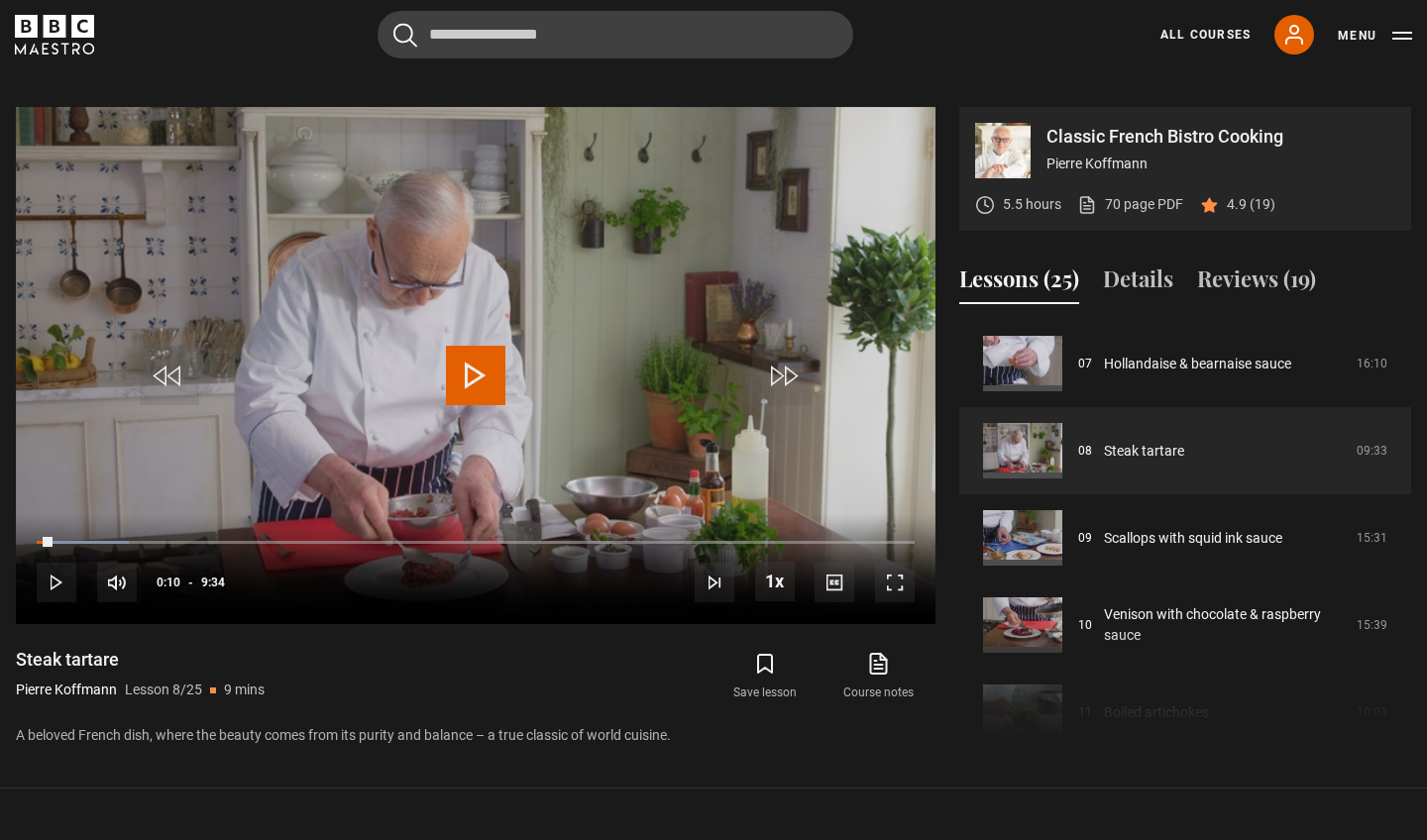 click on "A beloved French dish, where the beauty comes from its purity and balance – a true classic of world cuisine." at bounding box center (476, 735) 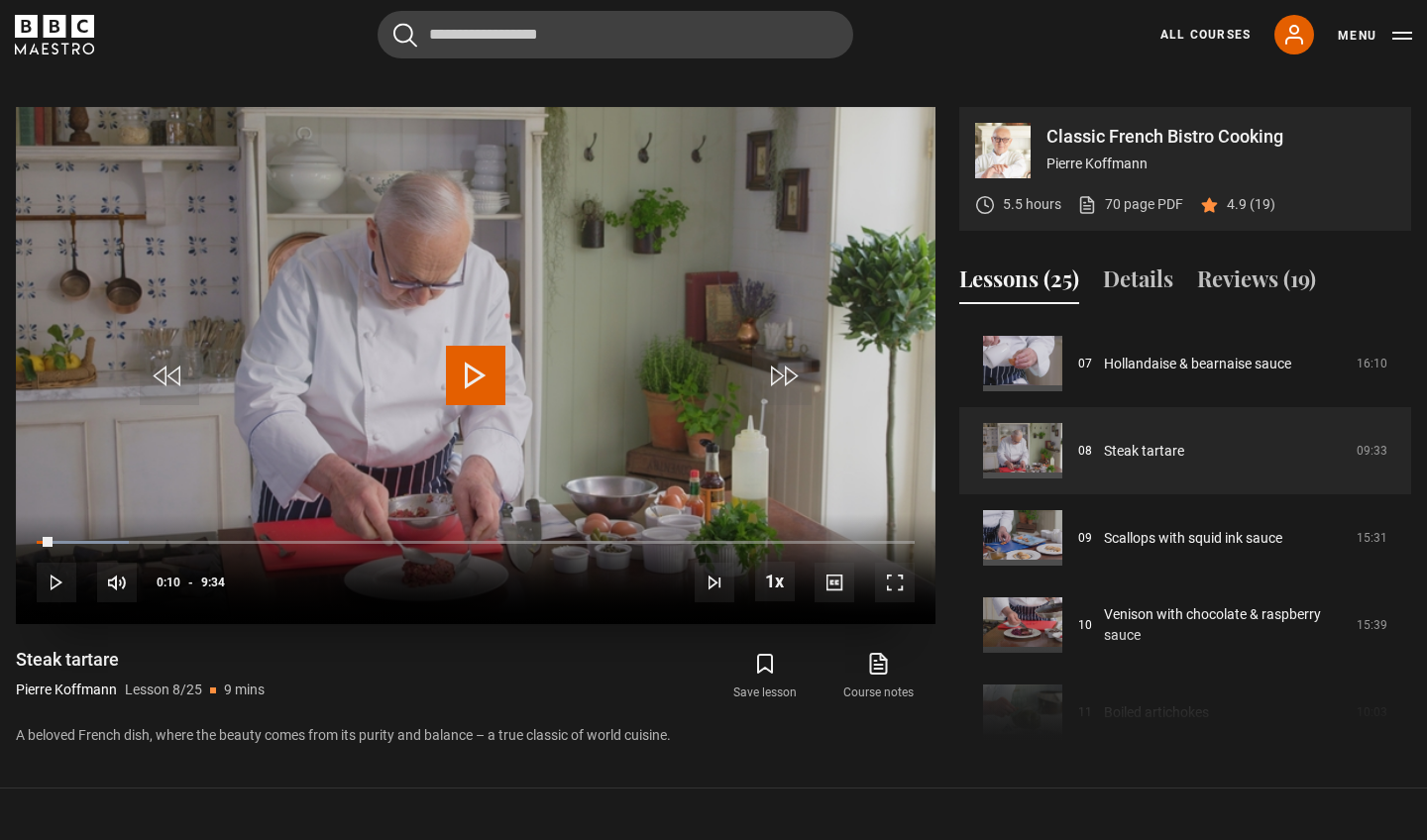 click at bounding box center [476, 375] 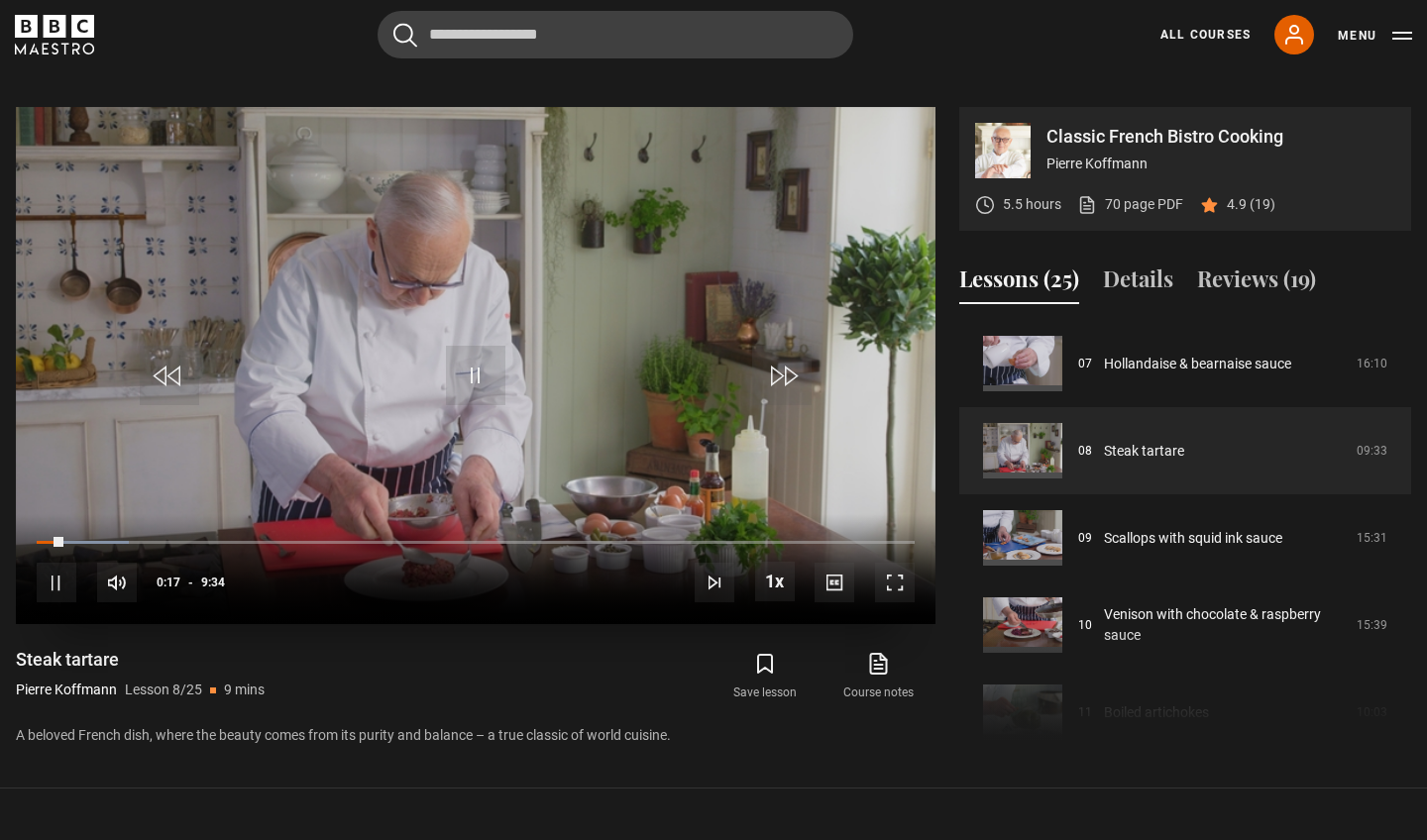 click at bounding box center [476, 366] 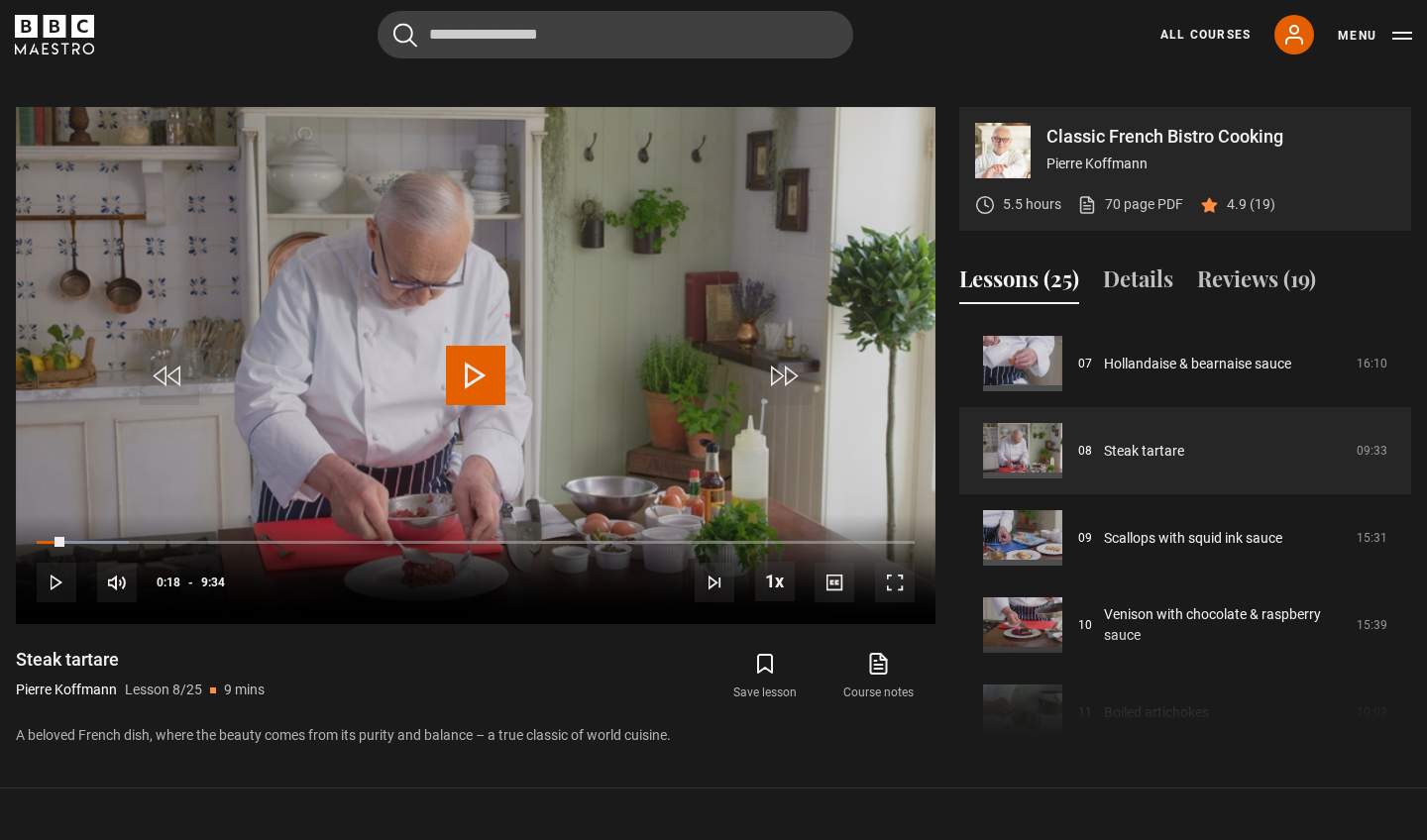 click on "Steak tartare
Pierre Koffmann
Lesson 8/25
9 mins" at bounding box center (246, 677) 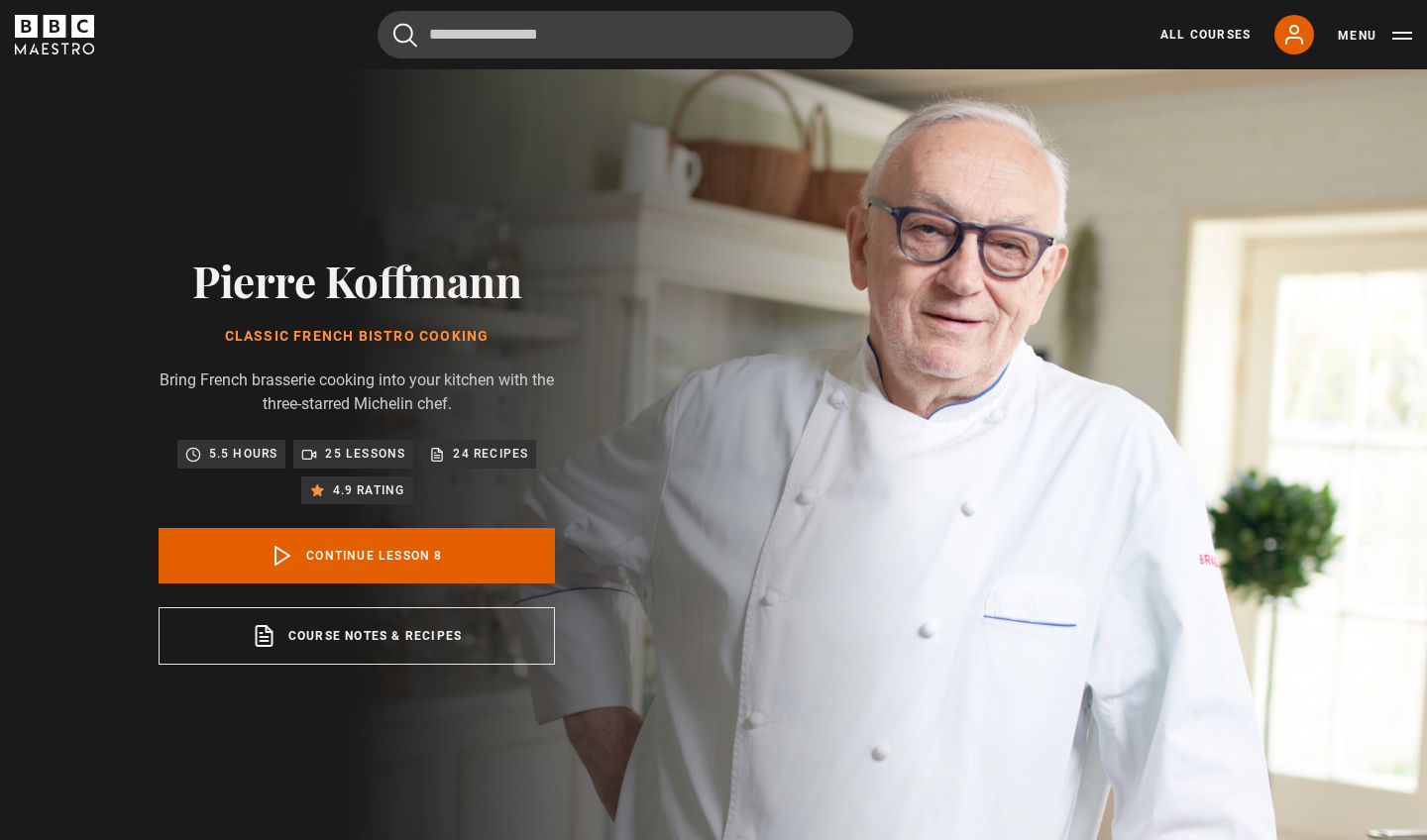scroll, scrollTop: 850, scrollLeft: 0, axis: vertical 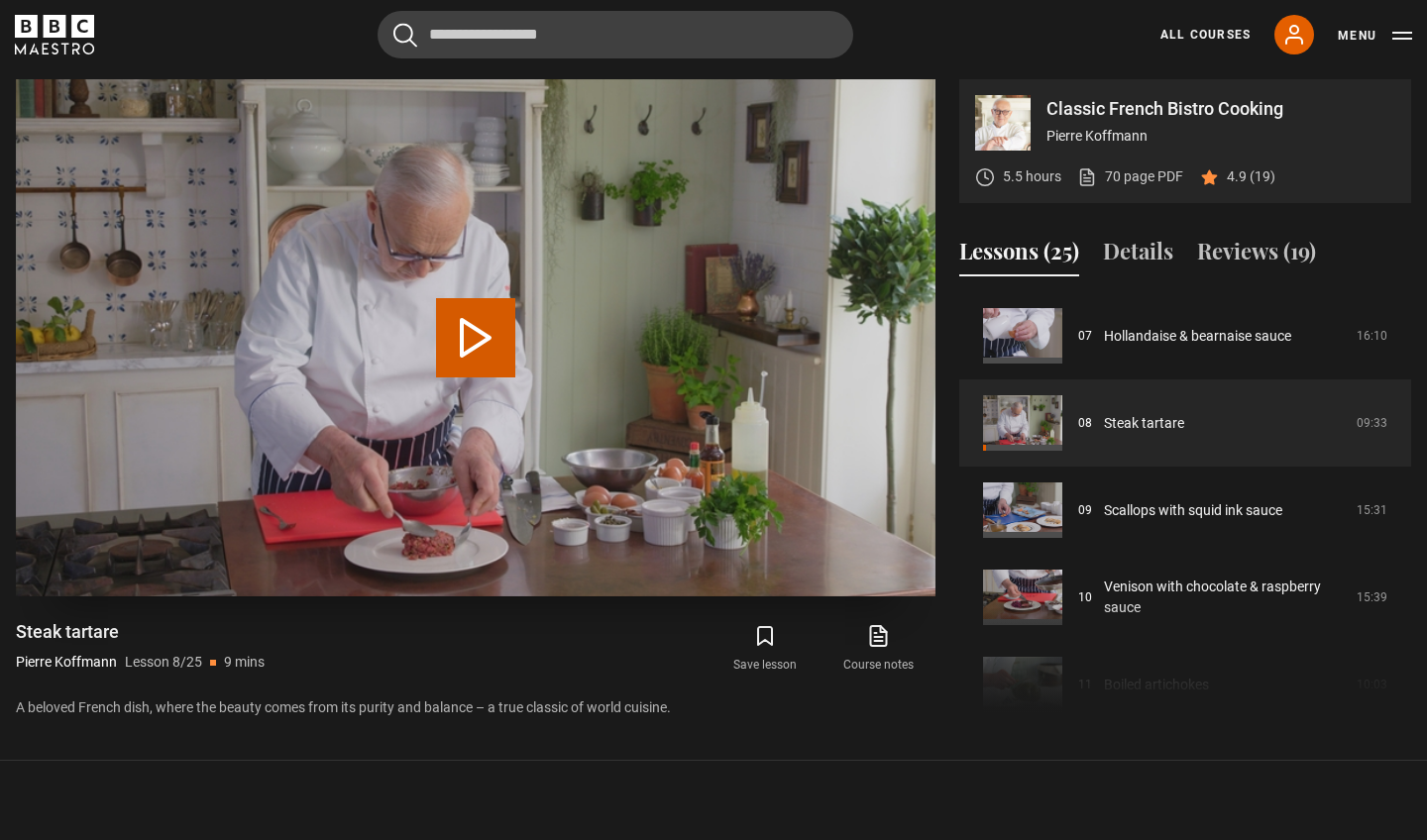 click on "Play Lesson Steak tartare" at bounding box center (476, 338) 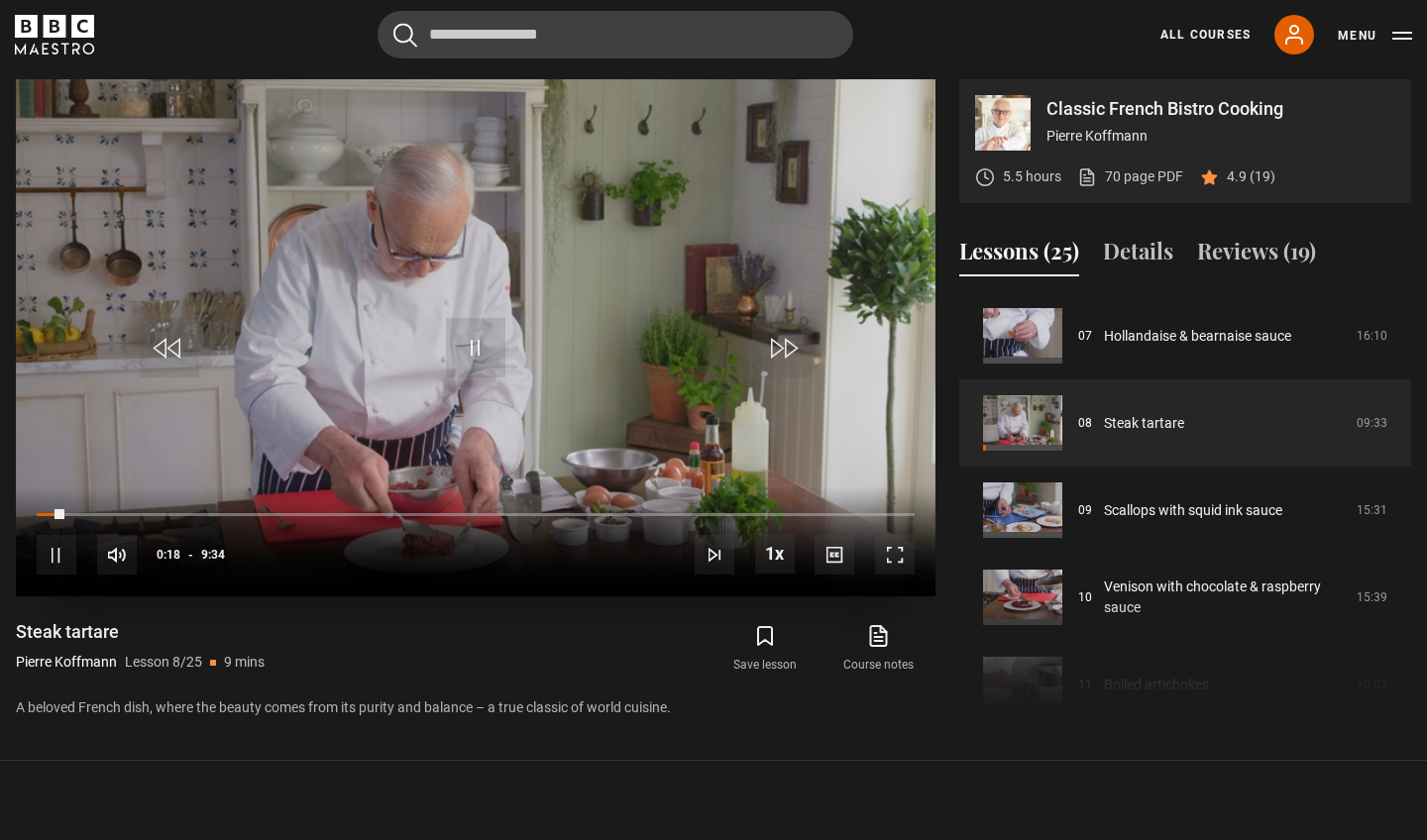 click at bounding box center [895, 555] 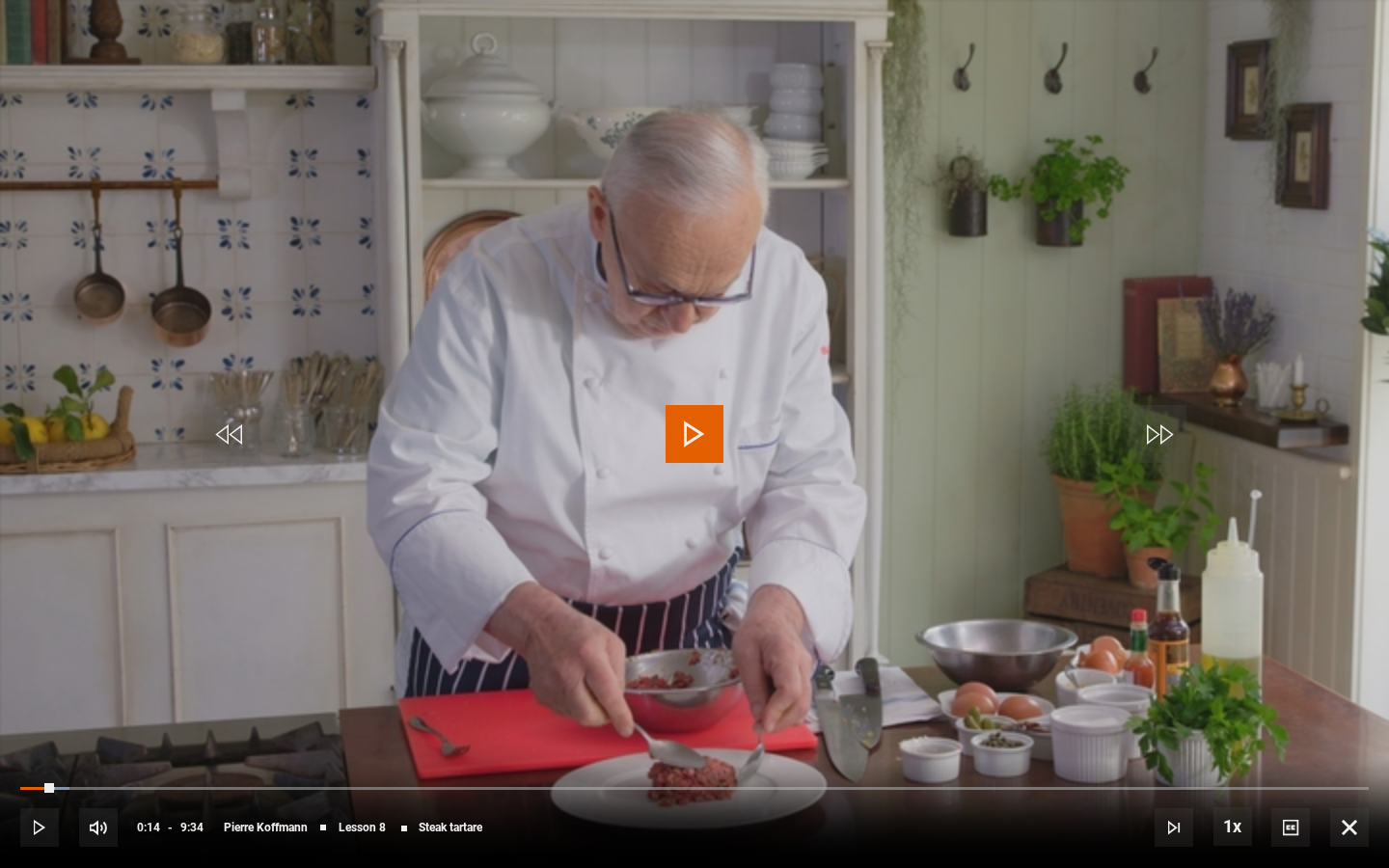 drag, startPoint x: 54, startPoint y: 785, endPoint x: 16, endPoint y: 786, distance: 38.013156 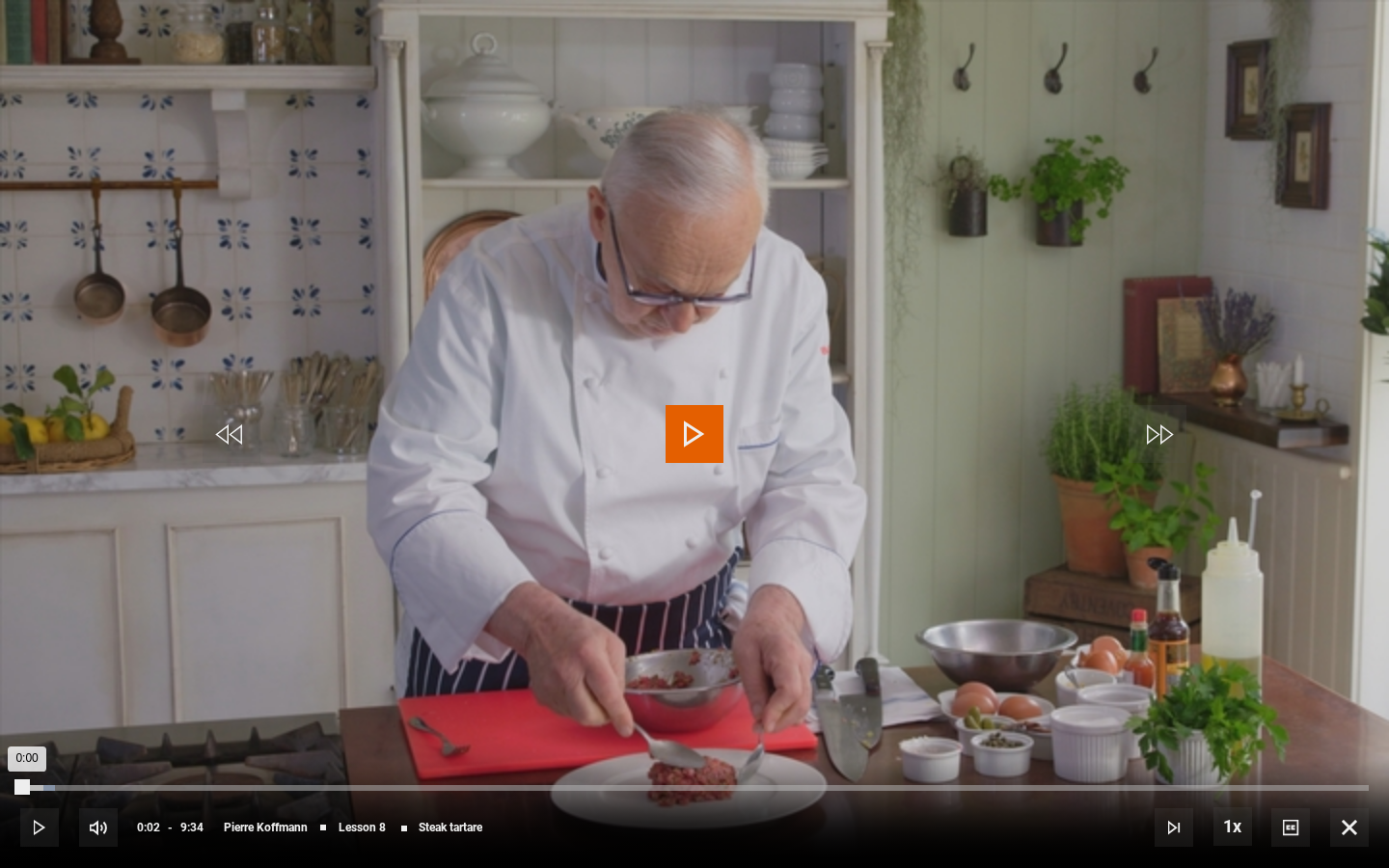 drag, startPoint x: 41, startPoint y: 787, endPoint x: 18, endPoint y: 787, distance: 23 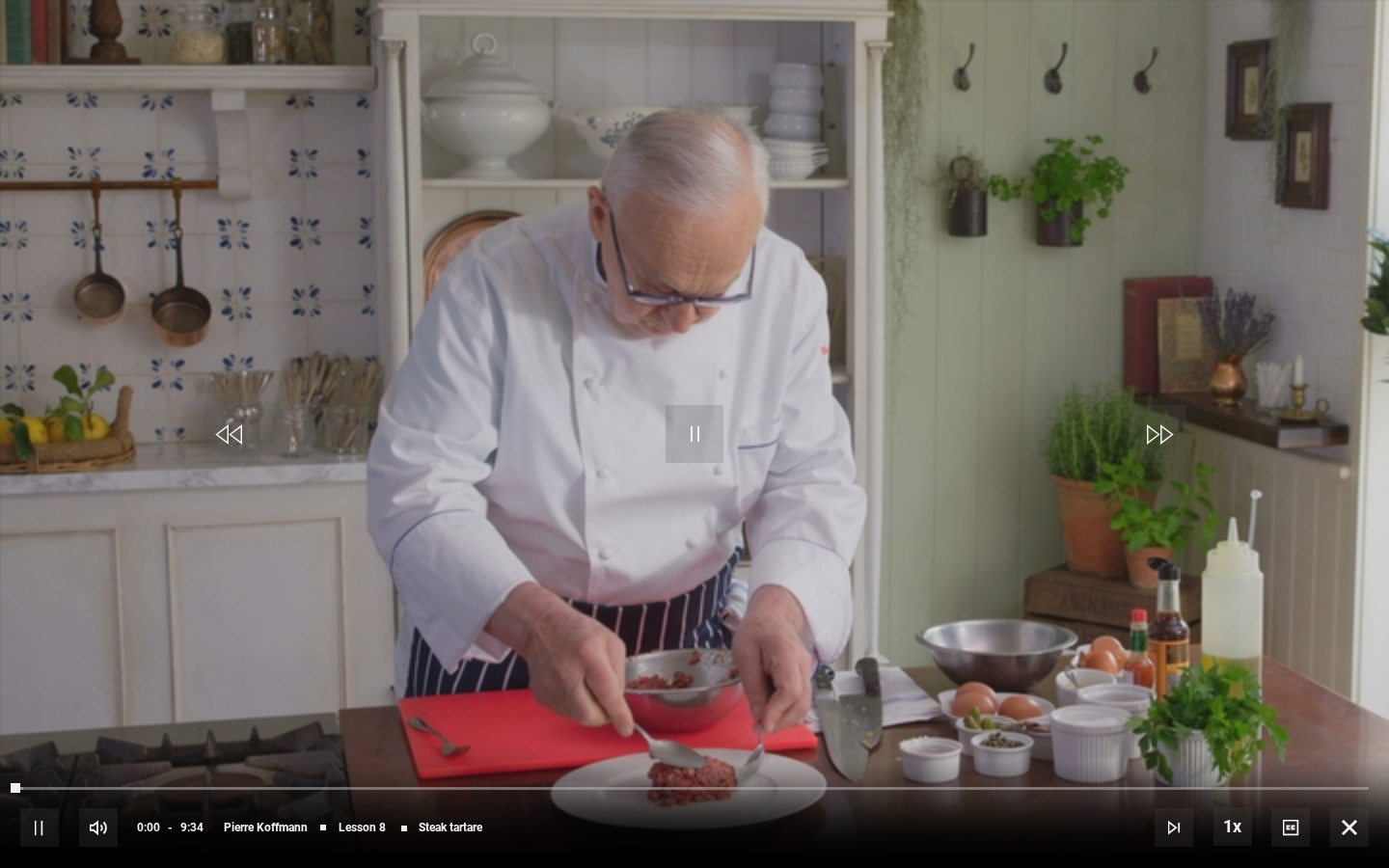 click at bounding box center [694, 434] 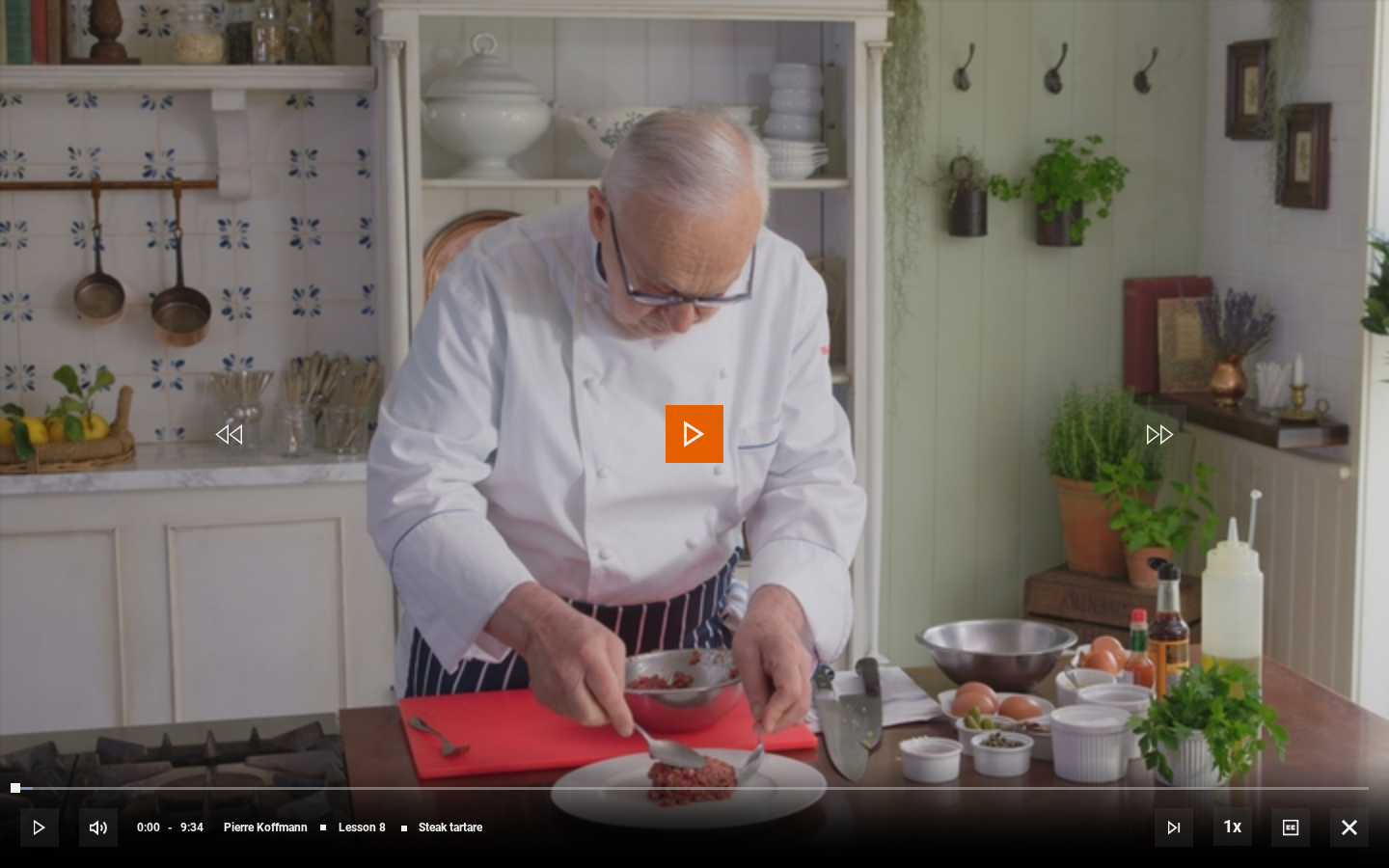 click at bounding box center (694, 434) 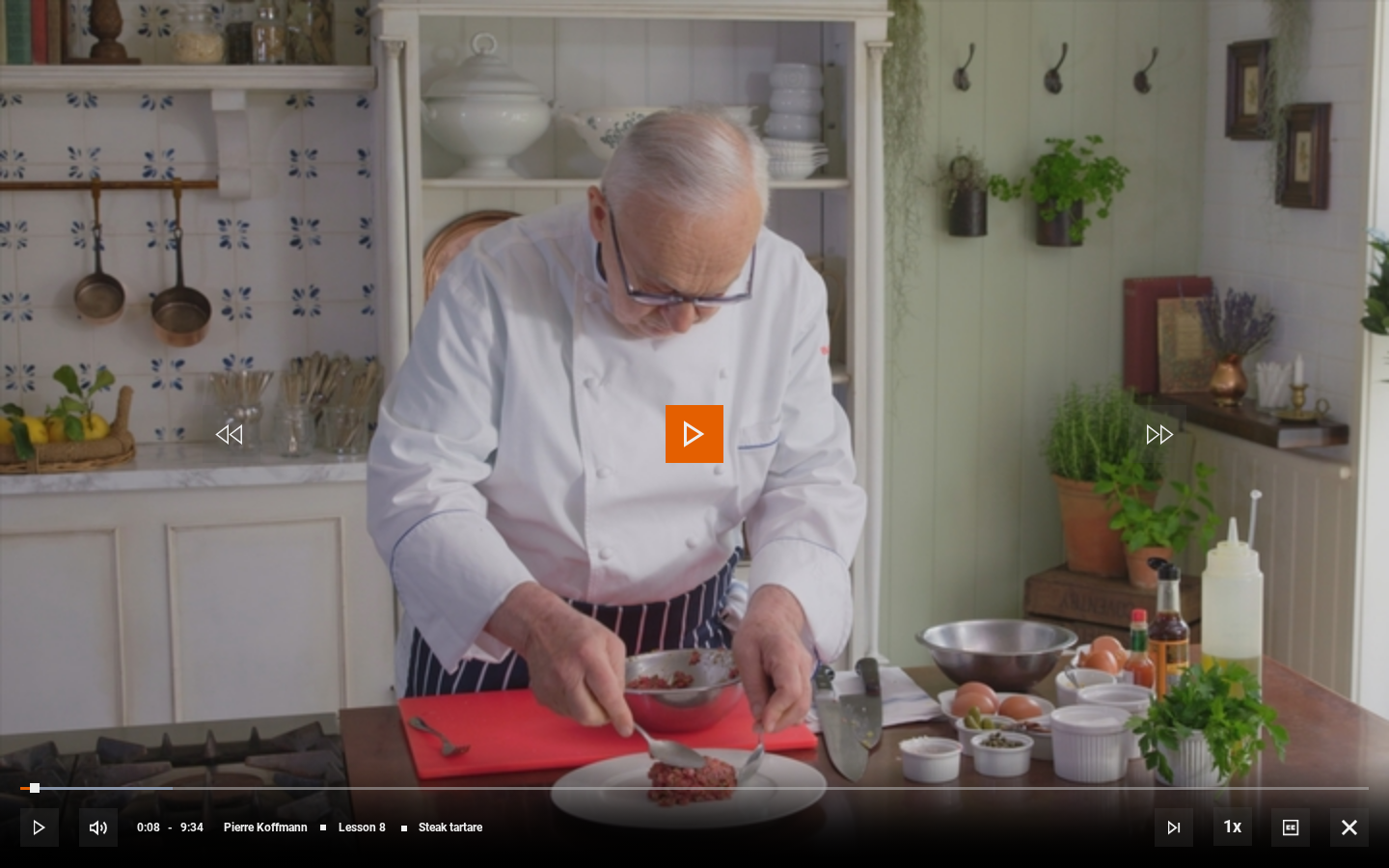 drag, startPoint x: 40, startPoint y: 787, endPoint x: 0, endPoint y: 786, distance: 40.0125 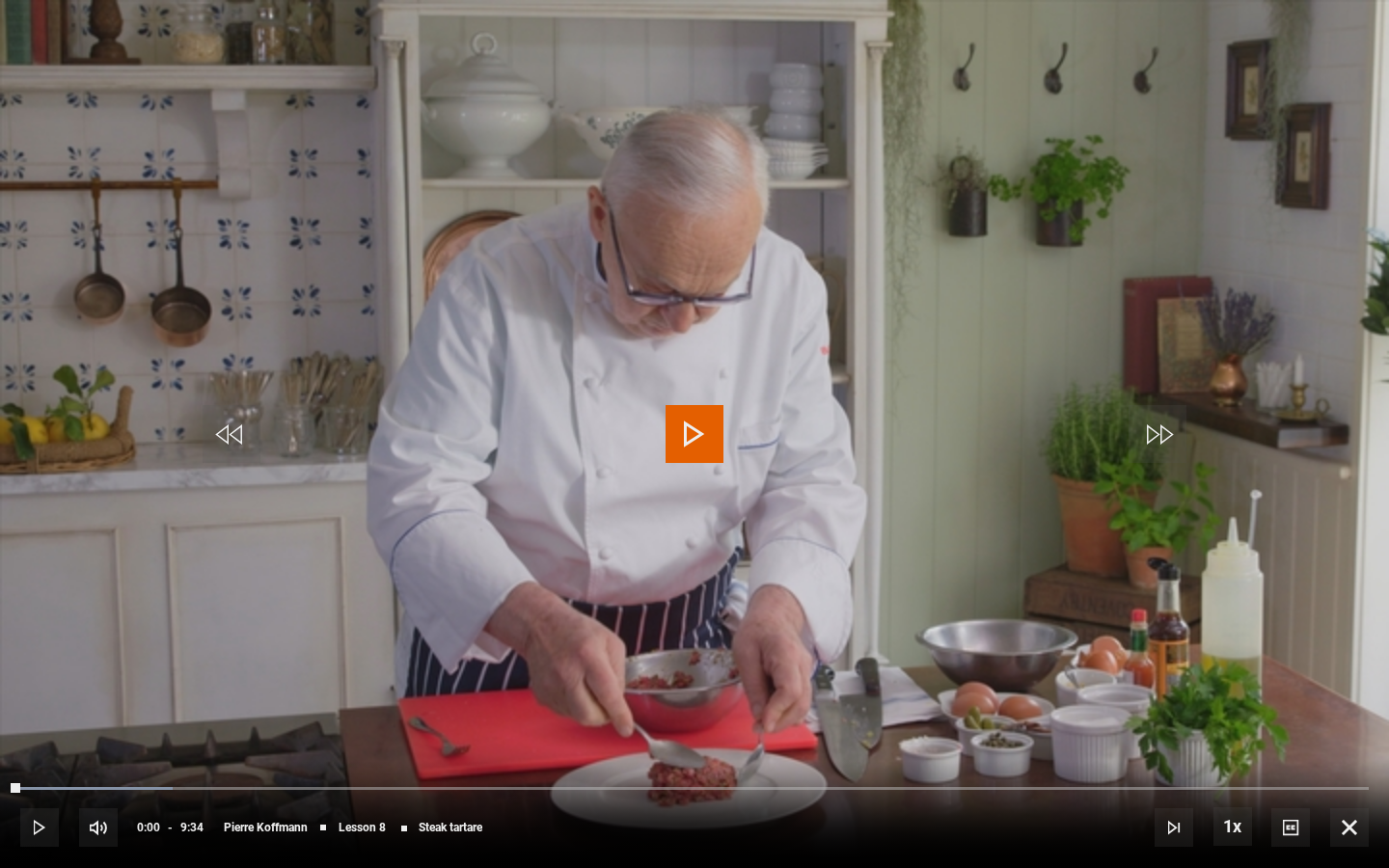 click at bounding box center (694, 434) 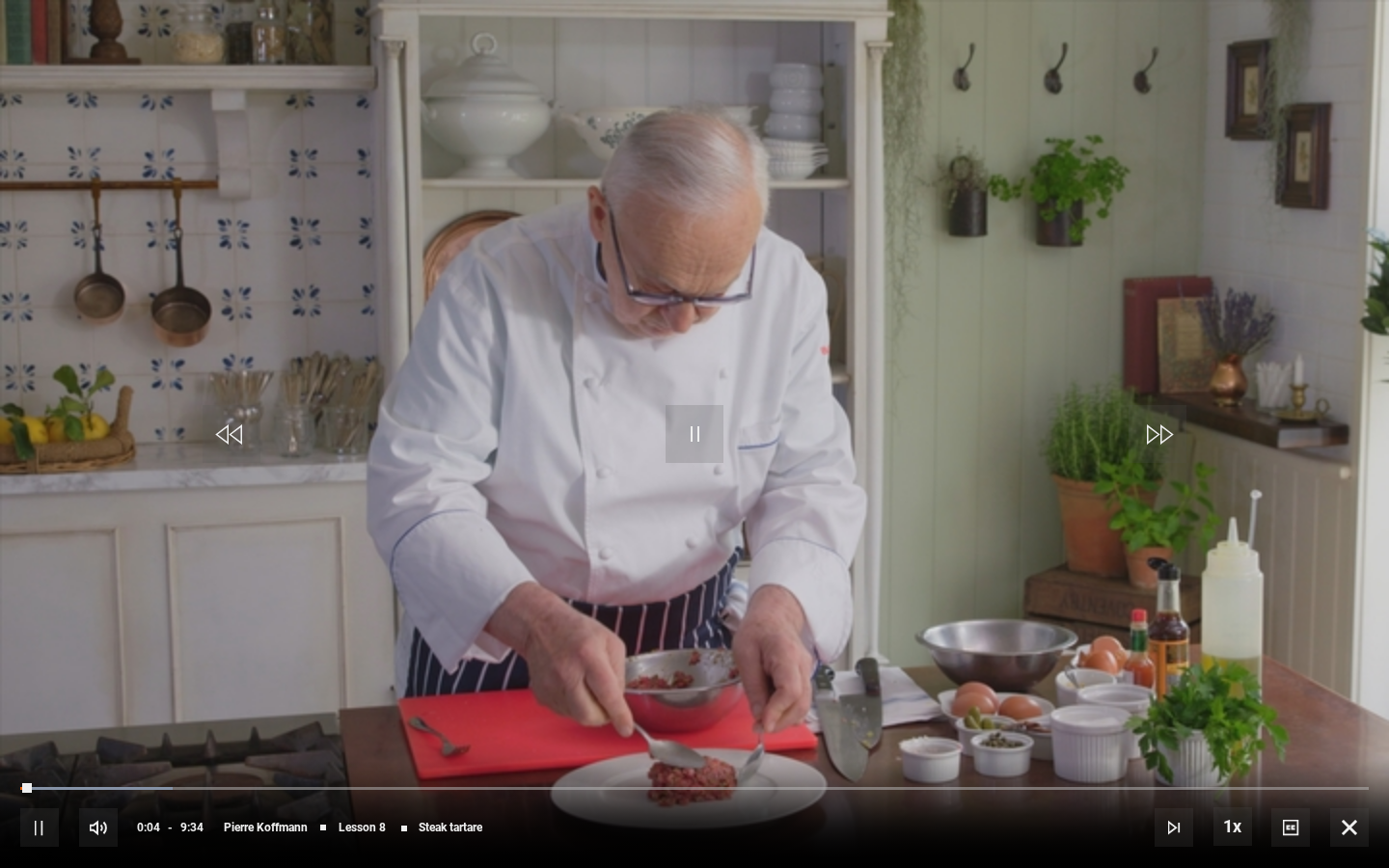 click at bounding box center (694, 434) 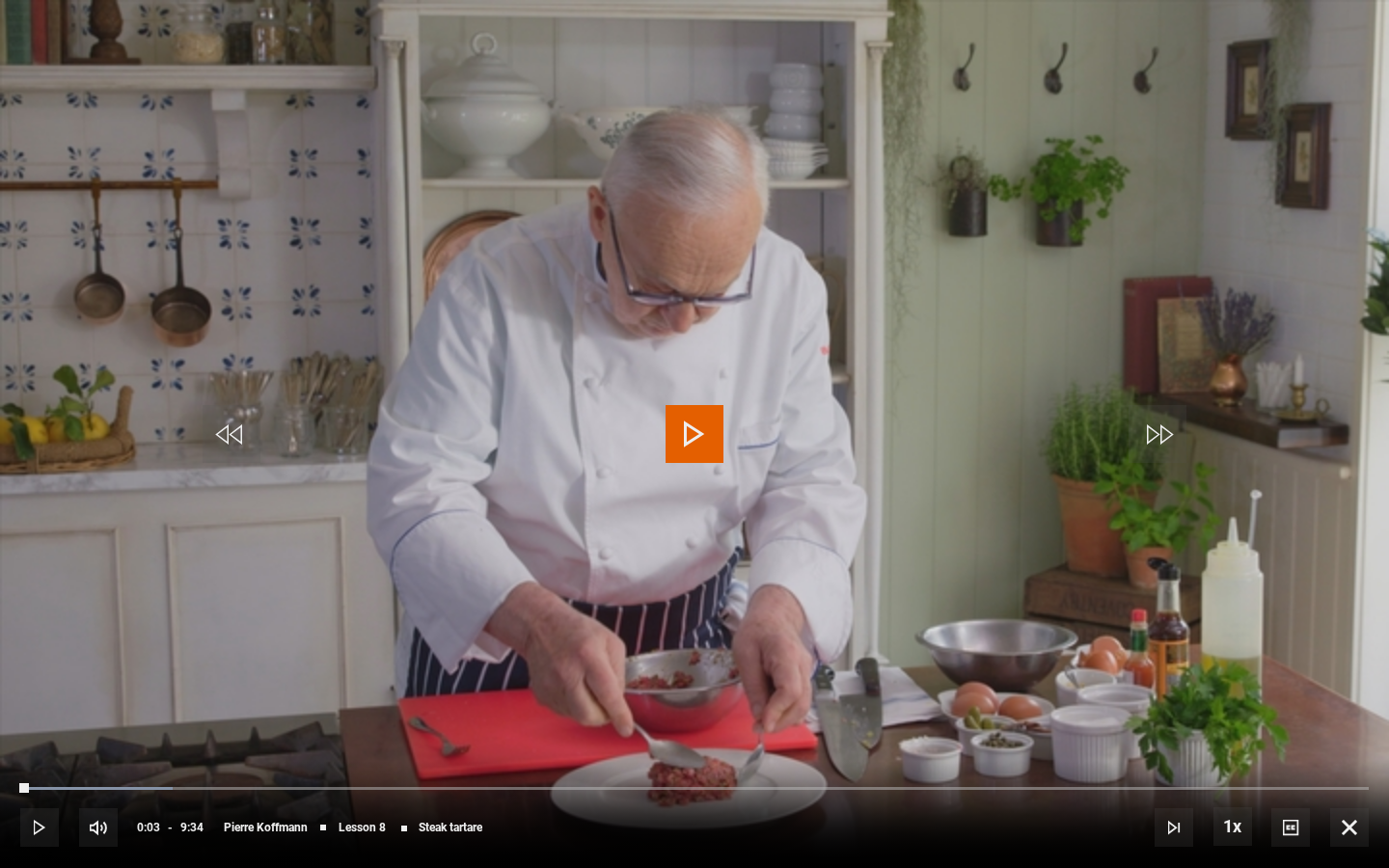 drag, startPoint x: 30, startPoint y: 786, endPoint x: 7, endPoint y: 787, distance: 23.021729 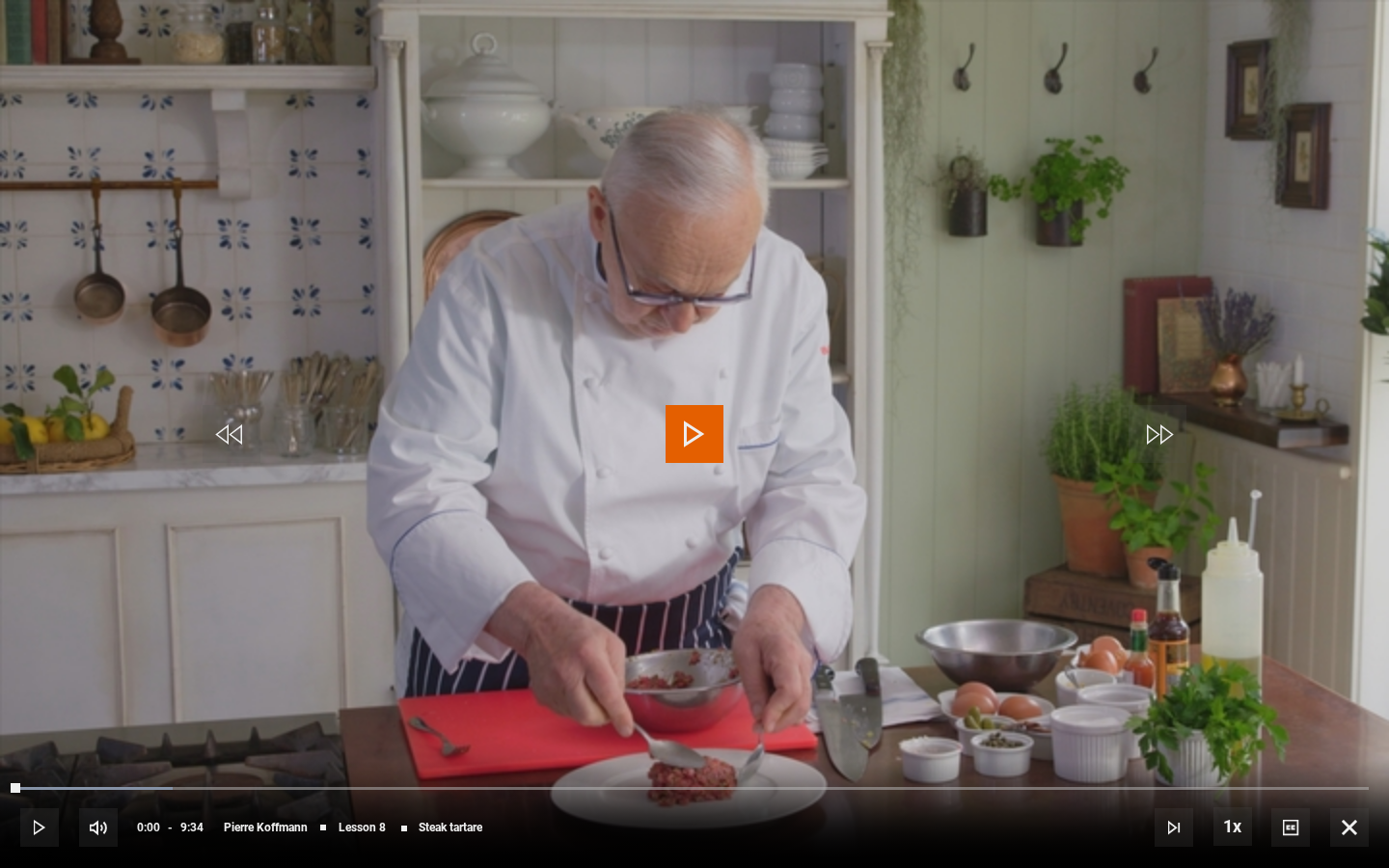 click at bounding box center [694, 434] 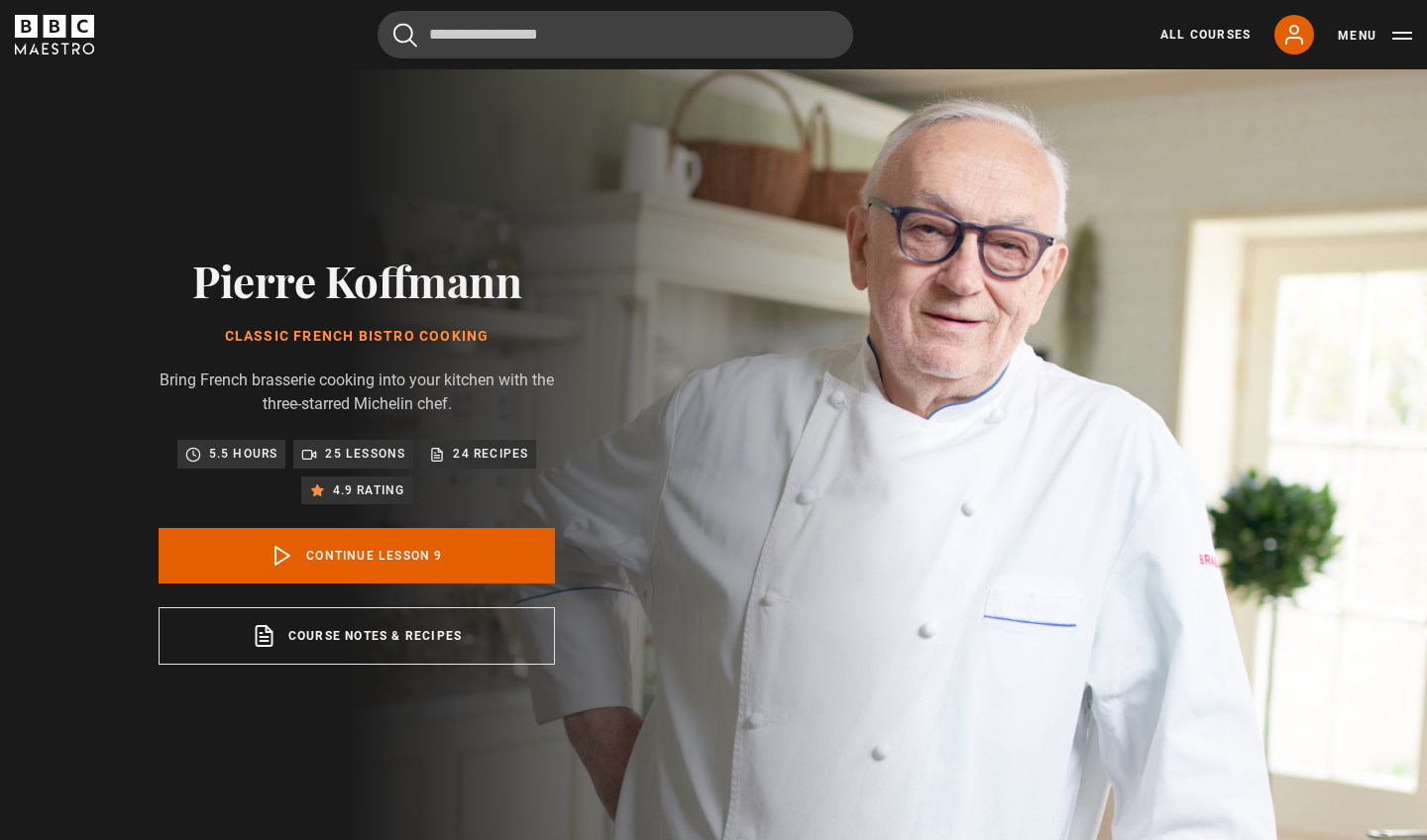 scroll, scrollTop: 850, scrollLeft: 0, axis: vertical 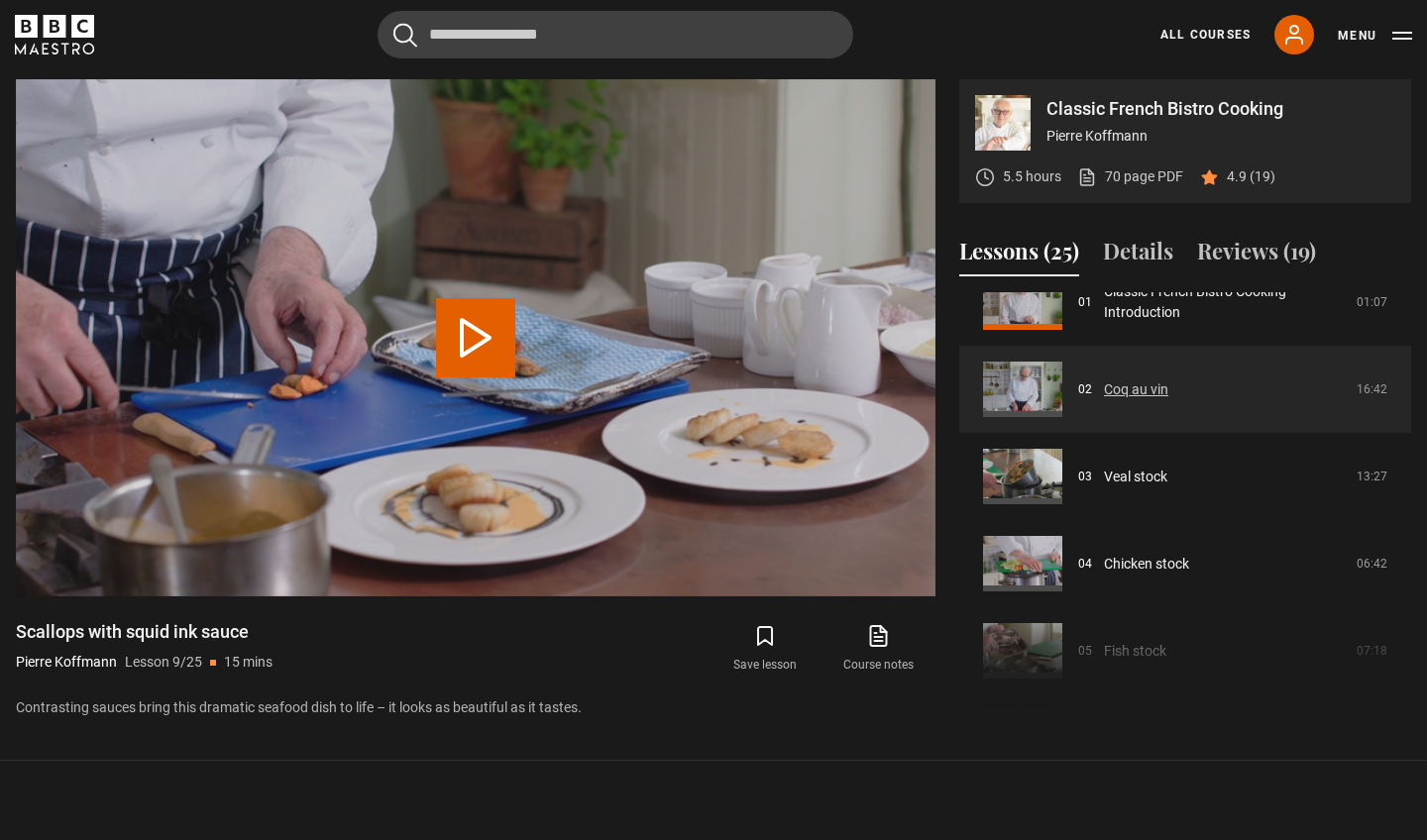 click on "Coq au vin" at bounding box center (1136, 389) 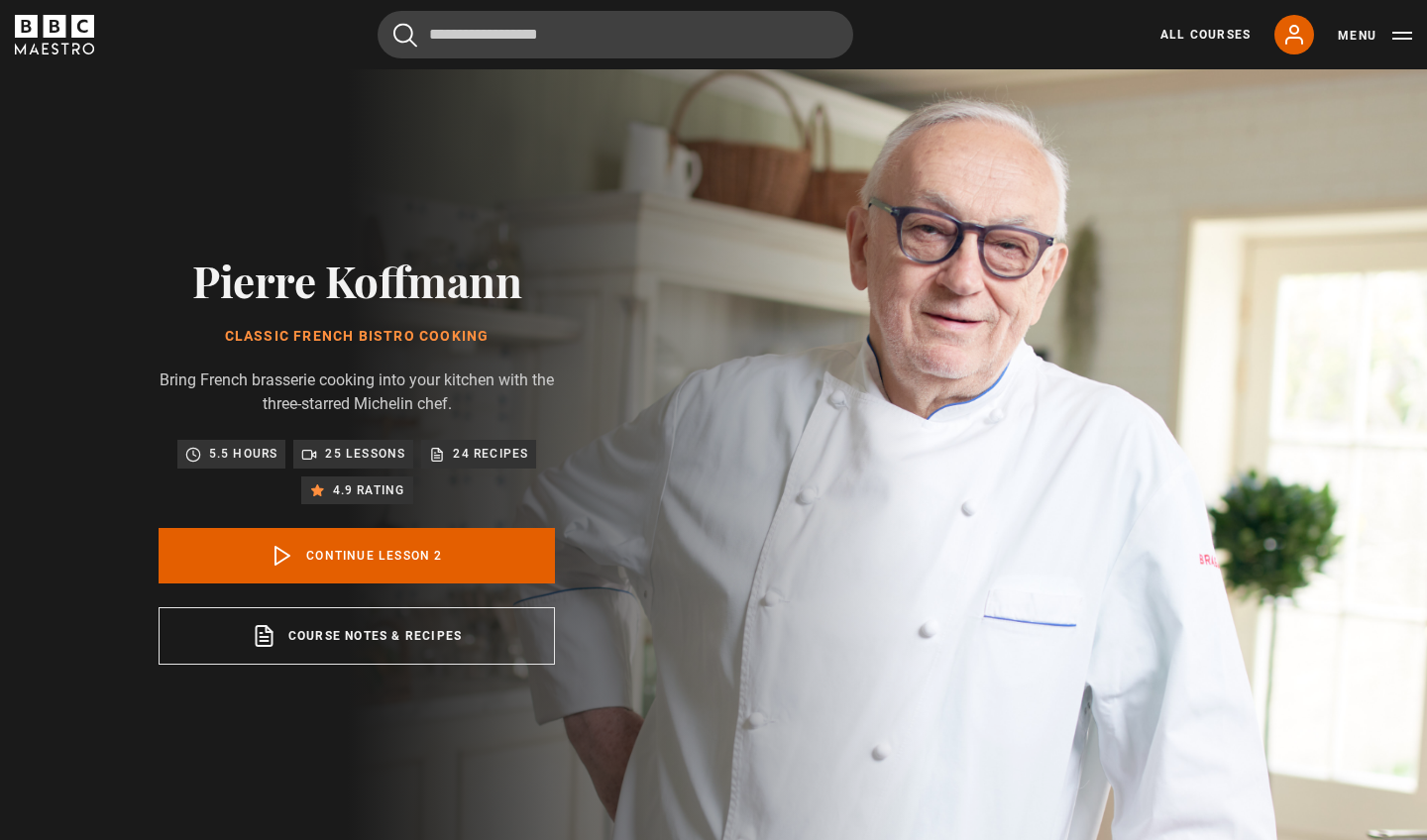 scroll, scrollTop: 850, scrollLeft: 0, axis: vertical 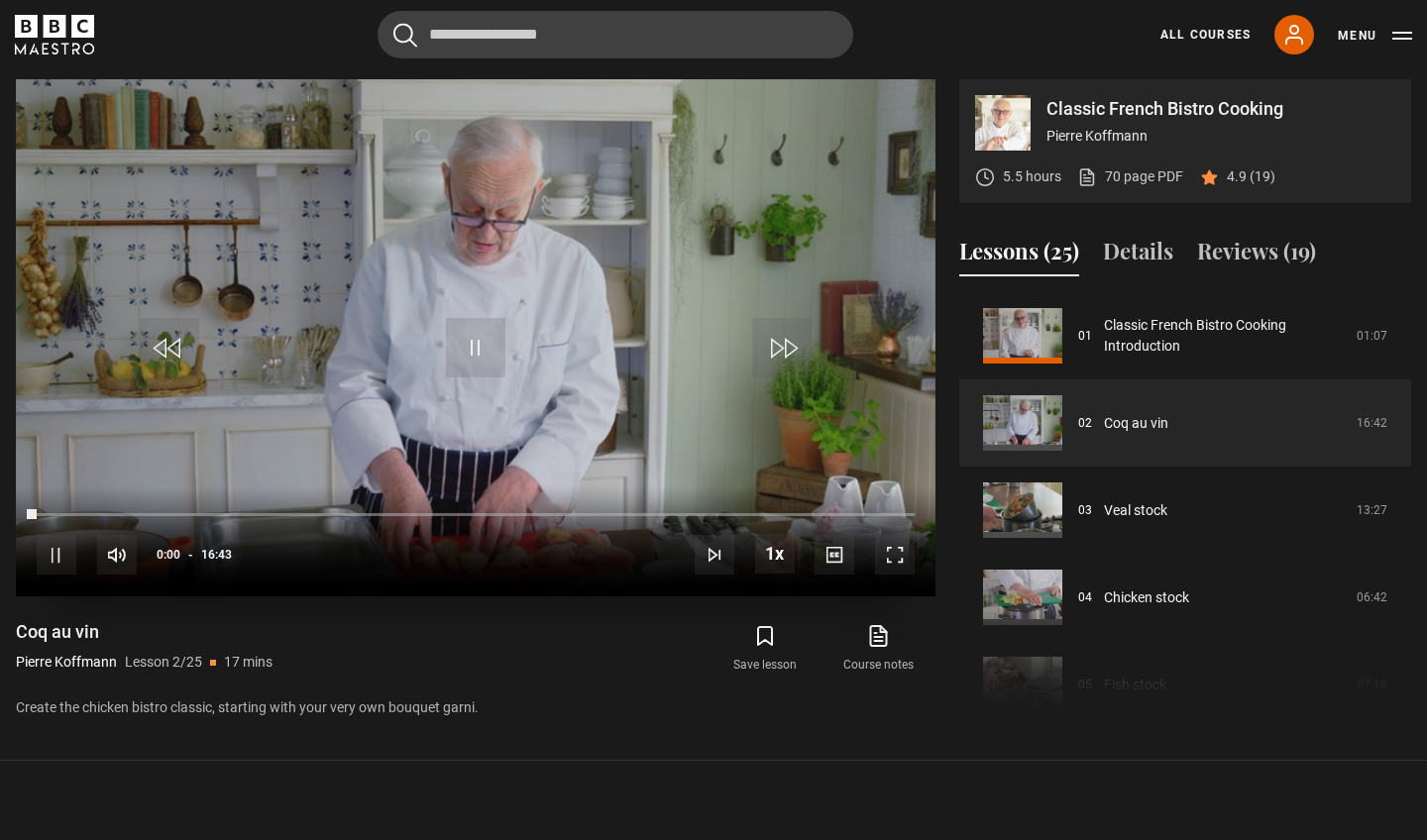 click at bounding box center (895, 555) 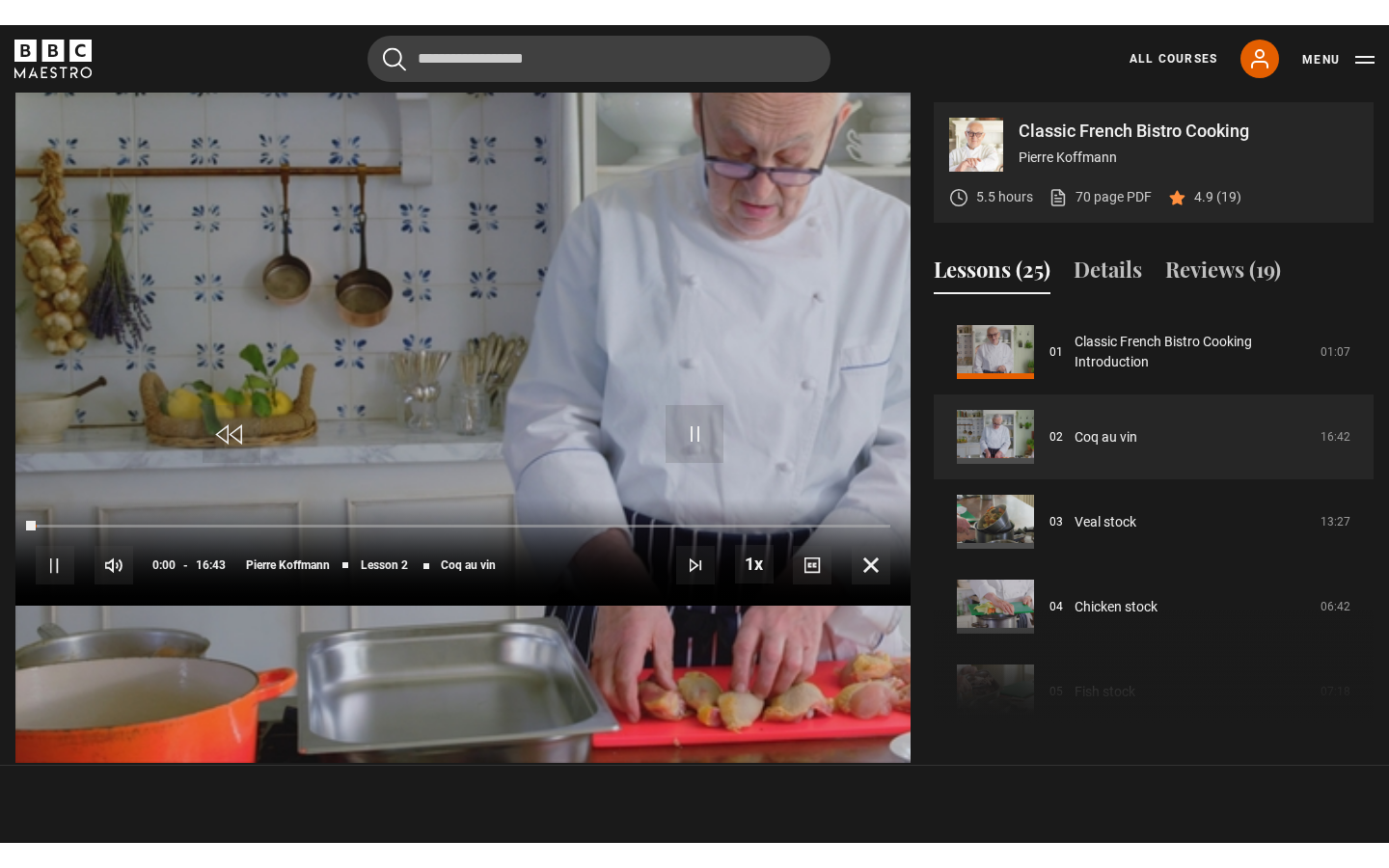 scroll, scrollTop: 878, scrollLeft: 0, axis: vertical 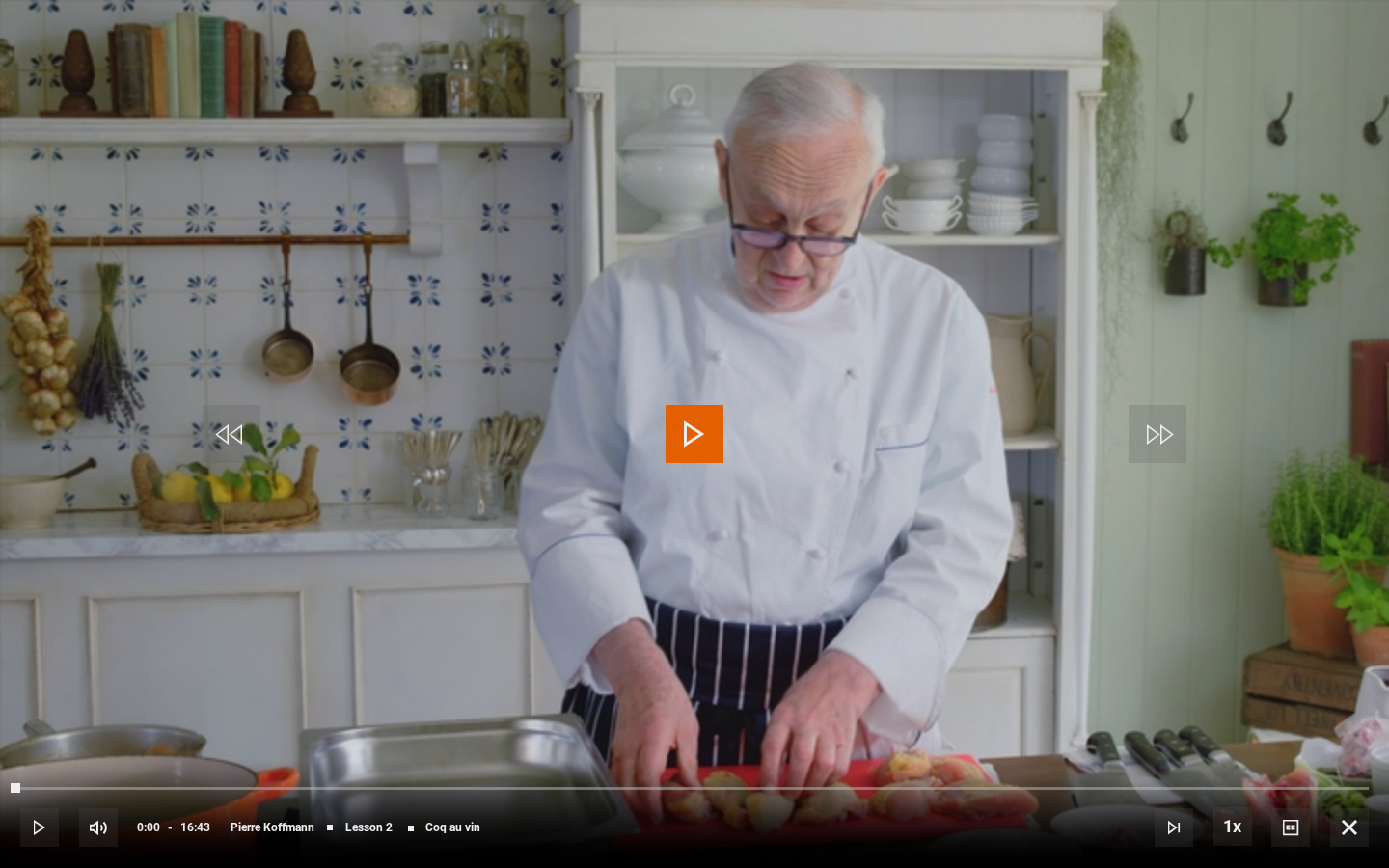 click at bounding box center [694, 434] 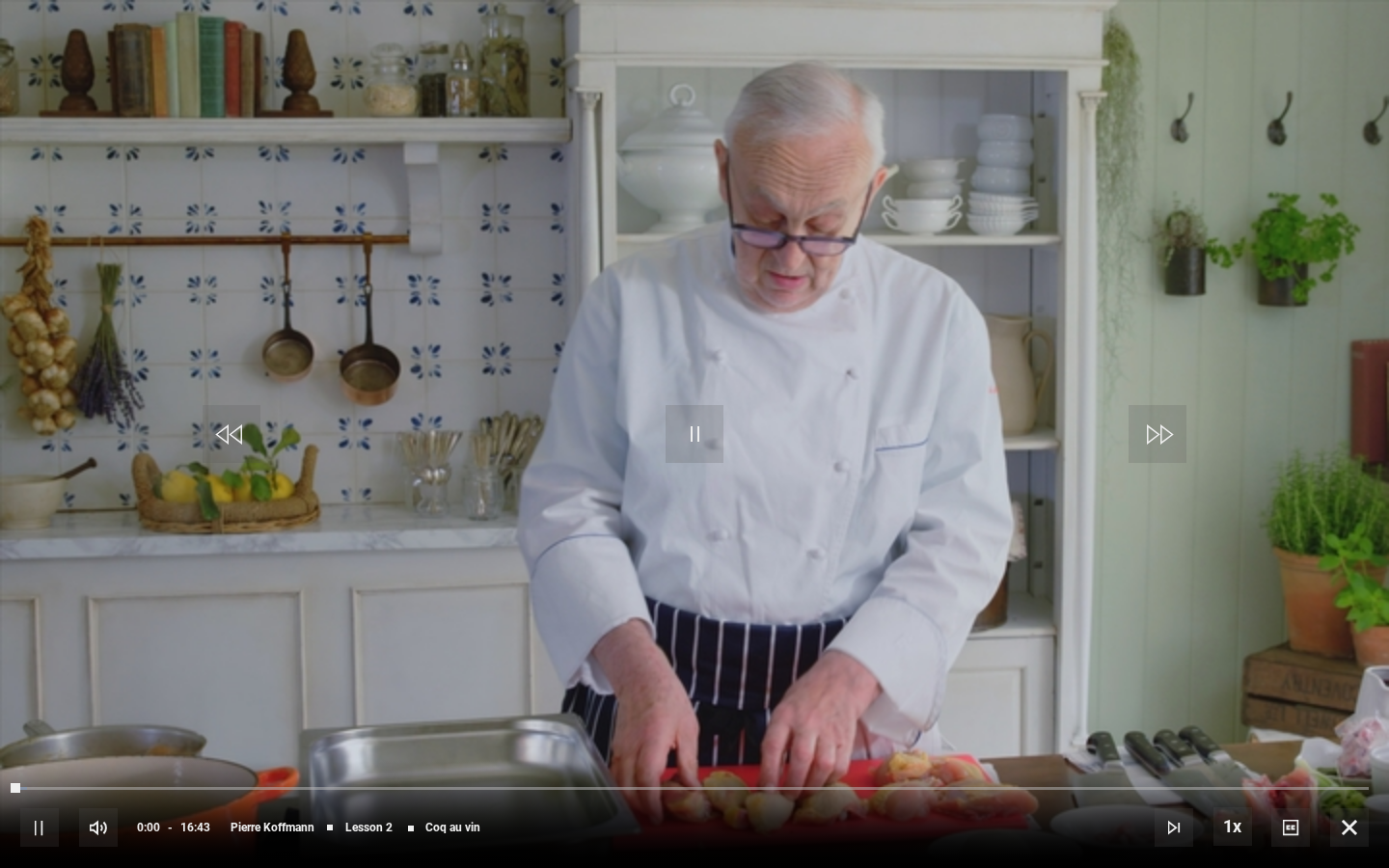 click at bounding box center (694, 434) 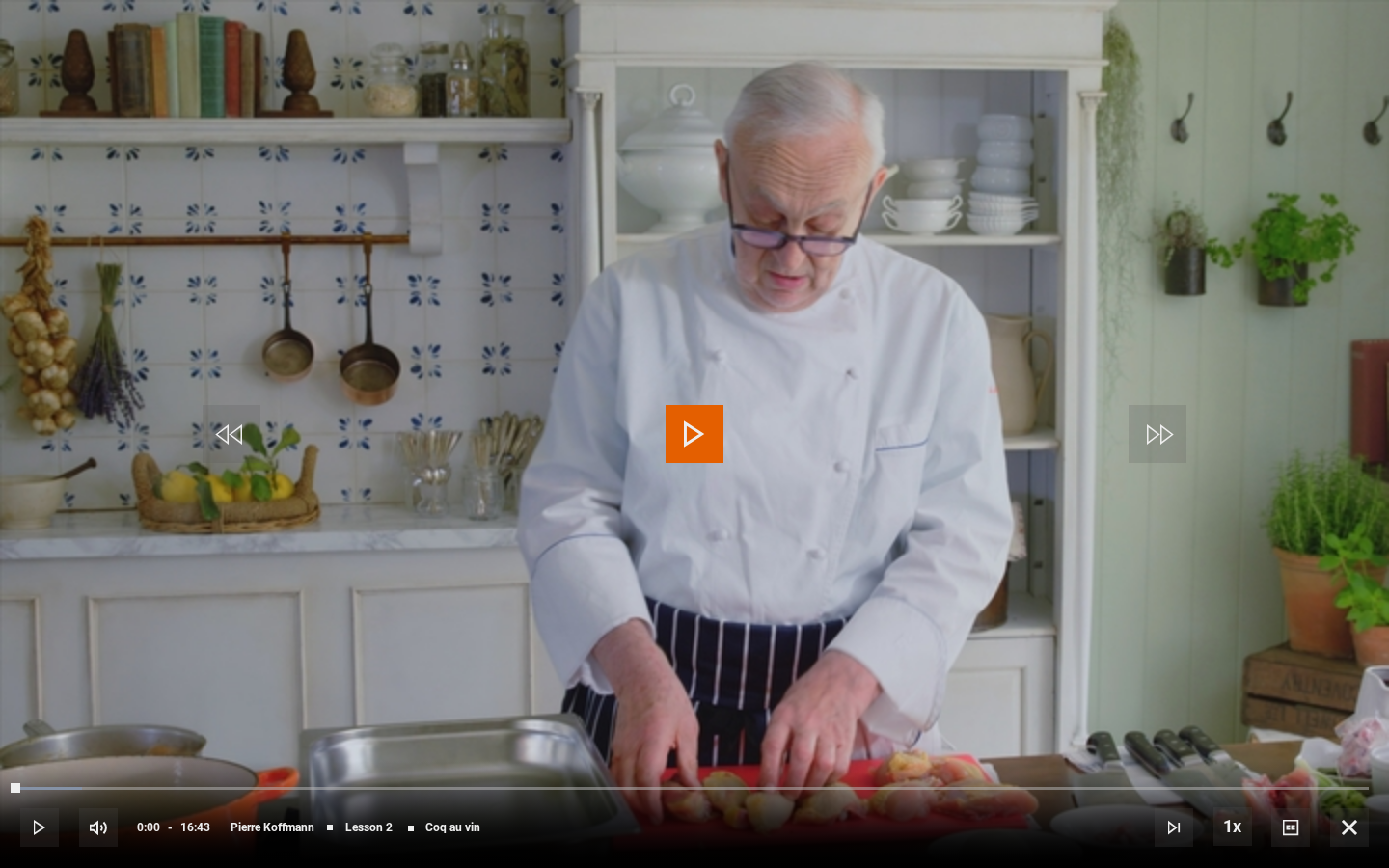 click at bounding box center (694, 434) 